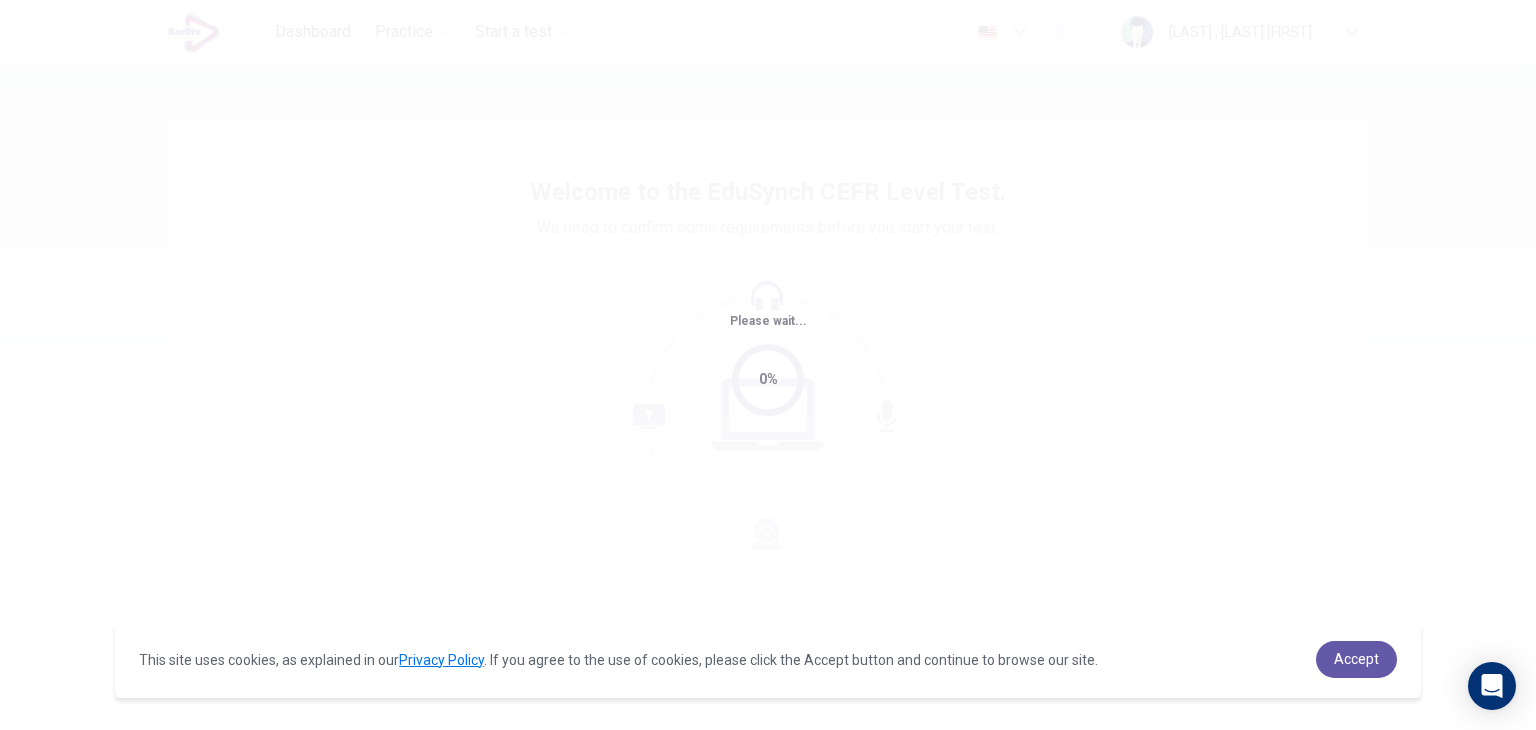 scroll, scrollTop: 0, scrollLeft: 0, axis: both 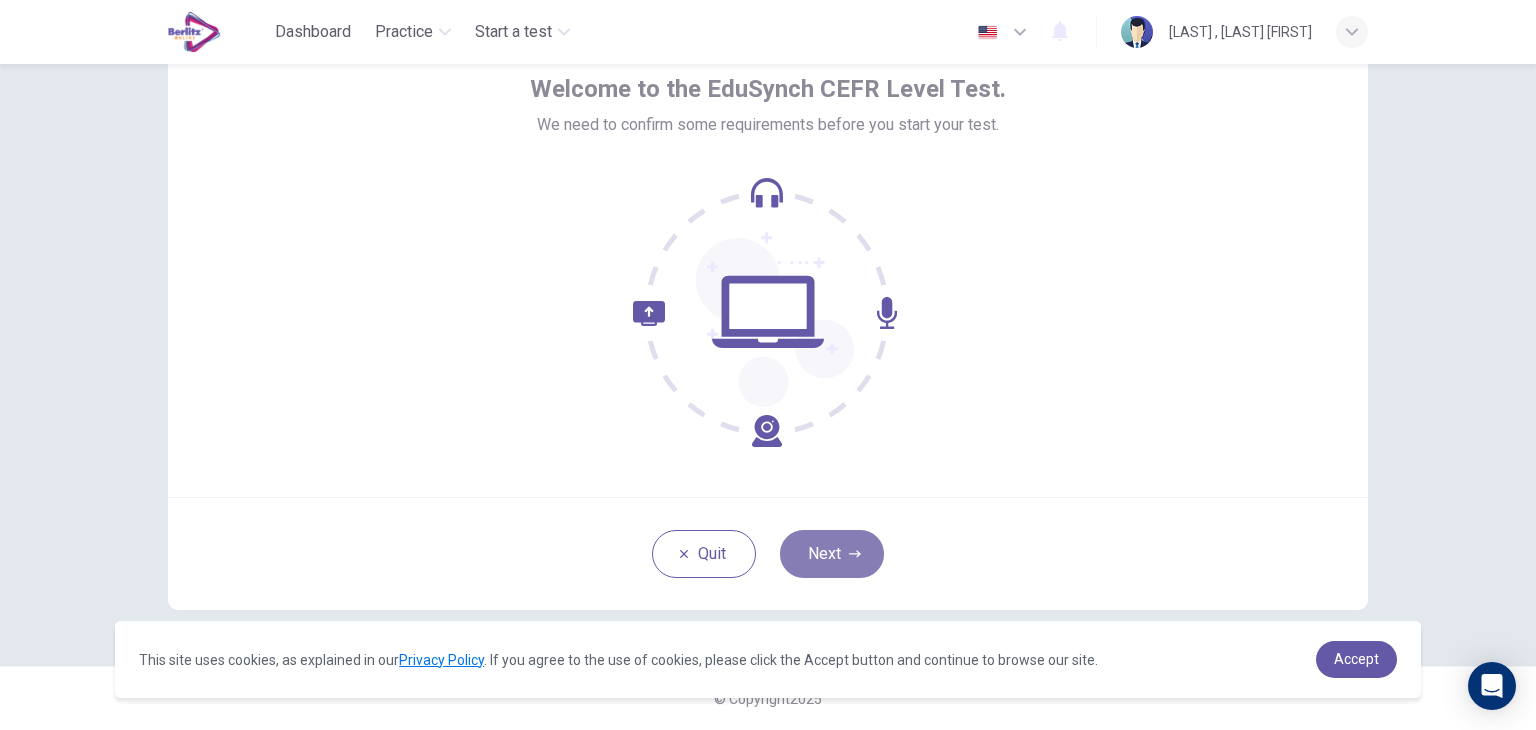 click on "Next" at bounding box center [832, 554] 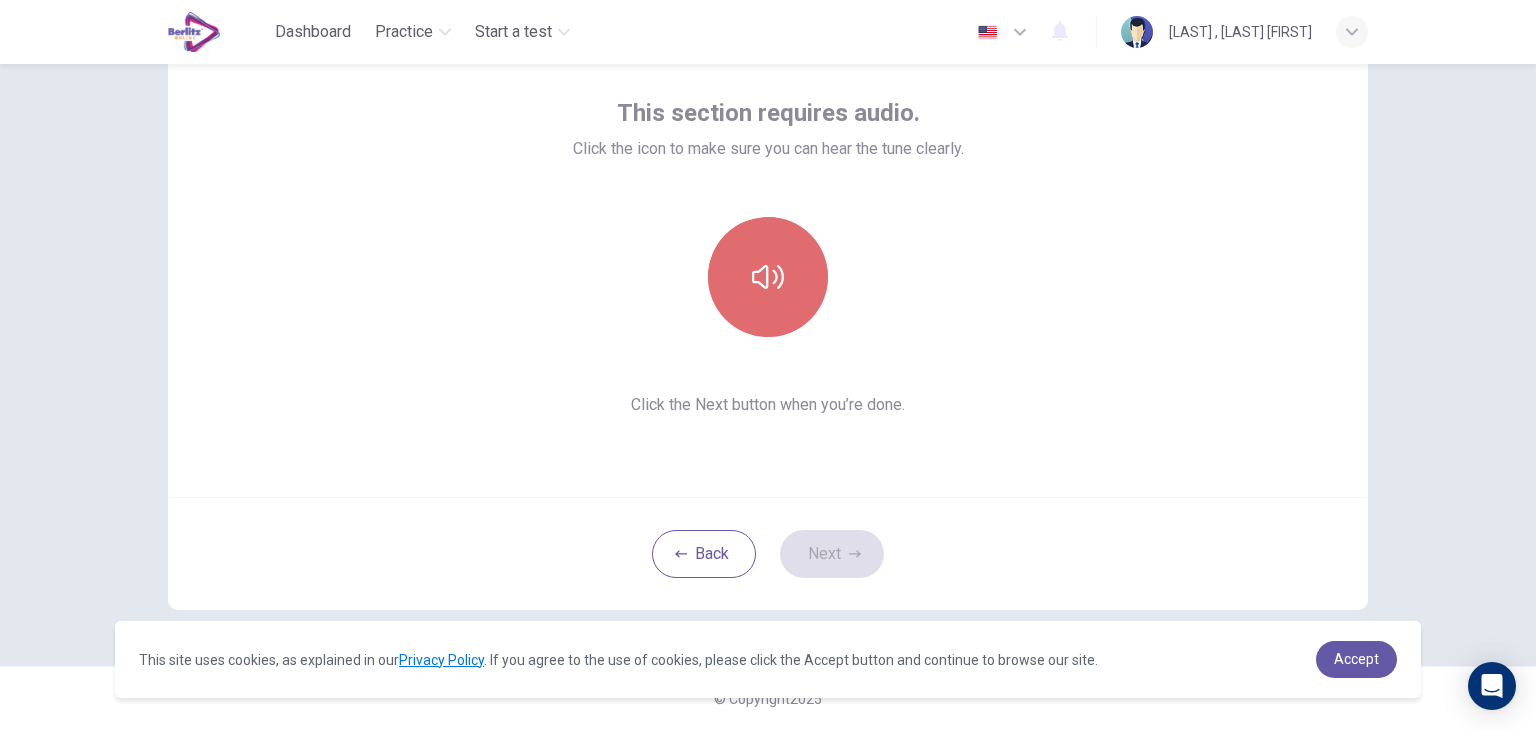 click at bounding box center (768, 277) 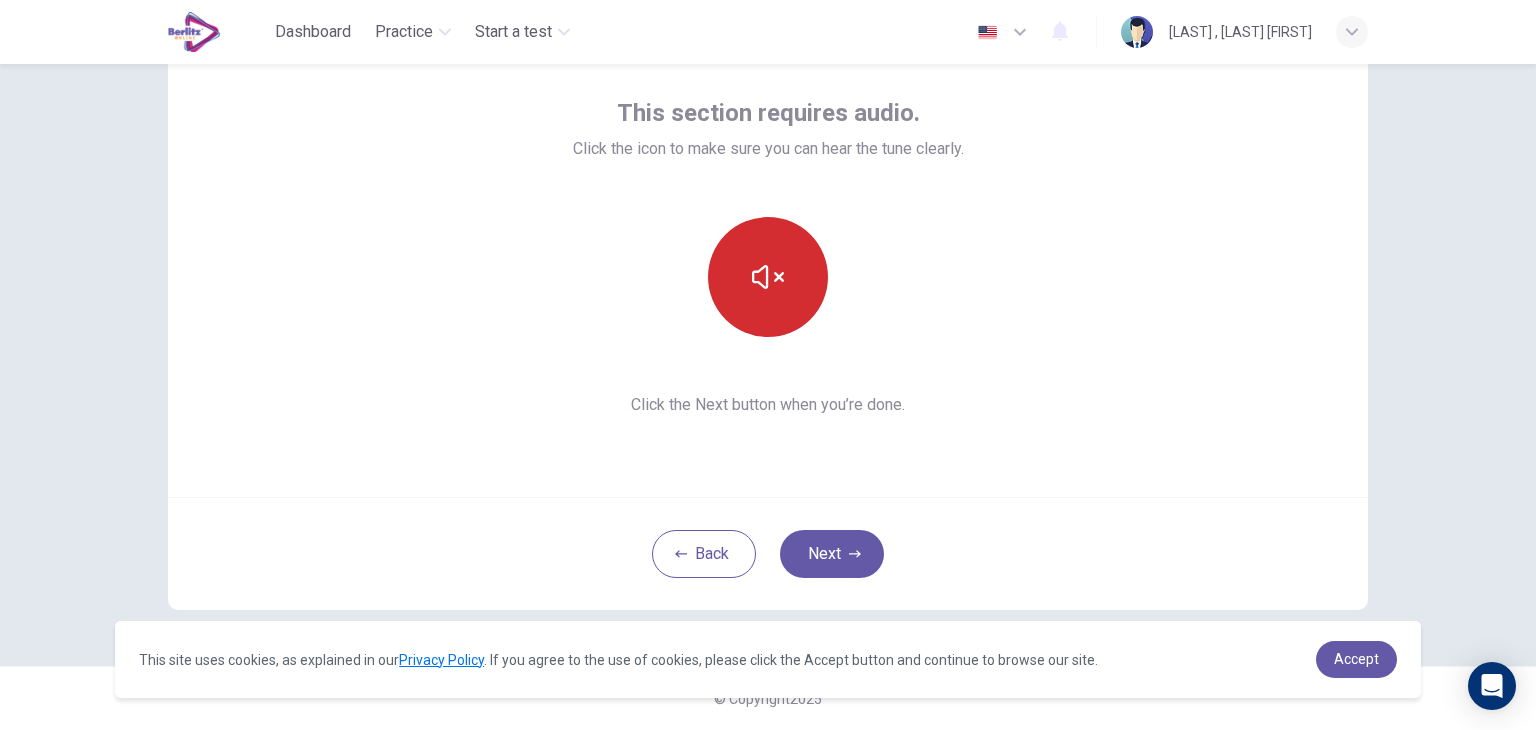 type 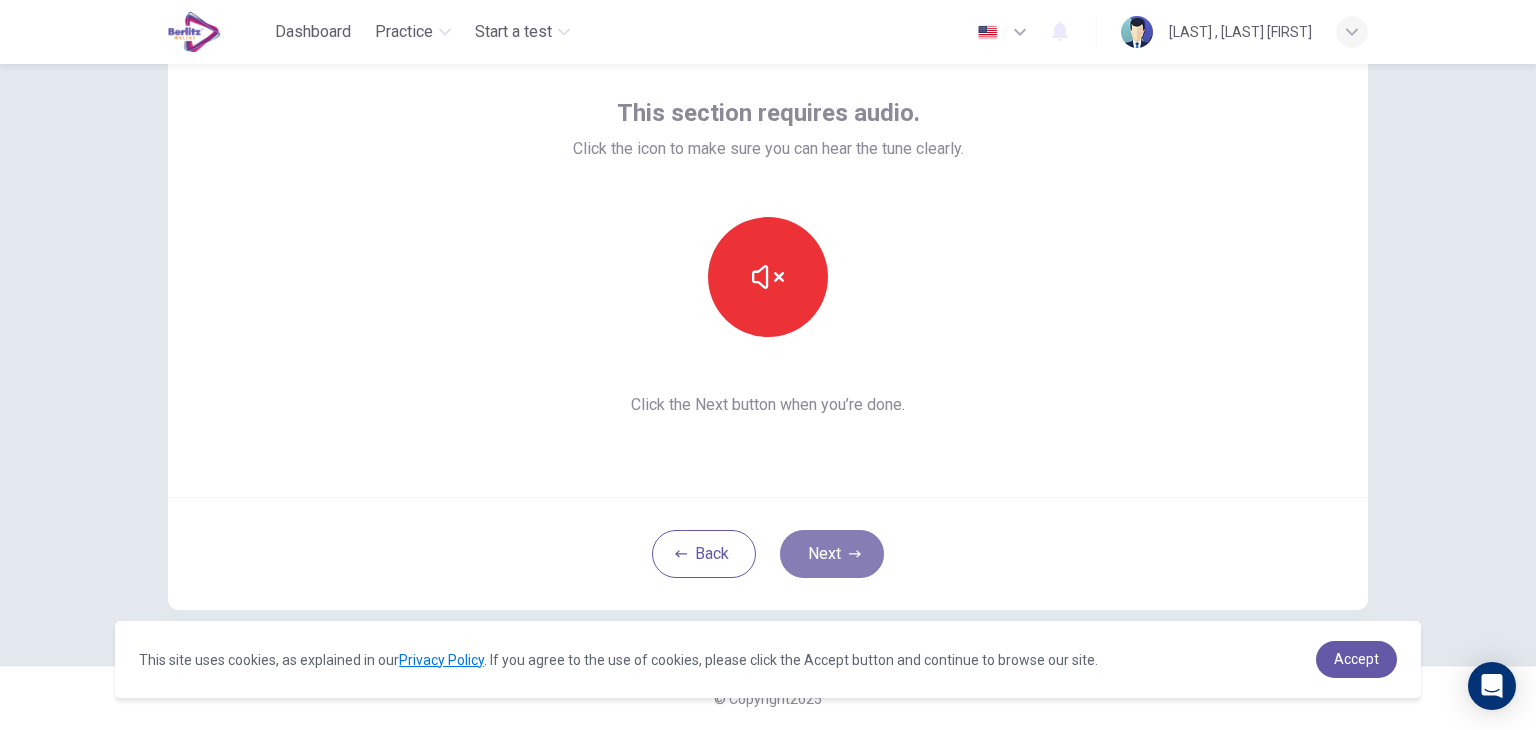 click on "Next" at bounding box center (832, 554) 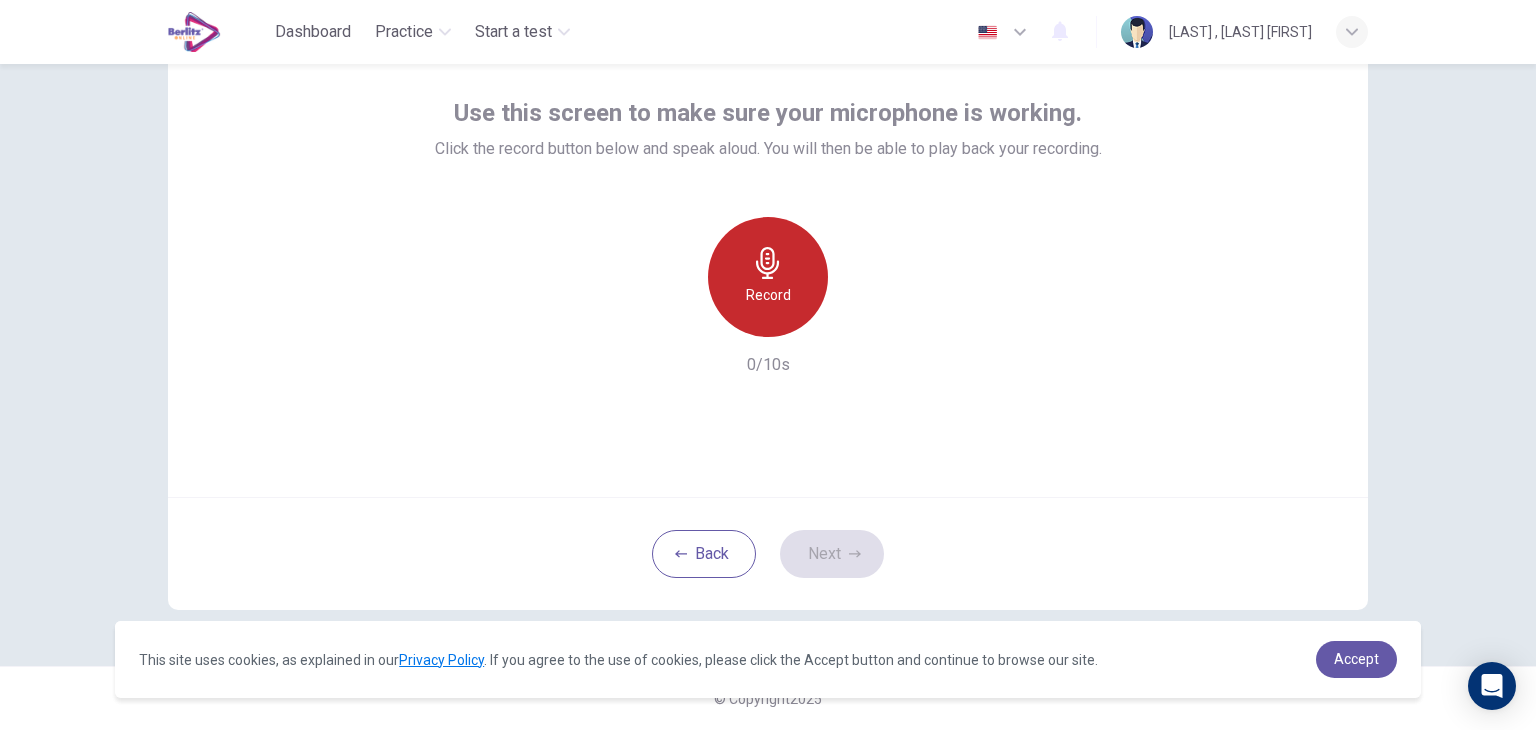 click on "Record" at bounding box center [768, 295] 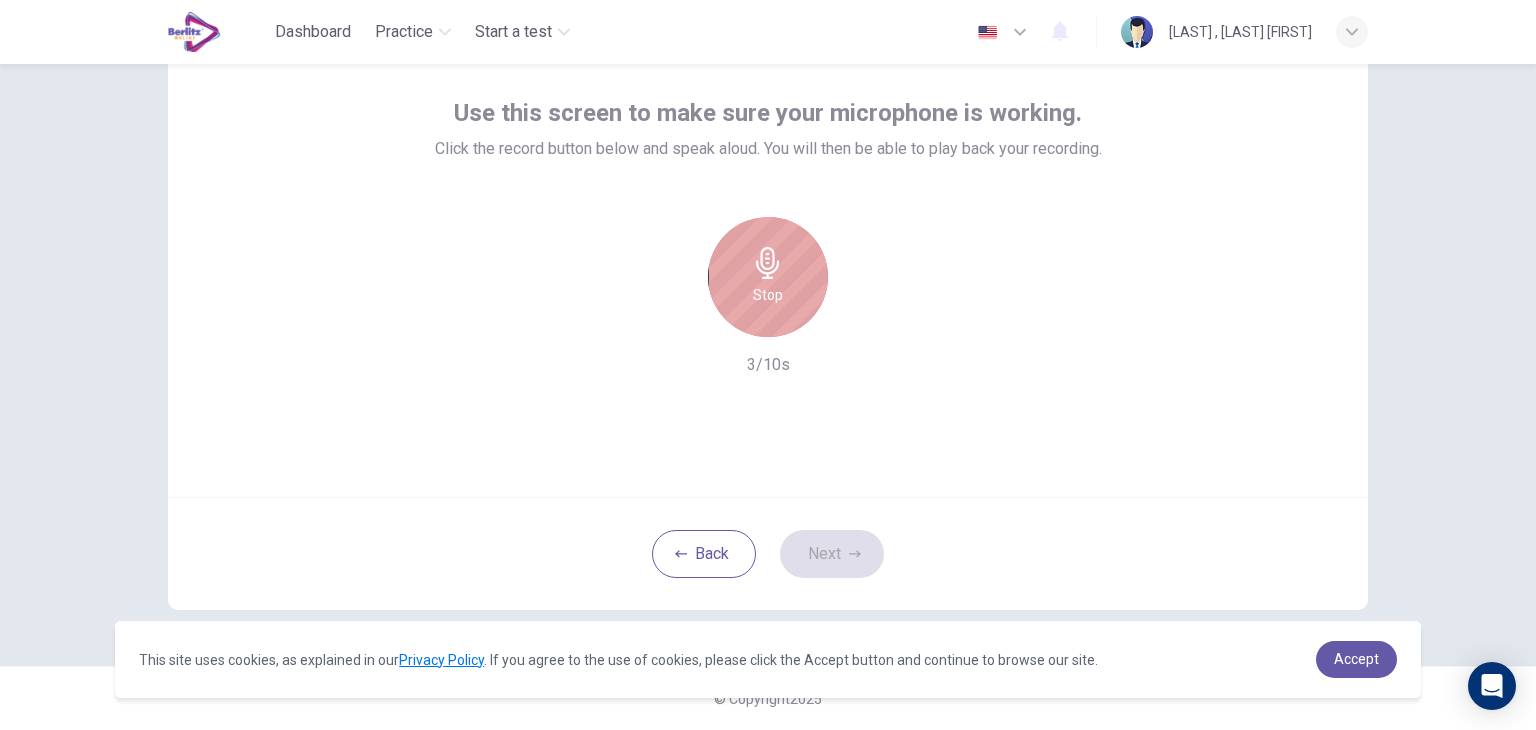 click on "Stop" at bounding box center (768, 295) 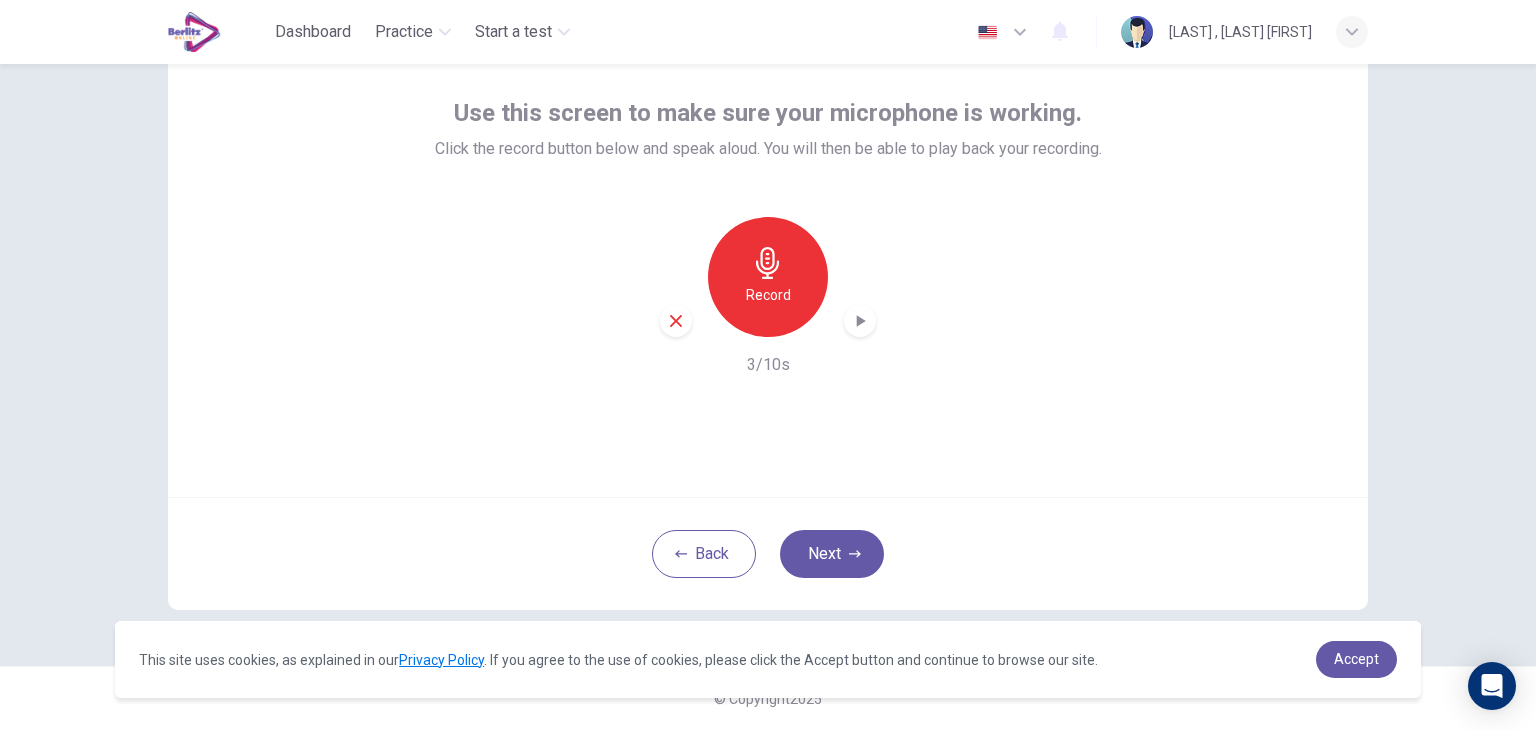 click at bounding box center [860, 321] 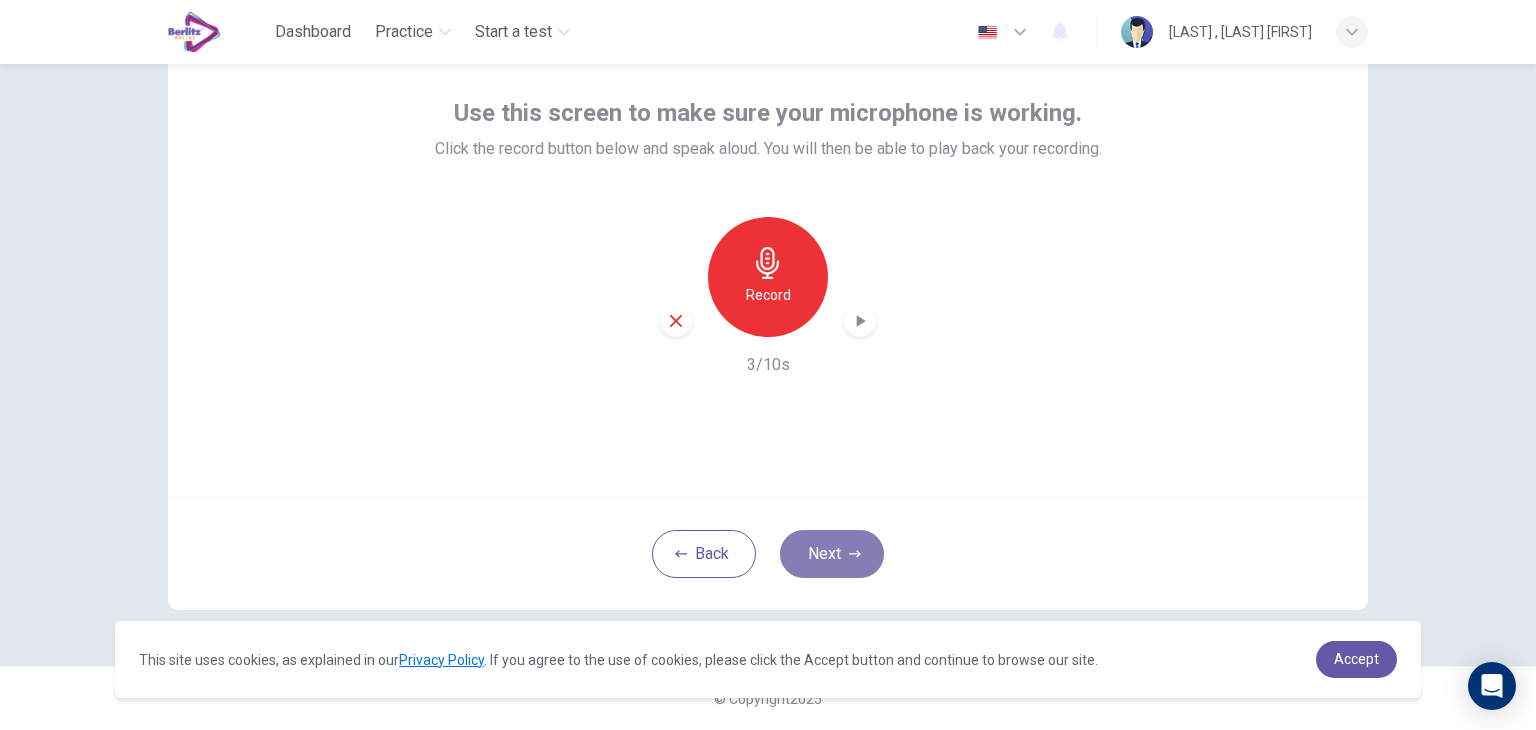 click on "Next" at bounding box center (832, 554) 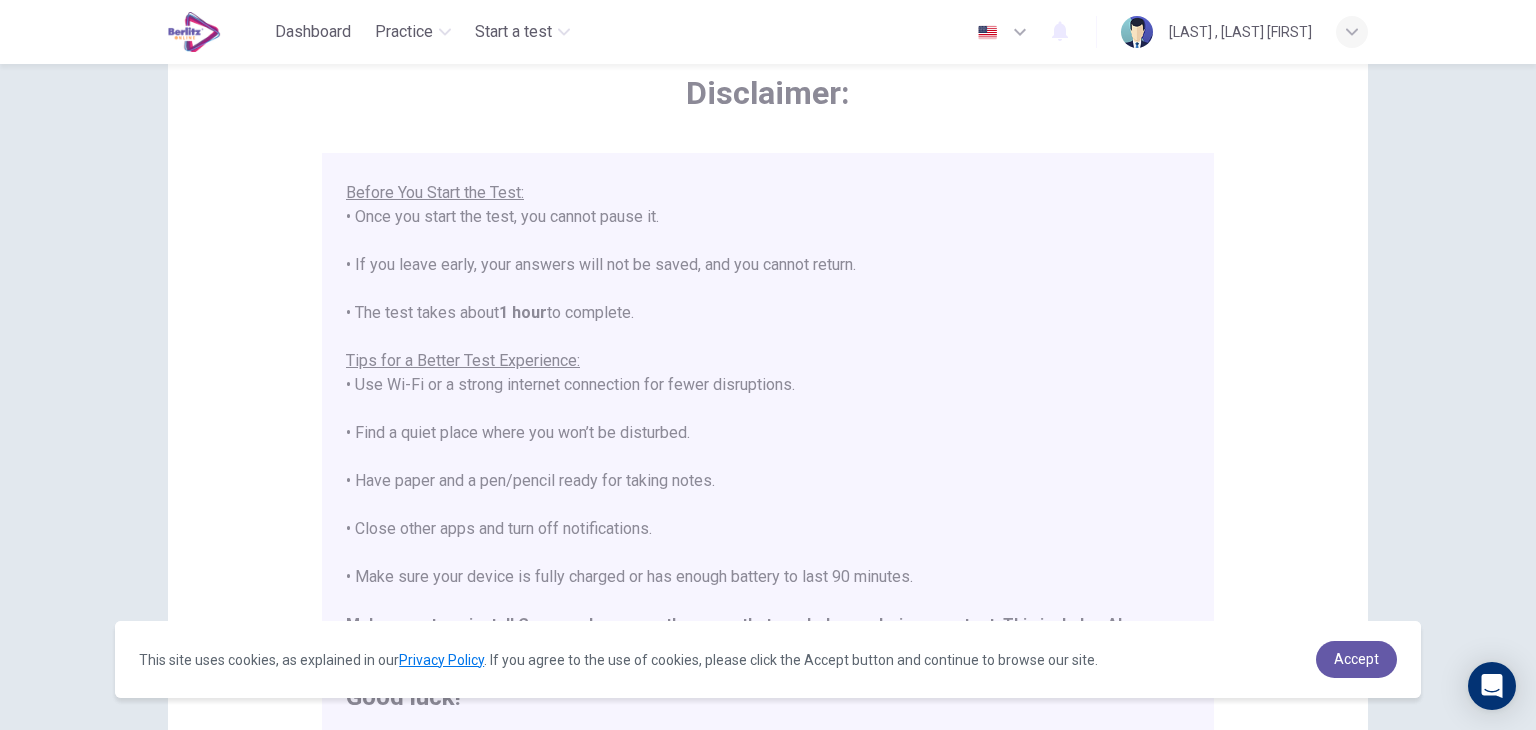 scroll, scrollTop: 191, scrollLeft: 0, axis: vertical 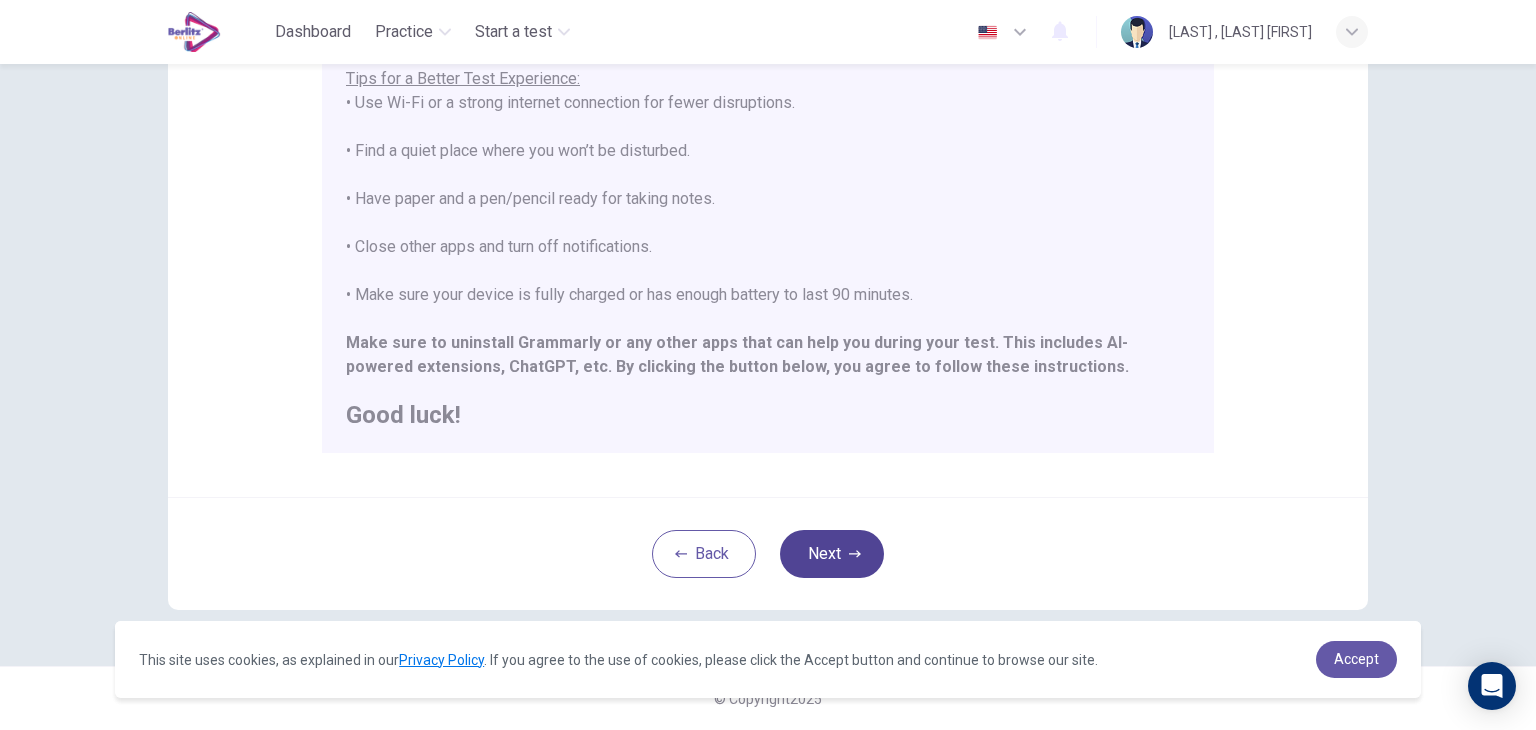 click on "Next" at bounding box center (832, 554) 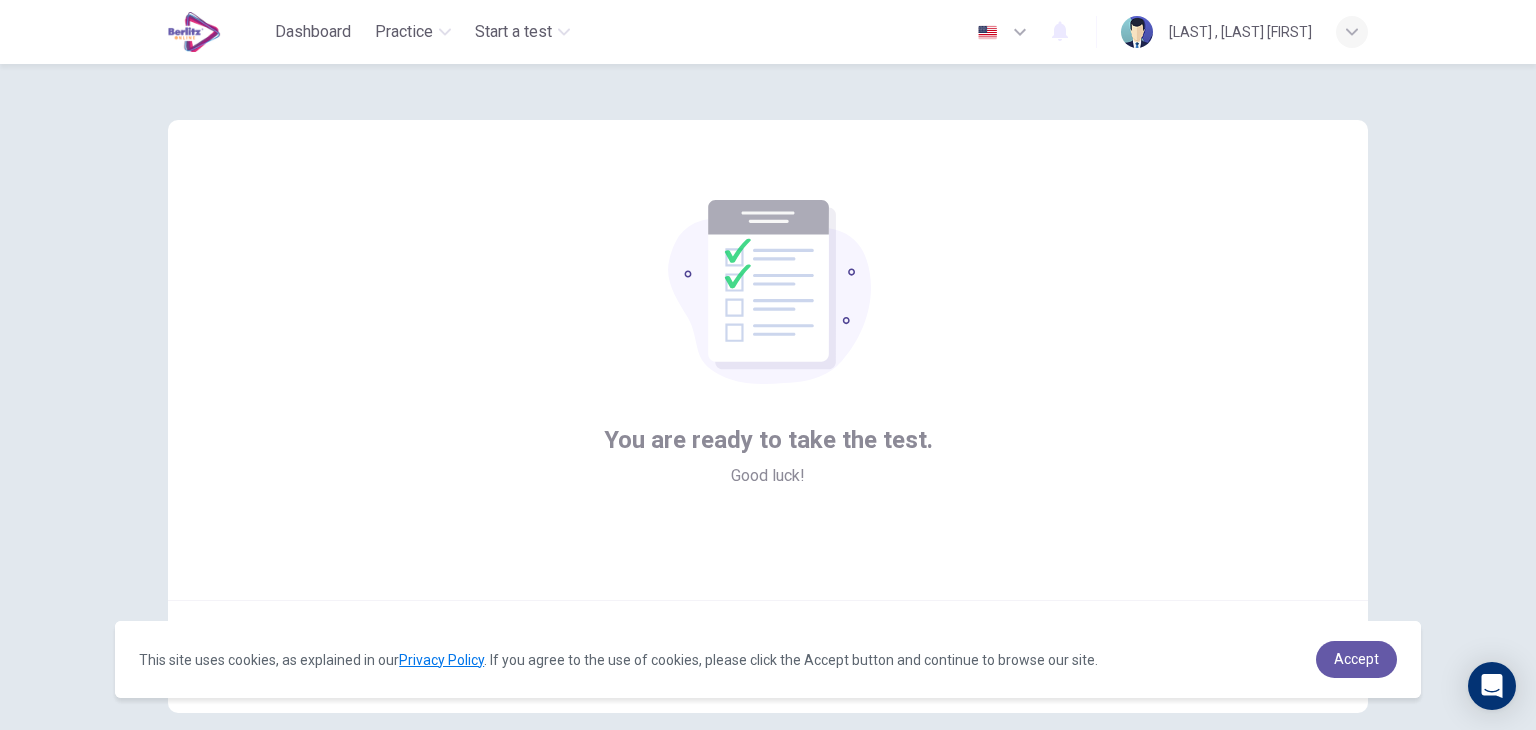 scroll, scrollTop: 103, scrollLeft: 0, axis: vertical 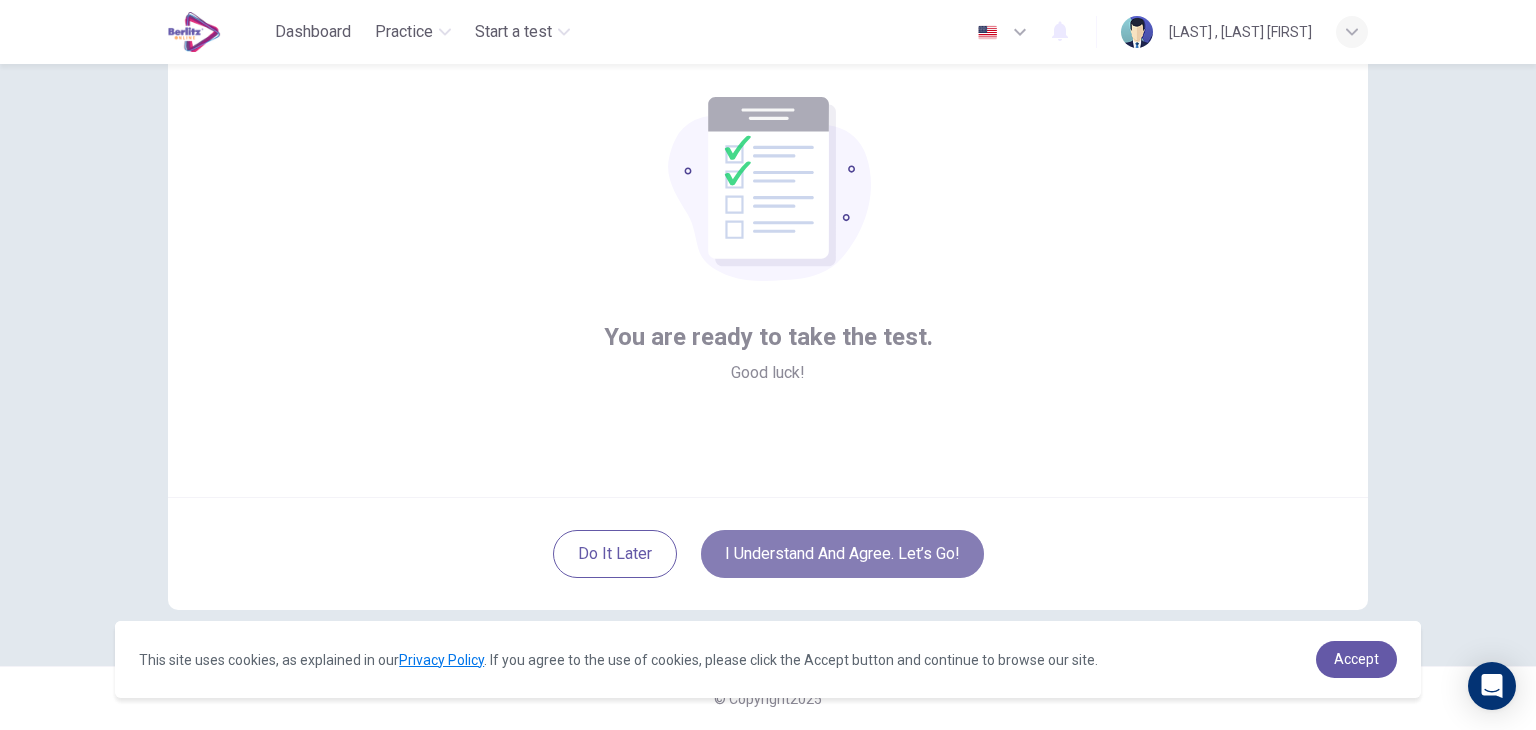 click on "I understand and agree. Let’s go!" at bounding box center (842, 554) 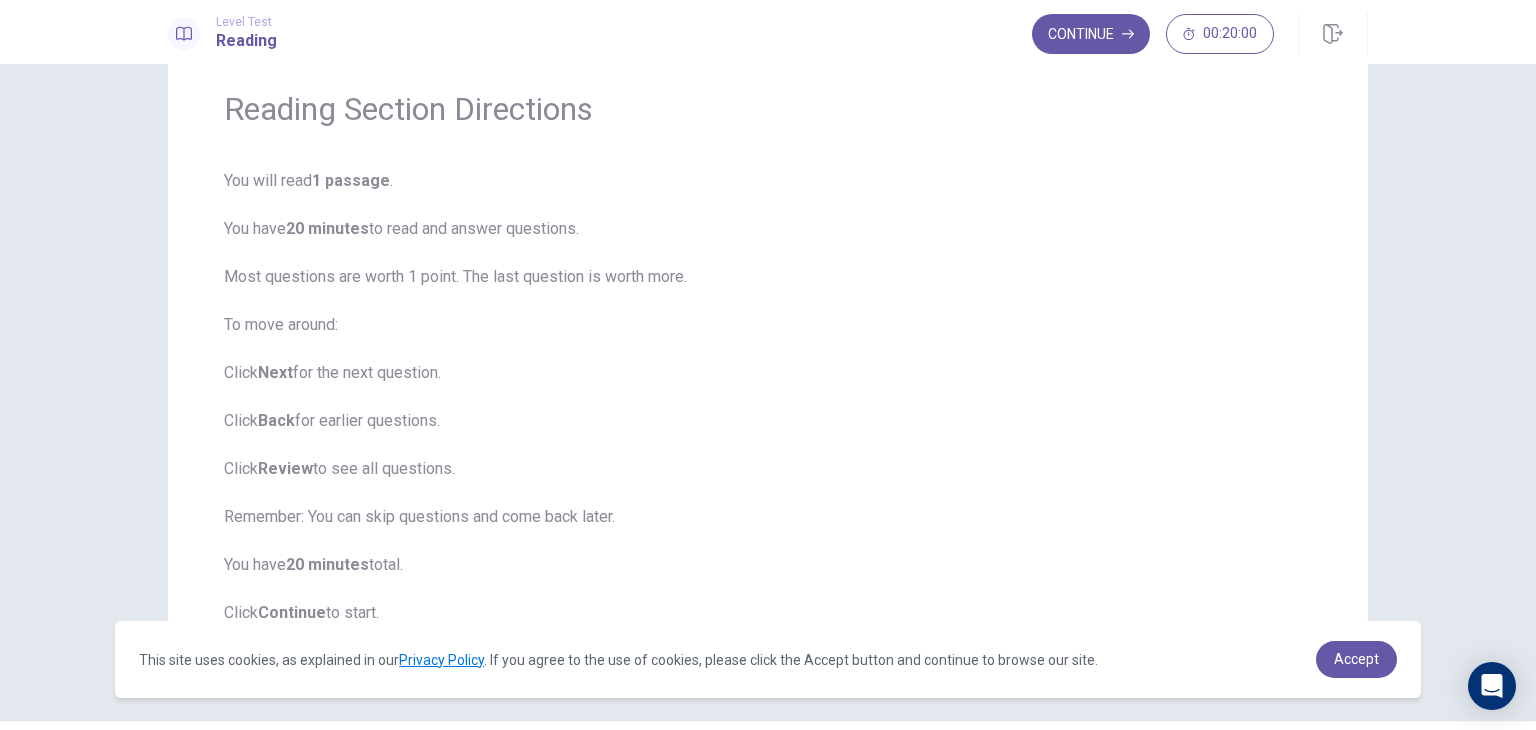 scroll, scrollTop: 126, scrollLeft: 0, axis: vertical 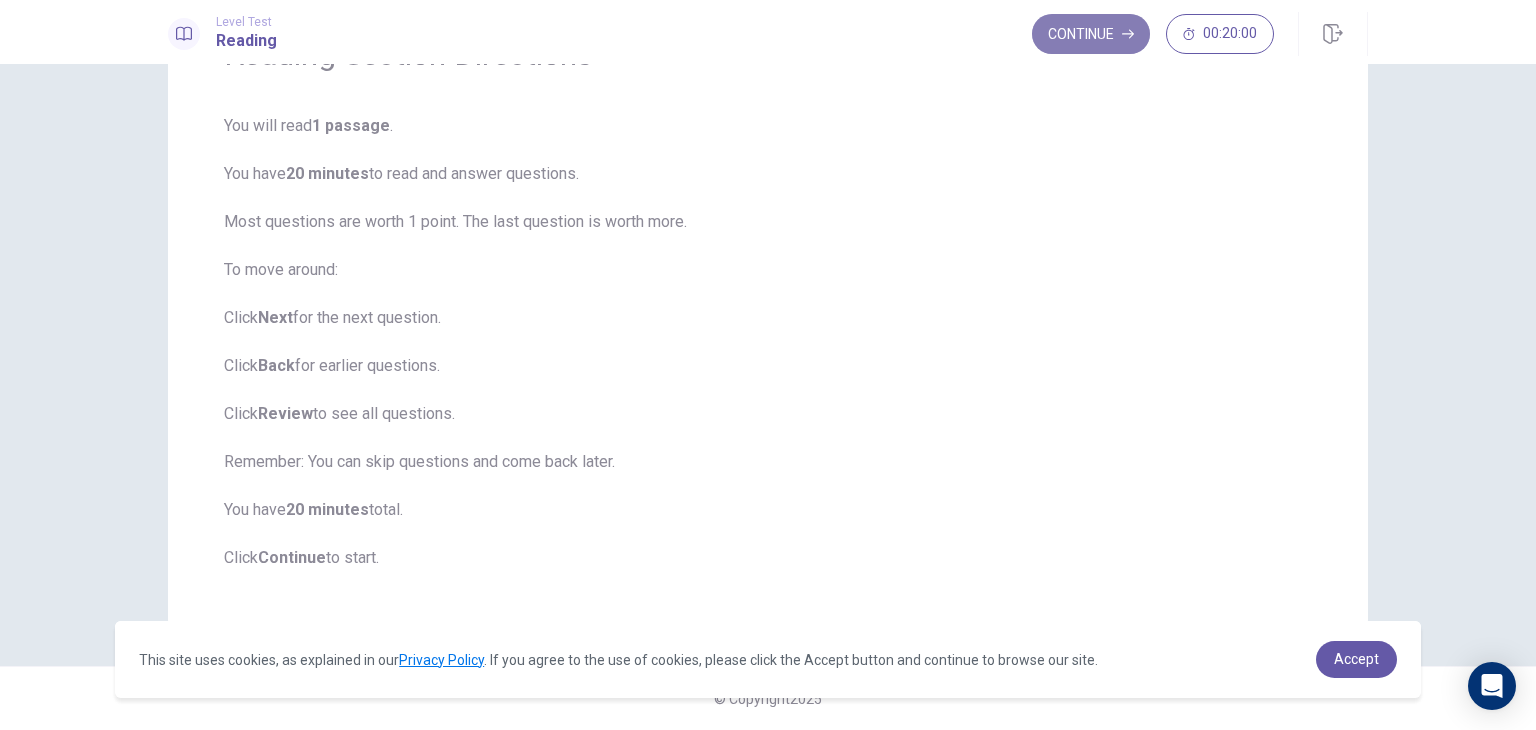 click on "Continue" at bounding box center (1091, 34) 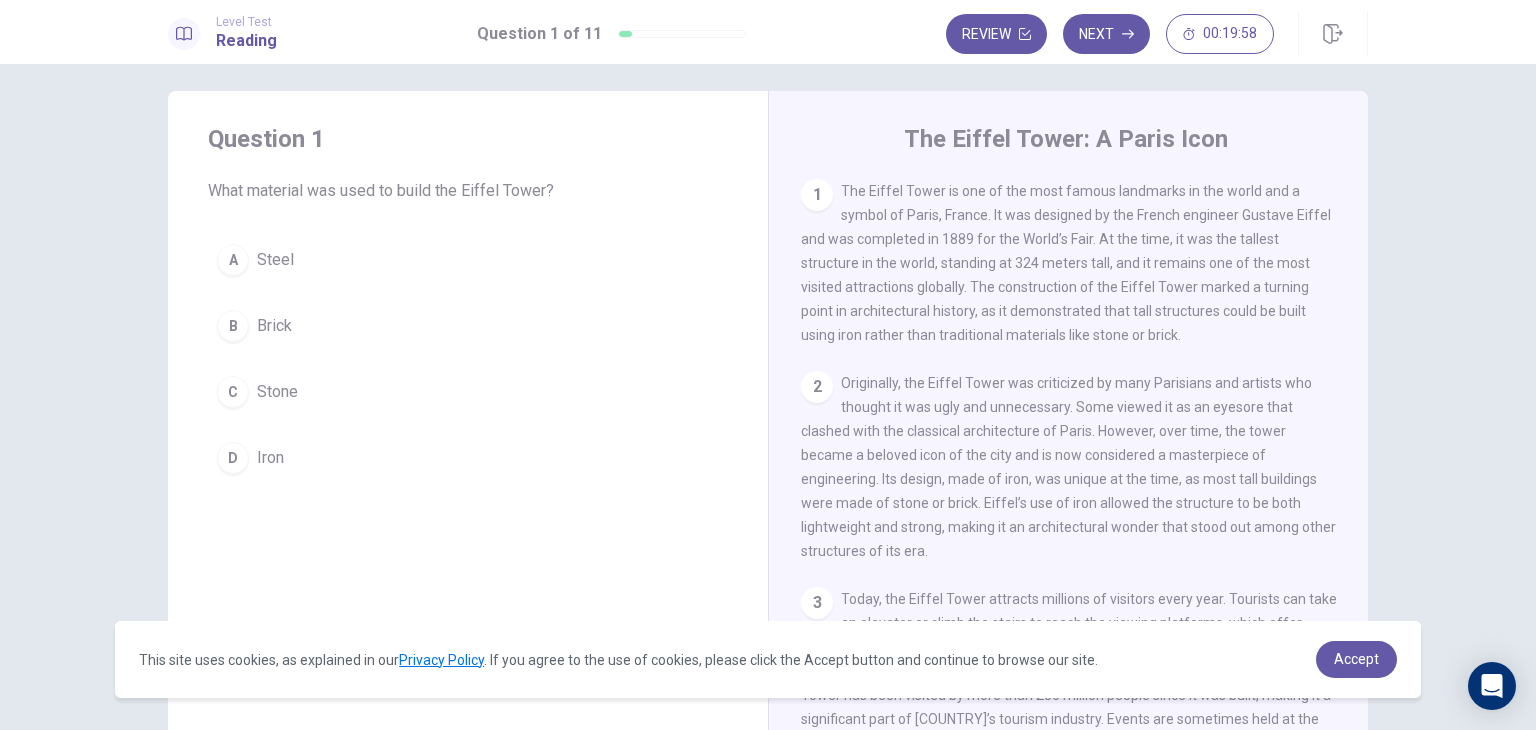 scroll, scrollTop: 1, scrollLeft: 0, axis: vertical 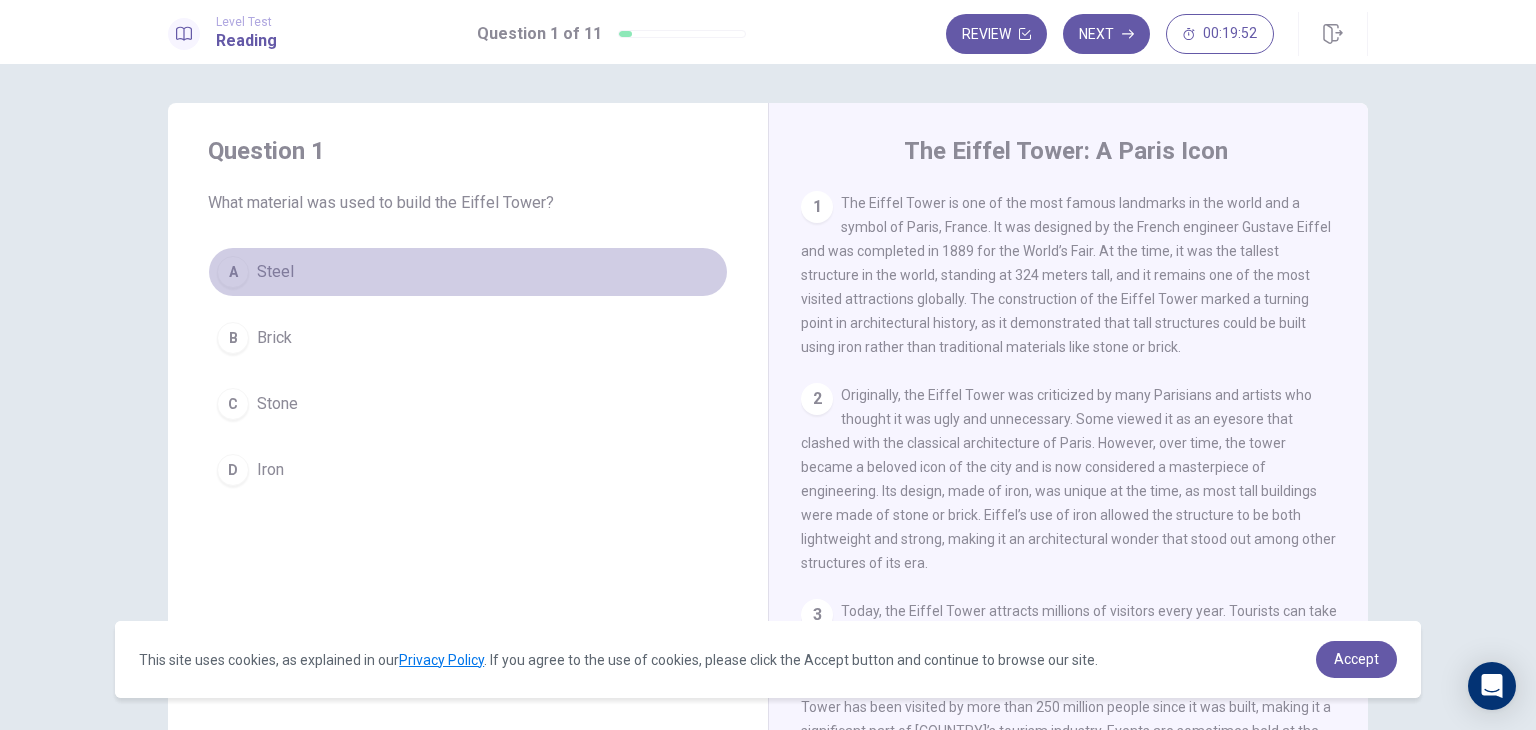 click on "A Steel" at bounding box center [468, 272] 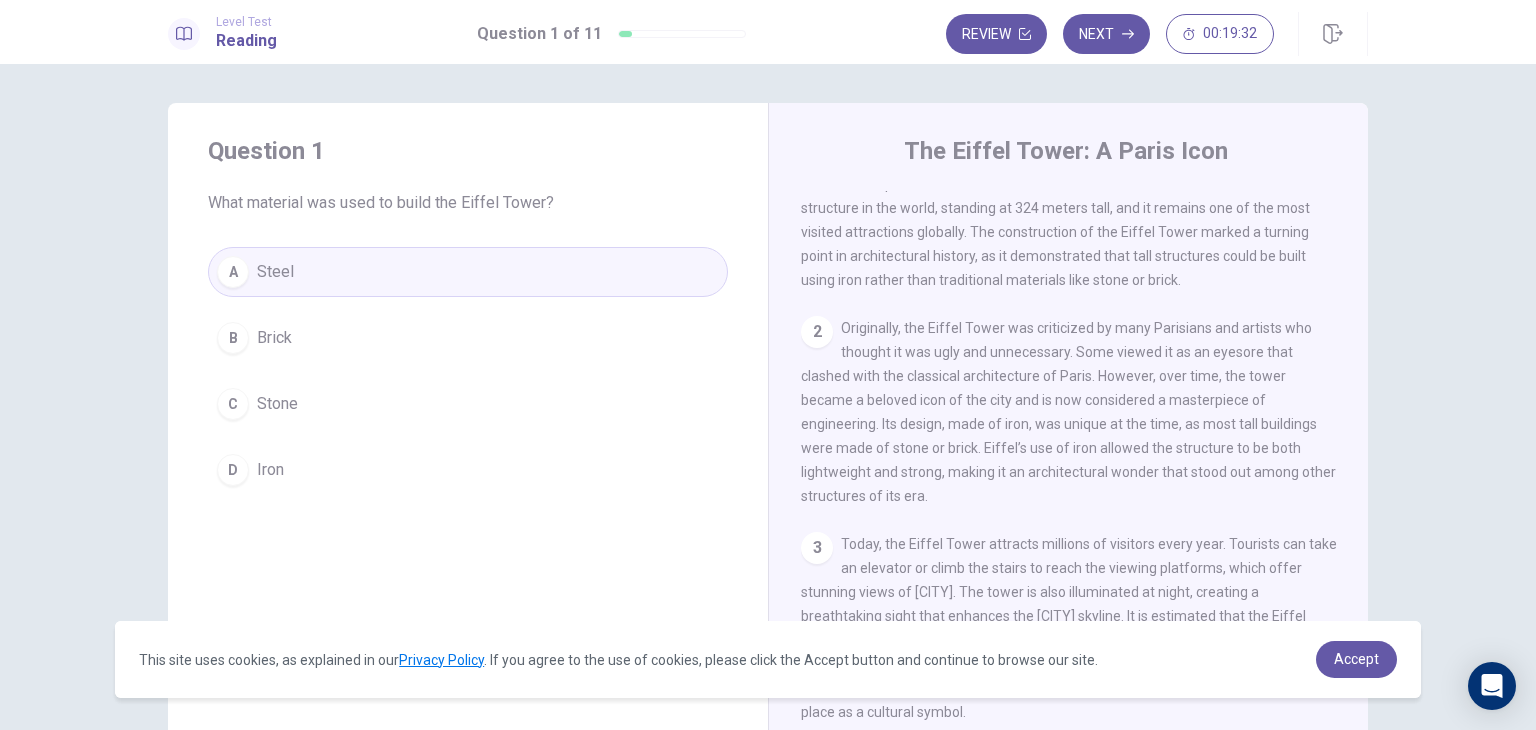 scroll, scrollTop: 68, scrollLeft: 0, axis: vertical 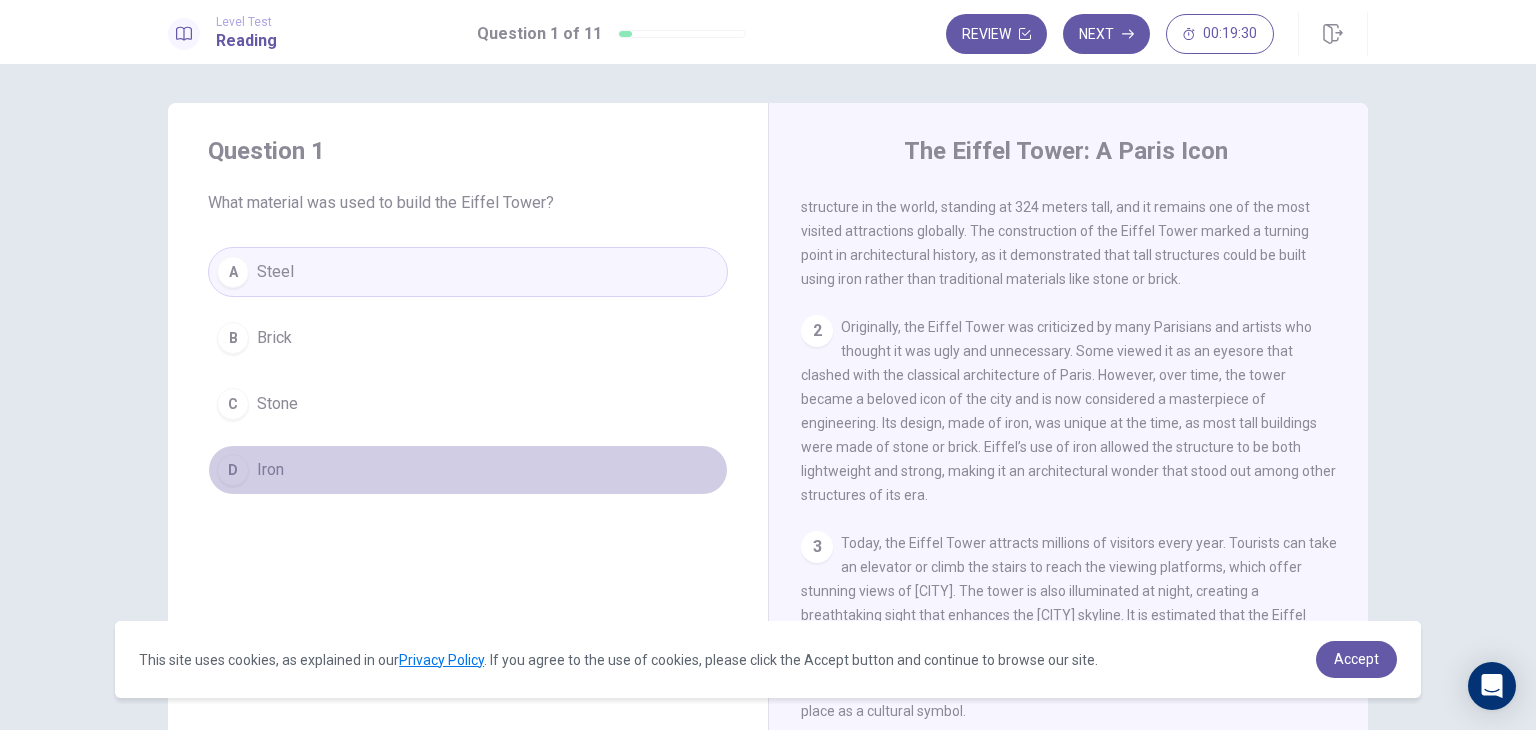 click on "D Iron" at bounding box center (468, 470) 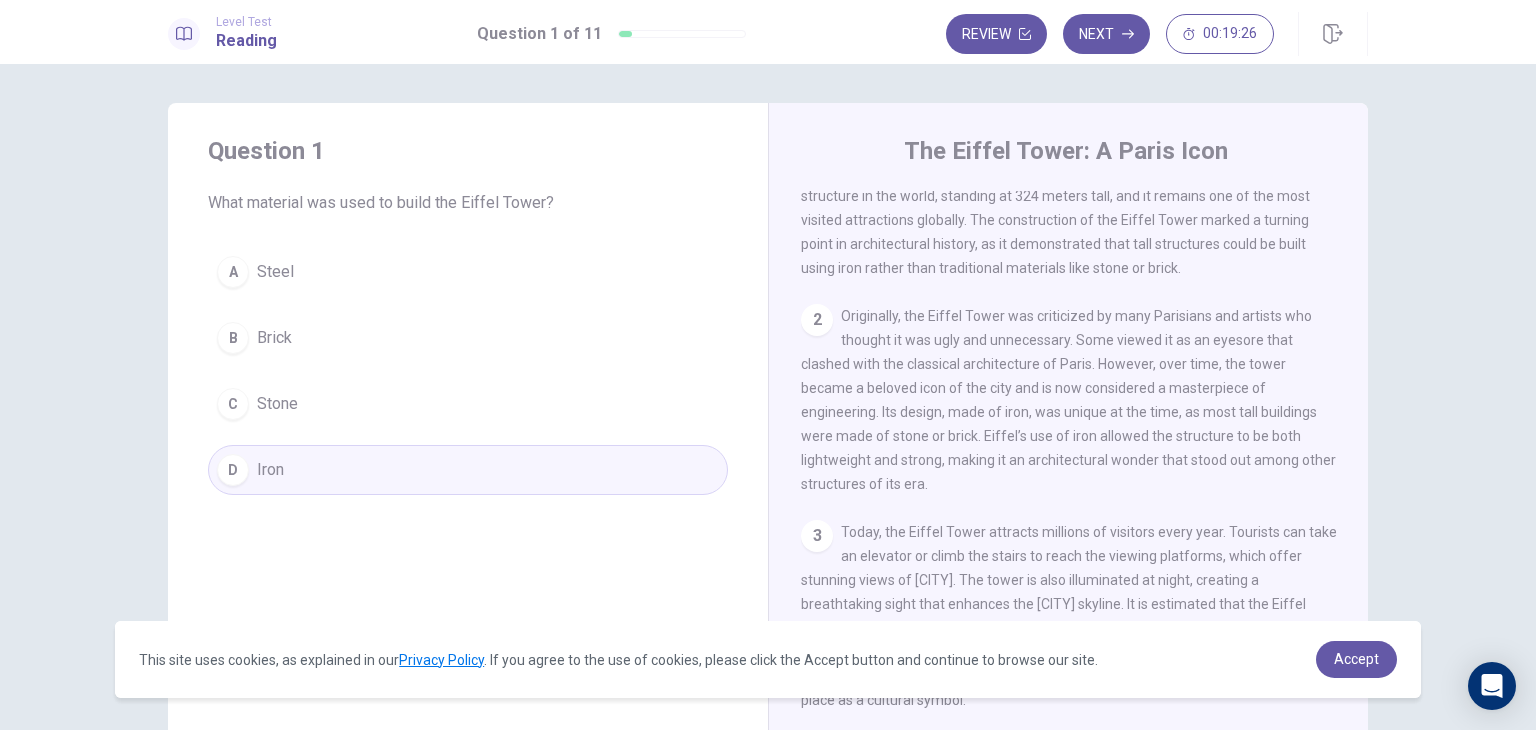 scroll, scrollTop: 80, scrollLeft: 0, axis: vertical 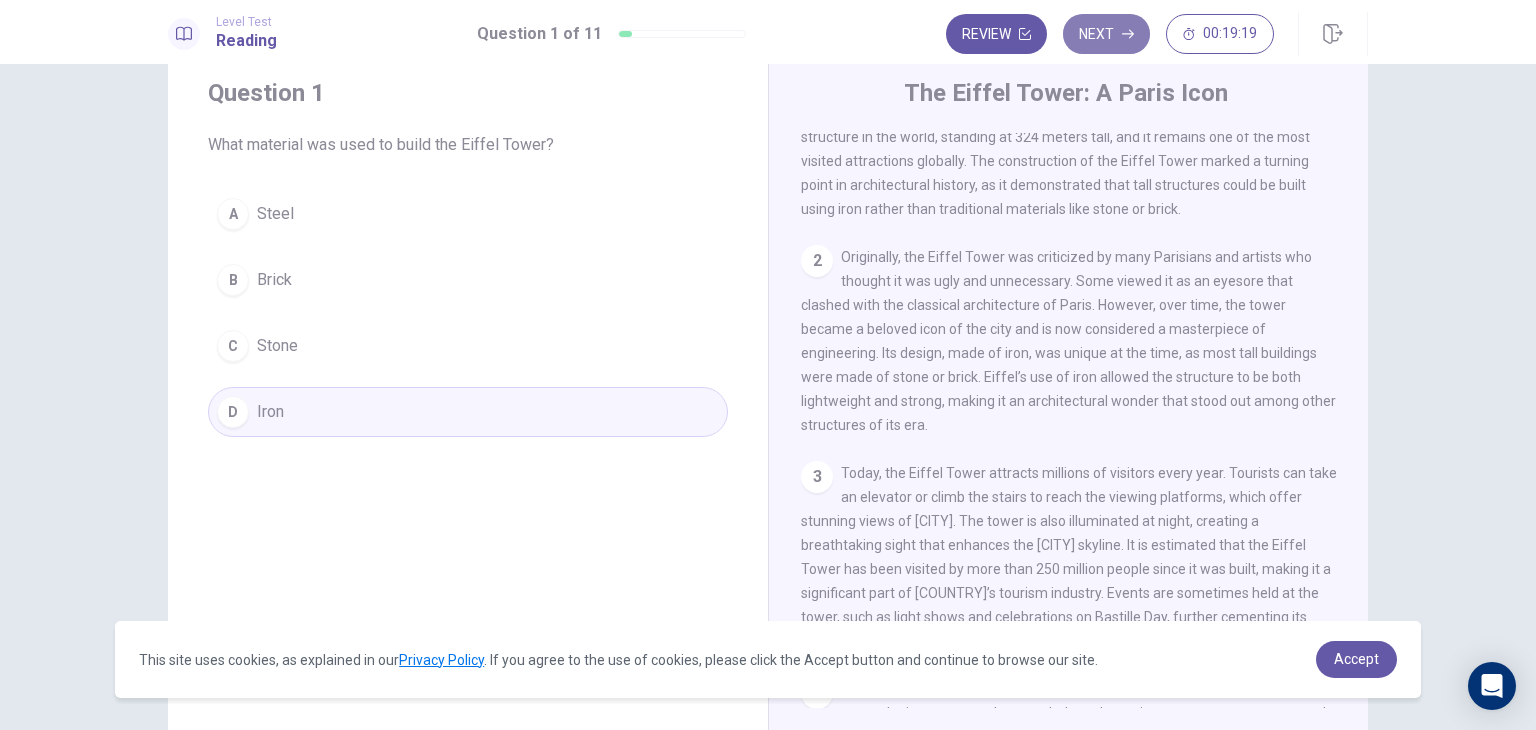 click on "Next" at bounding box center (1106, 34) 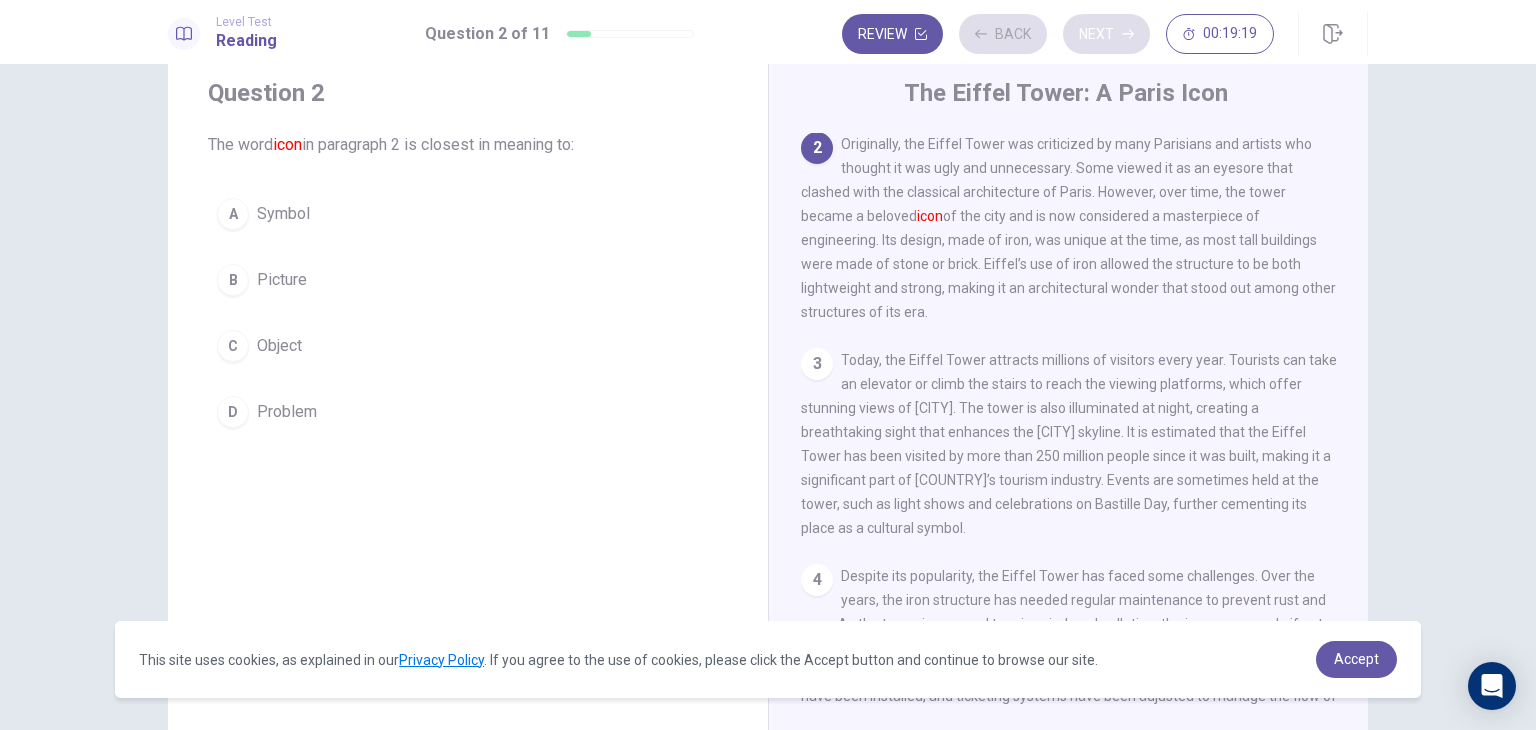 scroll, scrollTop: 197, scrollLeft: 0, axis: vertical 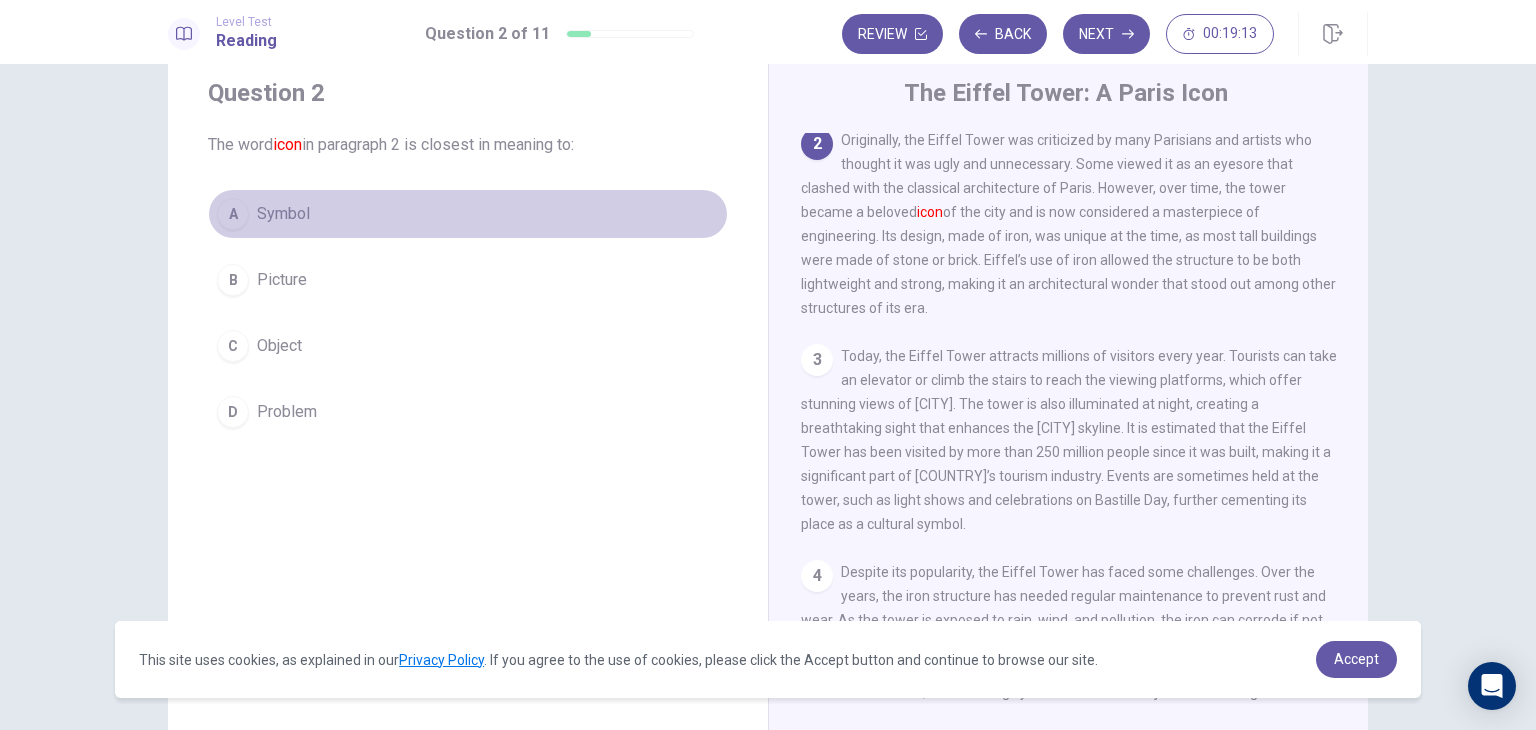 click on "A Symbol" at bounding box center [468, 214] 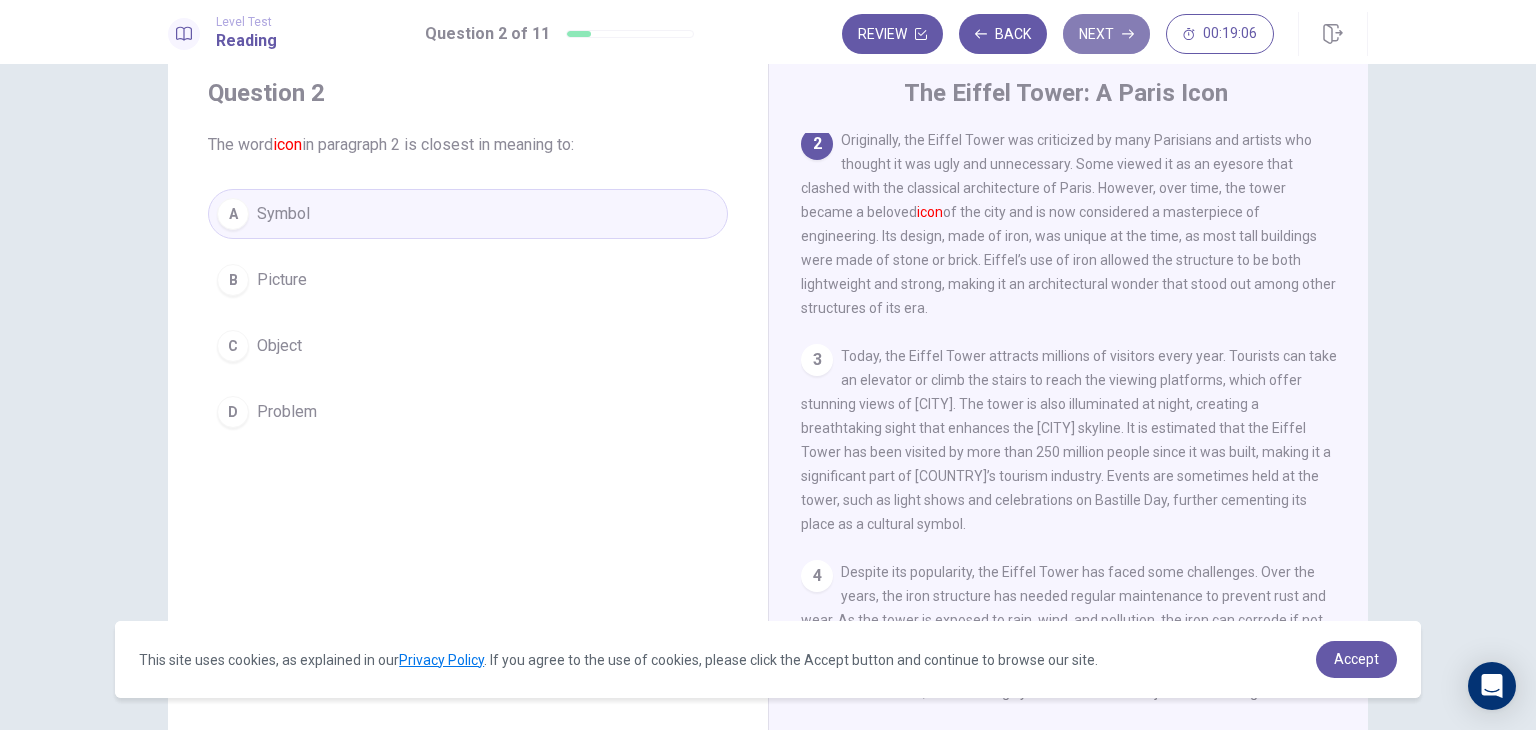 click on "Next" at bounding box center (1106, 34) 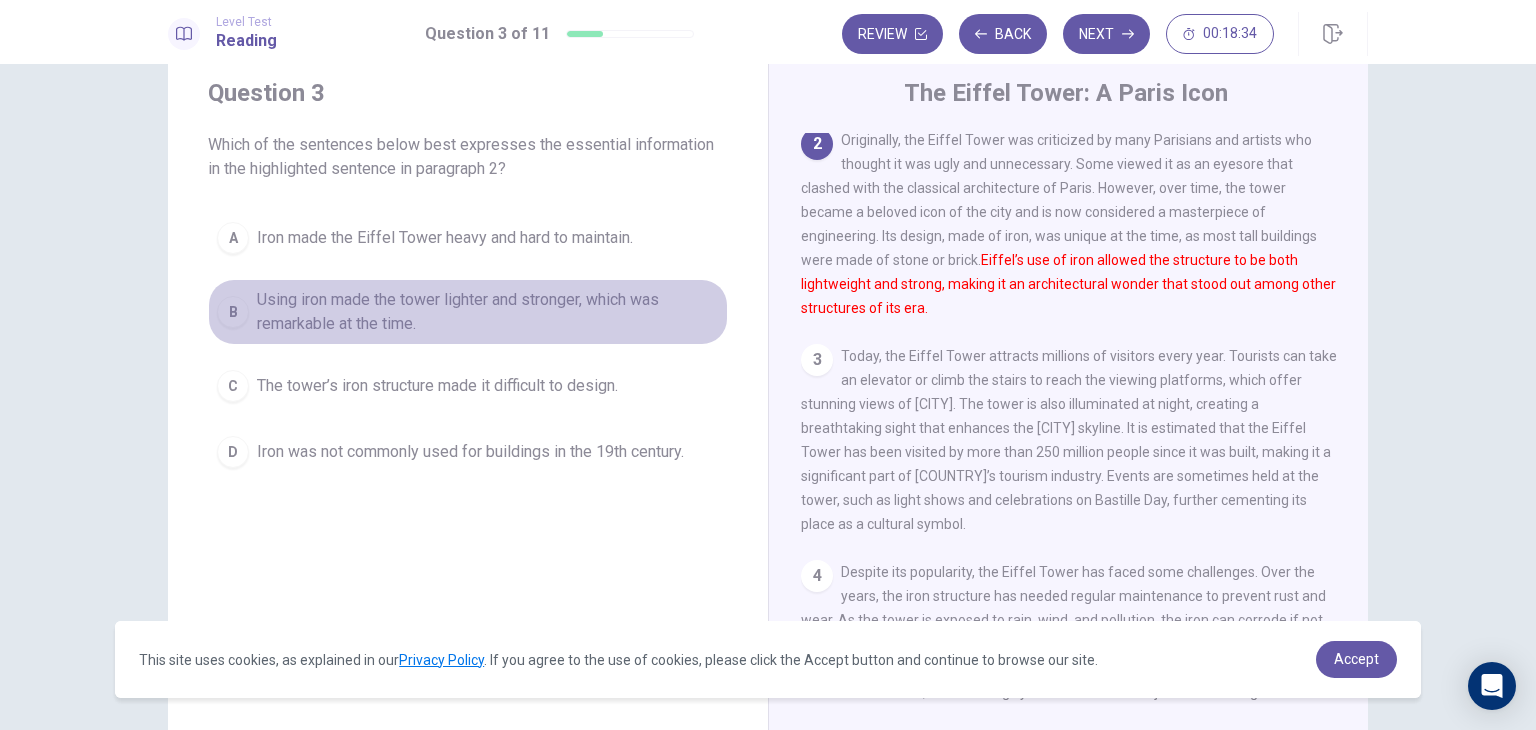 click on "Using iron made the tower lighter and stronger, which was remarkable at the time." at bounding box center (445, 238) 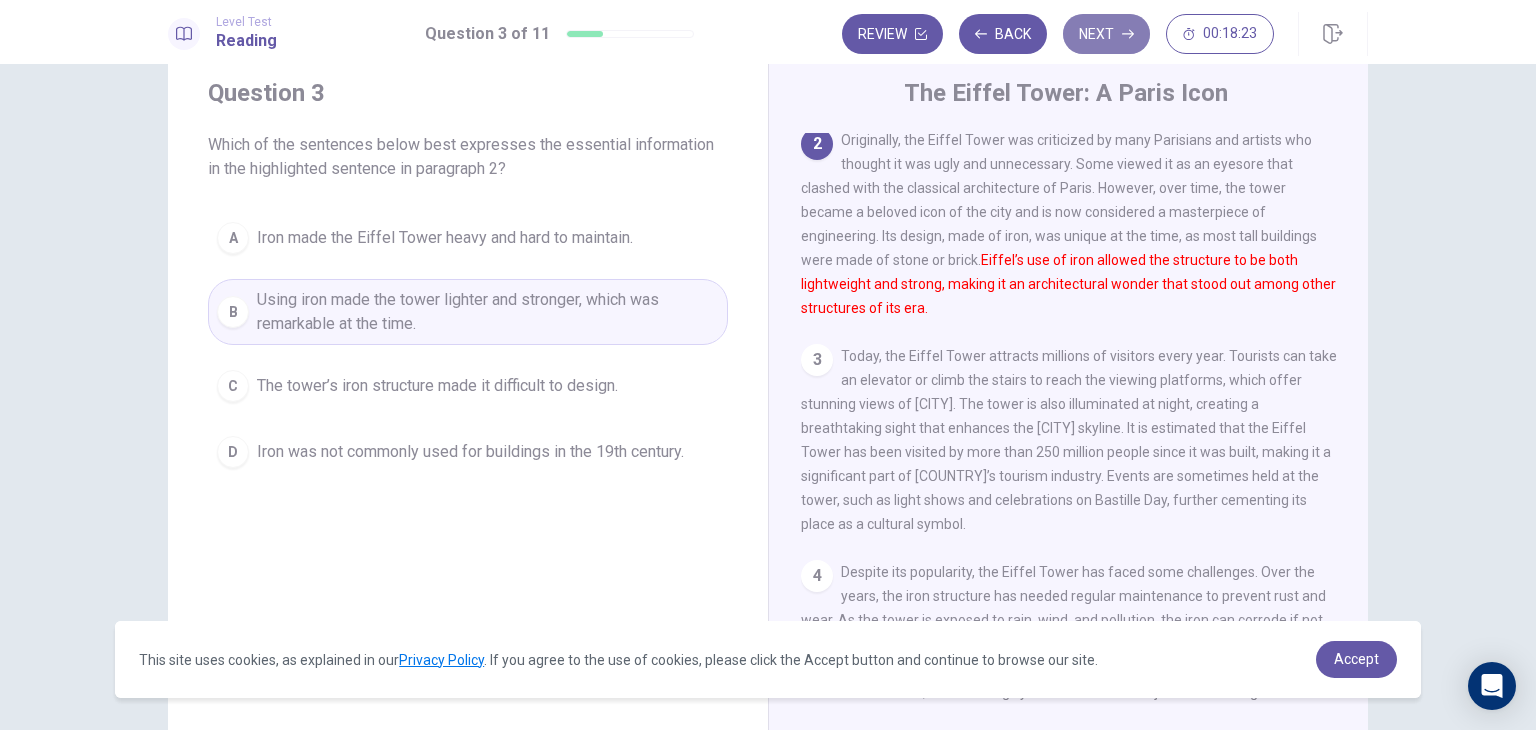 click on "Next" at bounding box center (1106, 34) 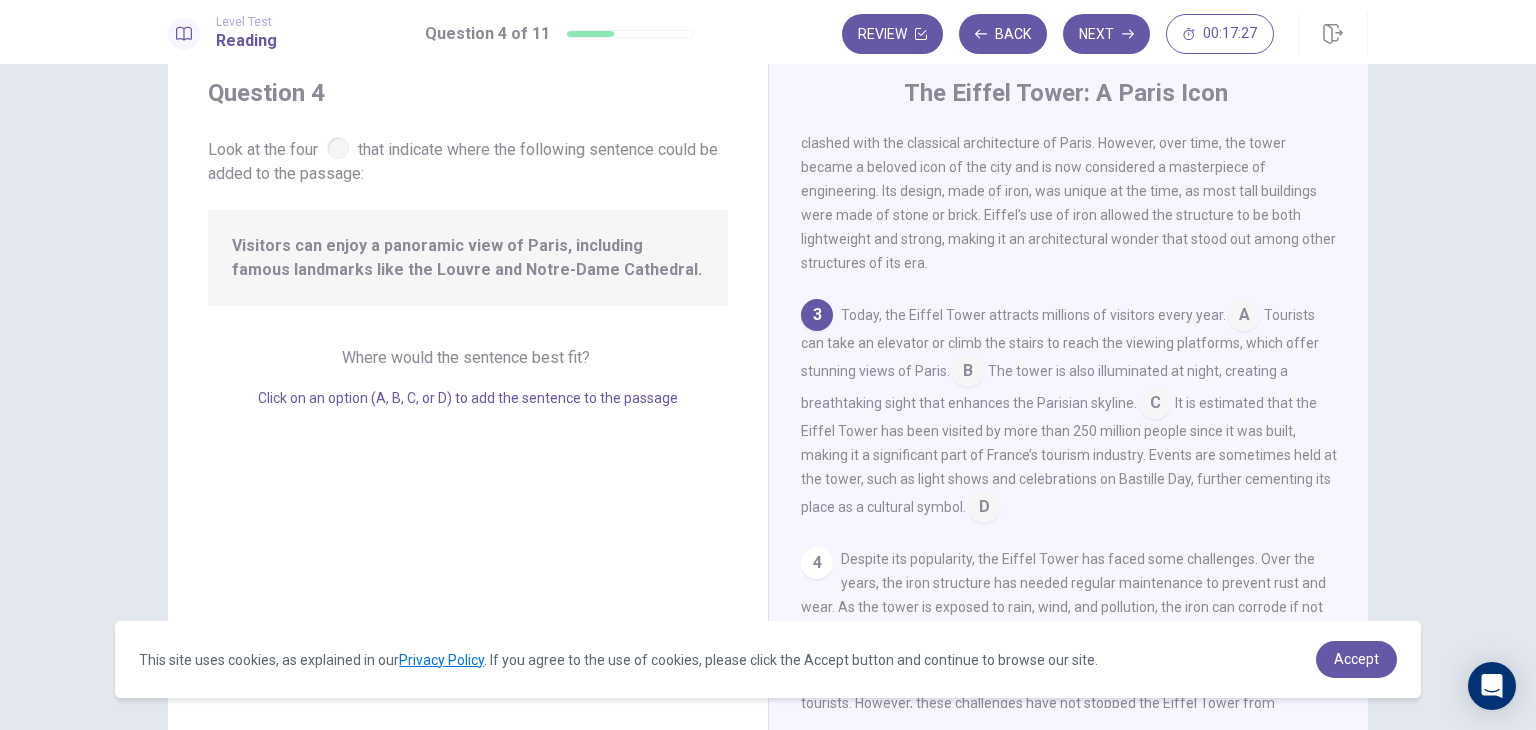scroll, scrollTop: 240, scrollLeft: 0, axis: vertical 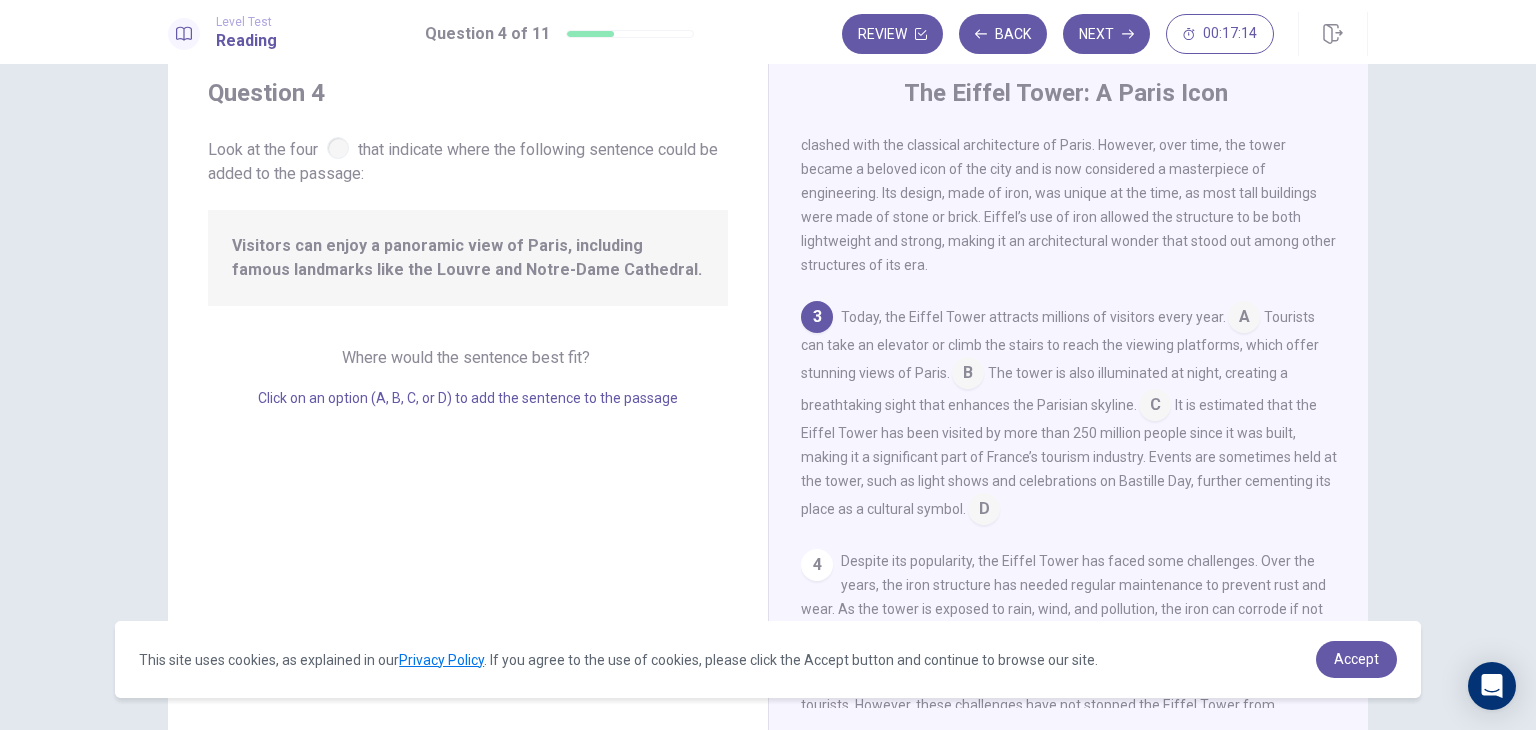 click at bounding box center (1244, 319) 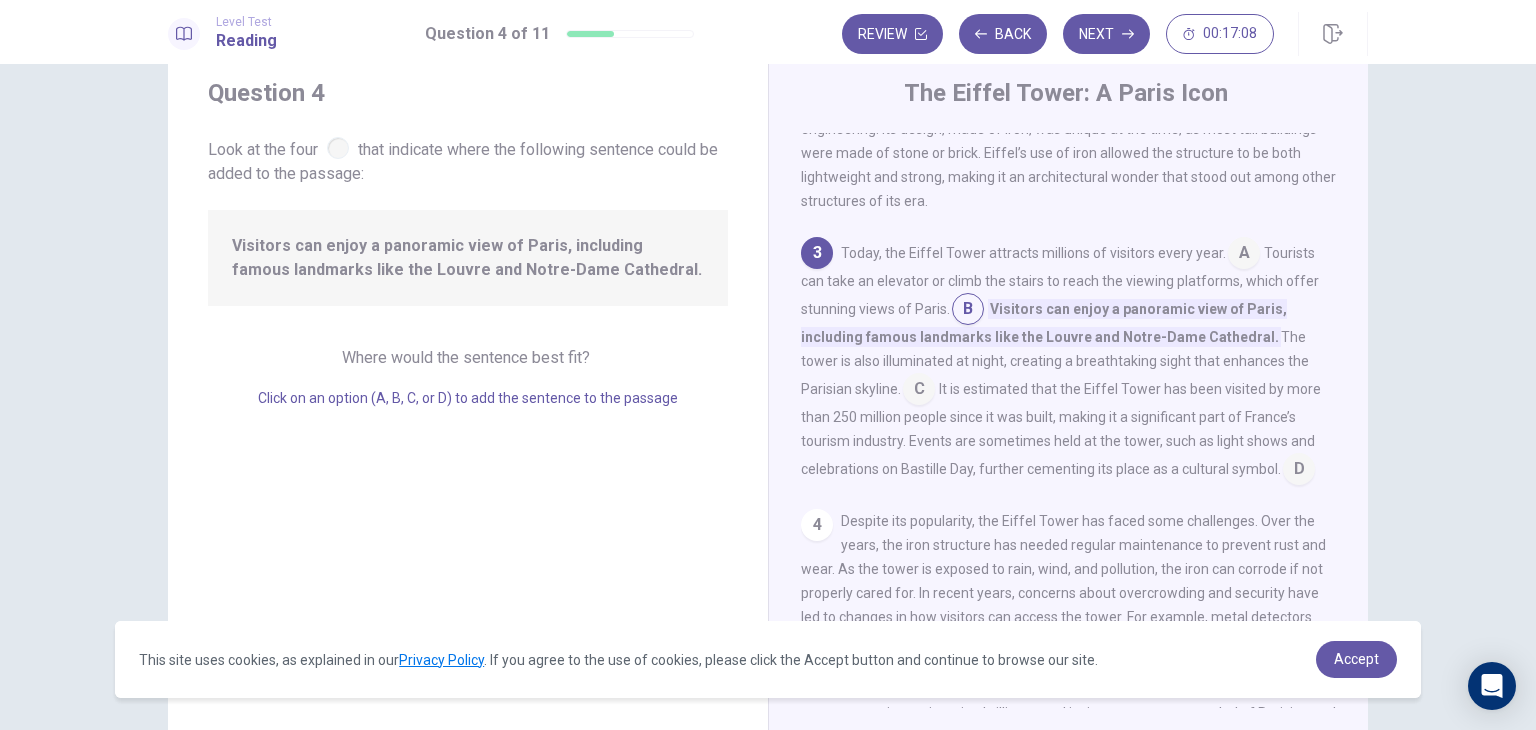 scroll, scrollTop: 388, scrollLeft: 0, axis: vertical 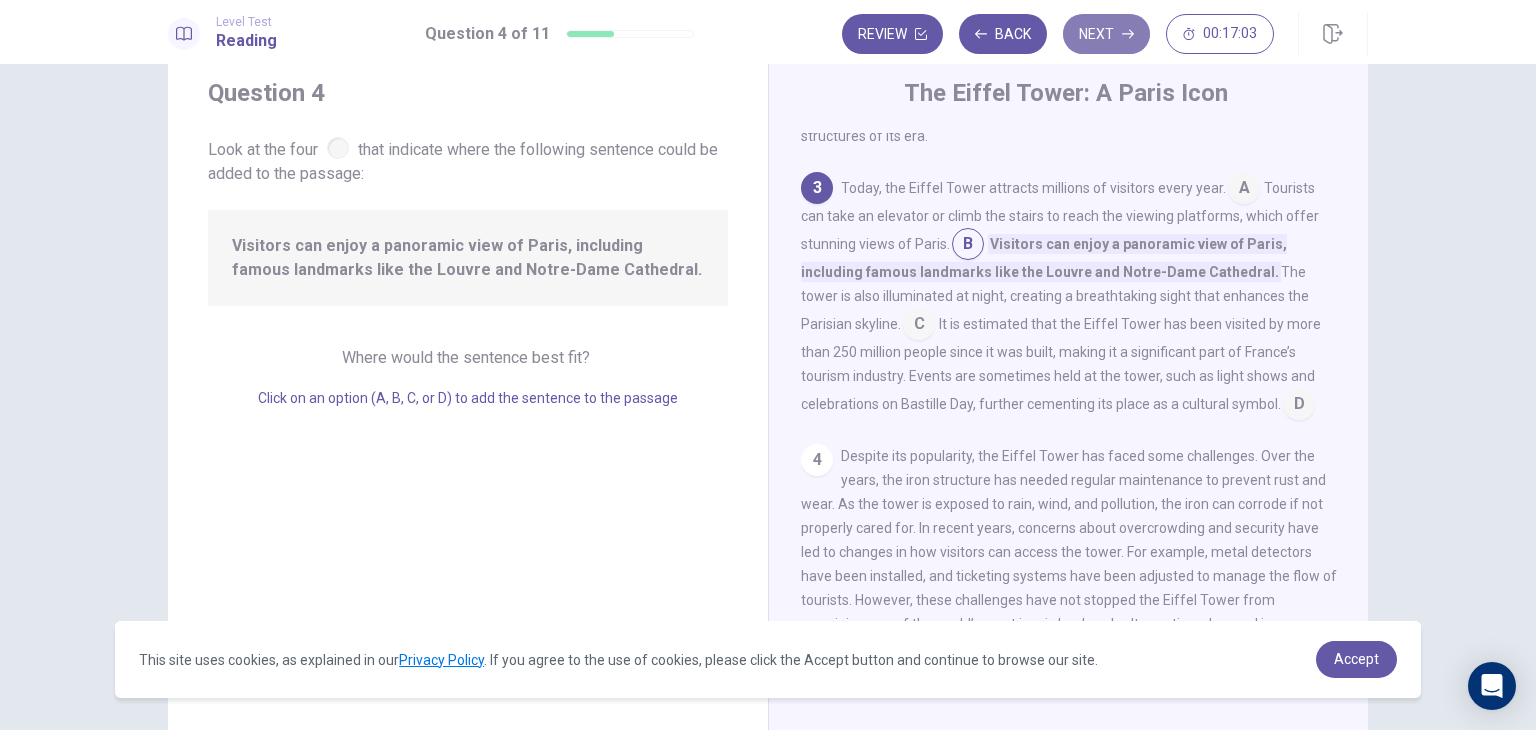 click on "Next" at bounding box center (1106, 34) 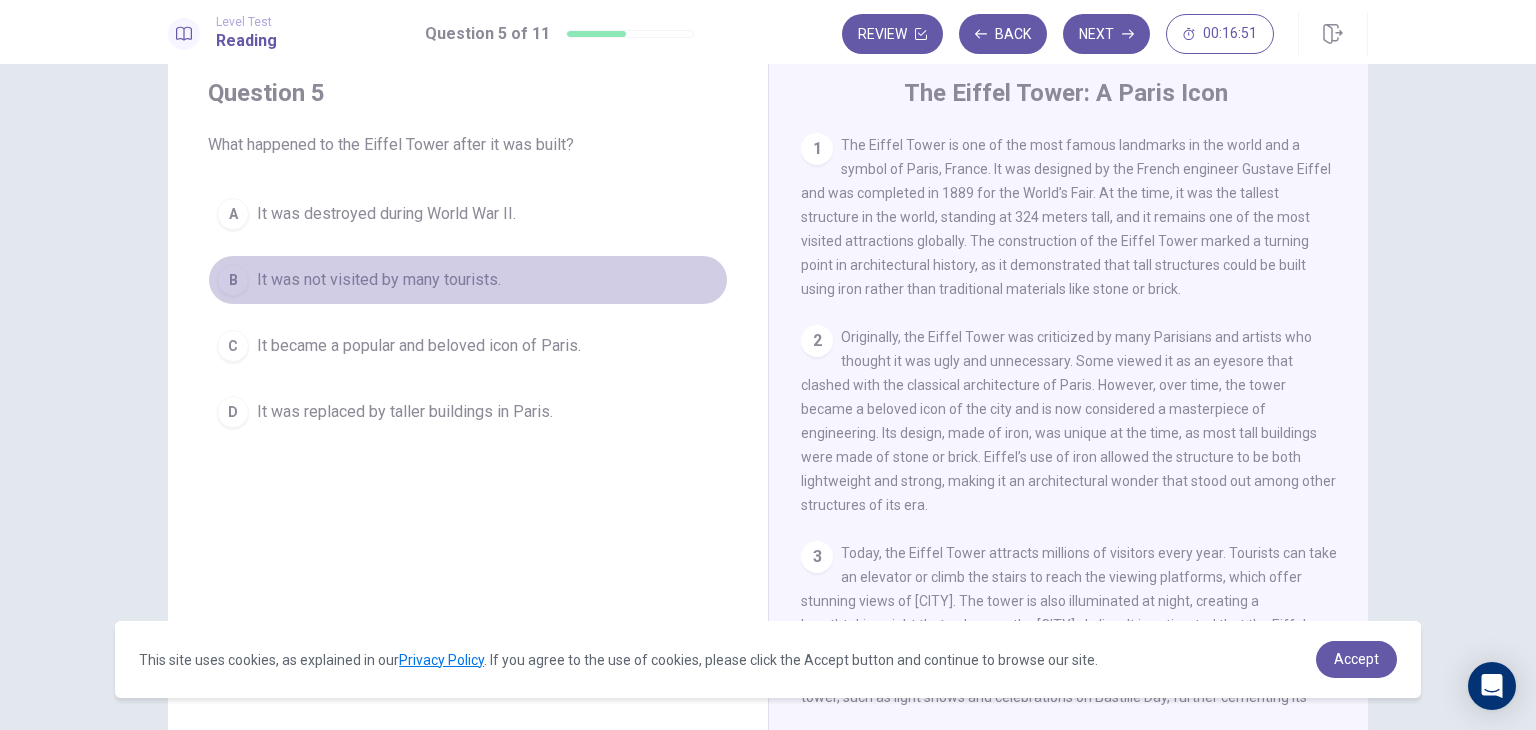 click on "B It was not visited by many tourists." at bounding box center [468, 280] 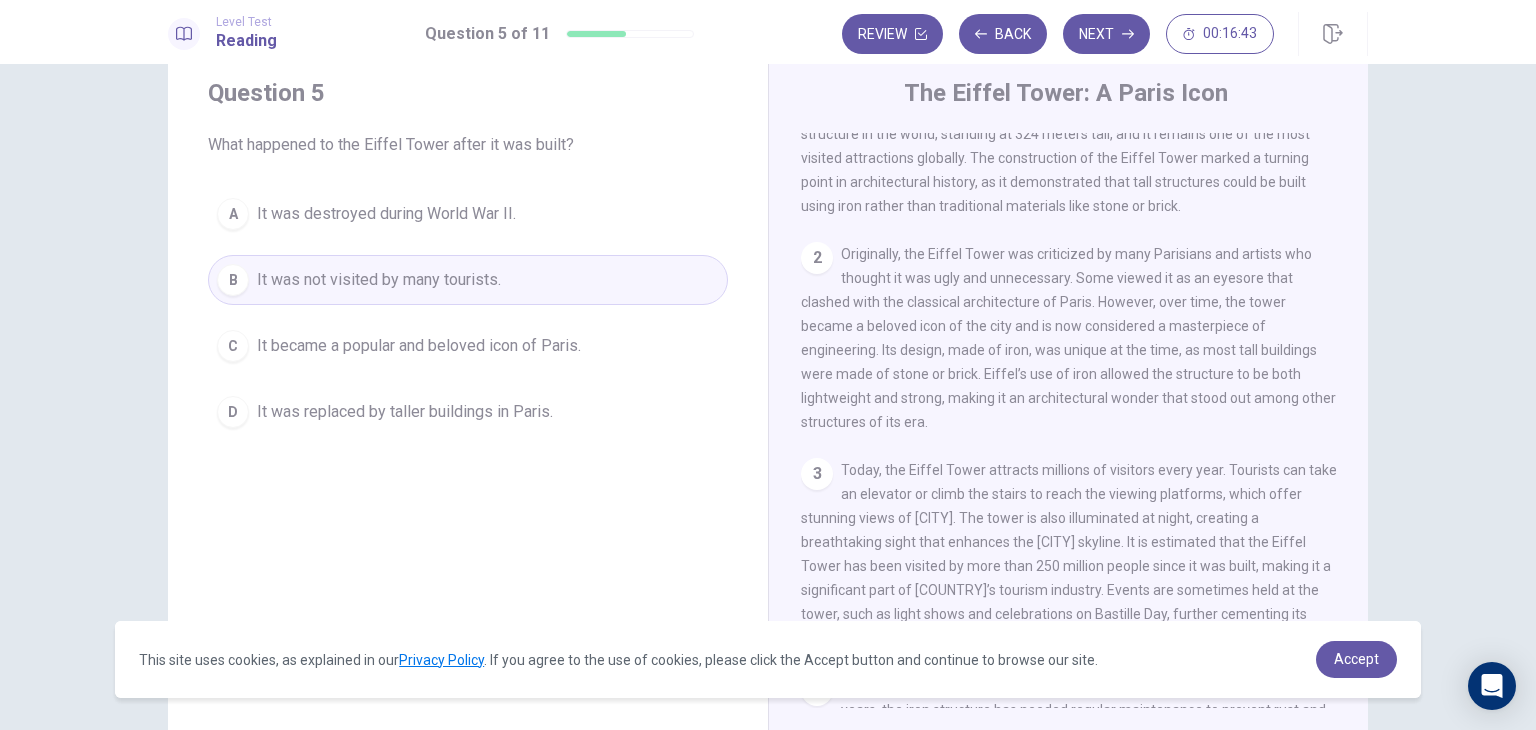 scroll, scrollTop: 87, scrollLeft: 0, axis: vertical 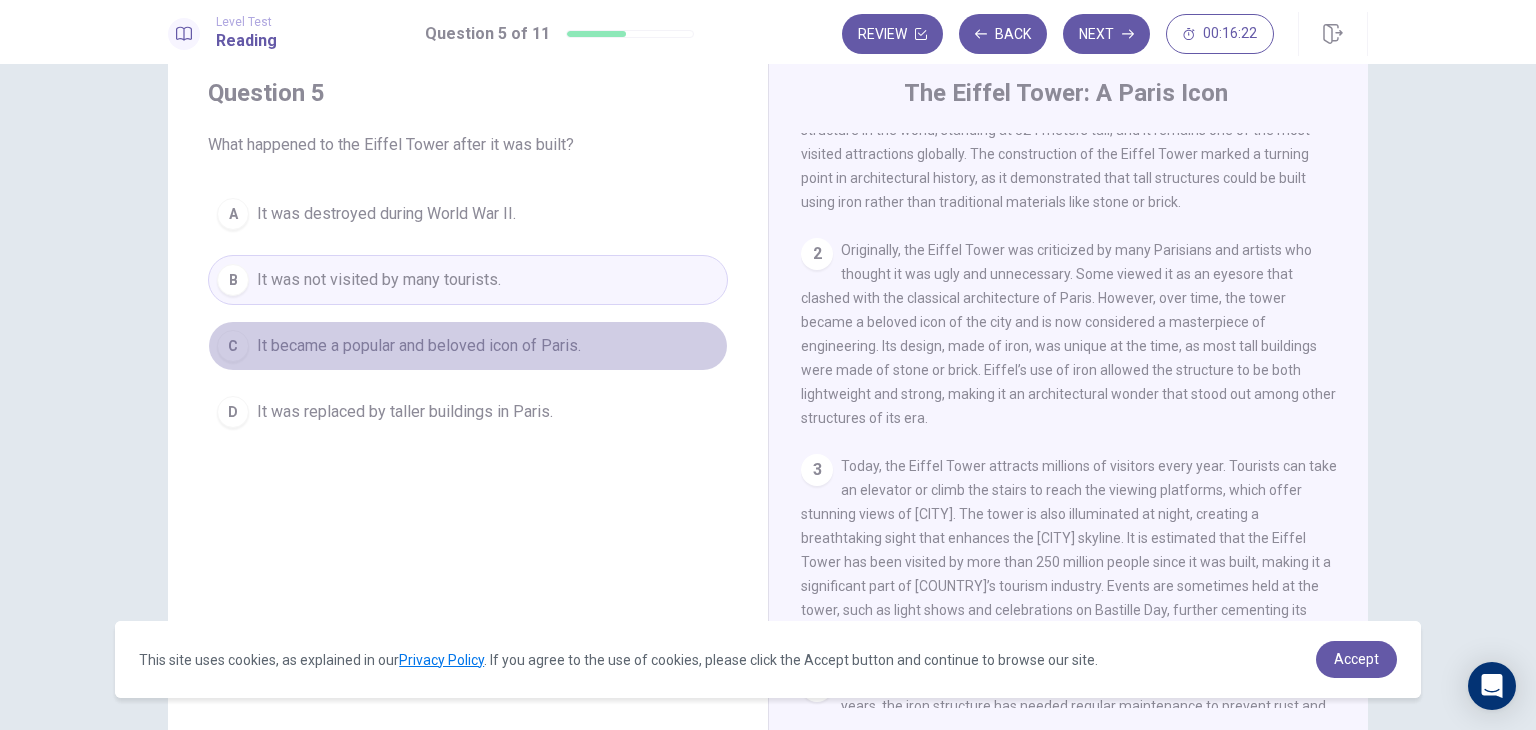 click on "C It became a popular and beloved icon of Paris." at bounding box center (468, 346) 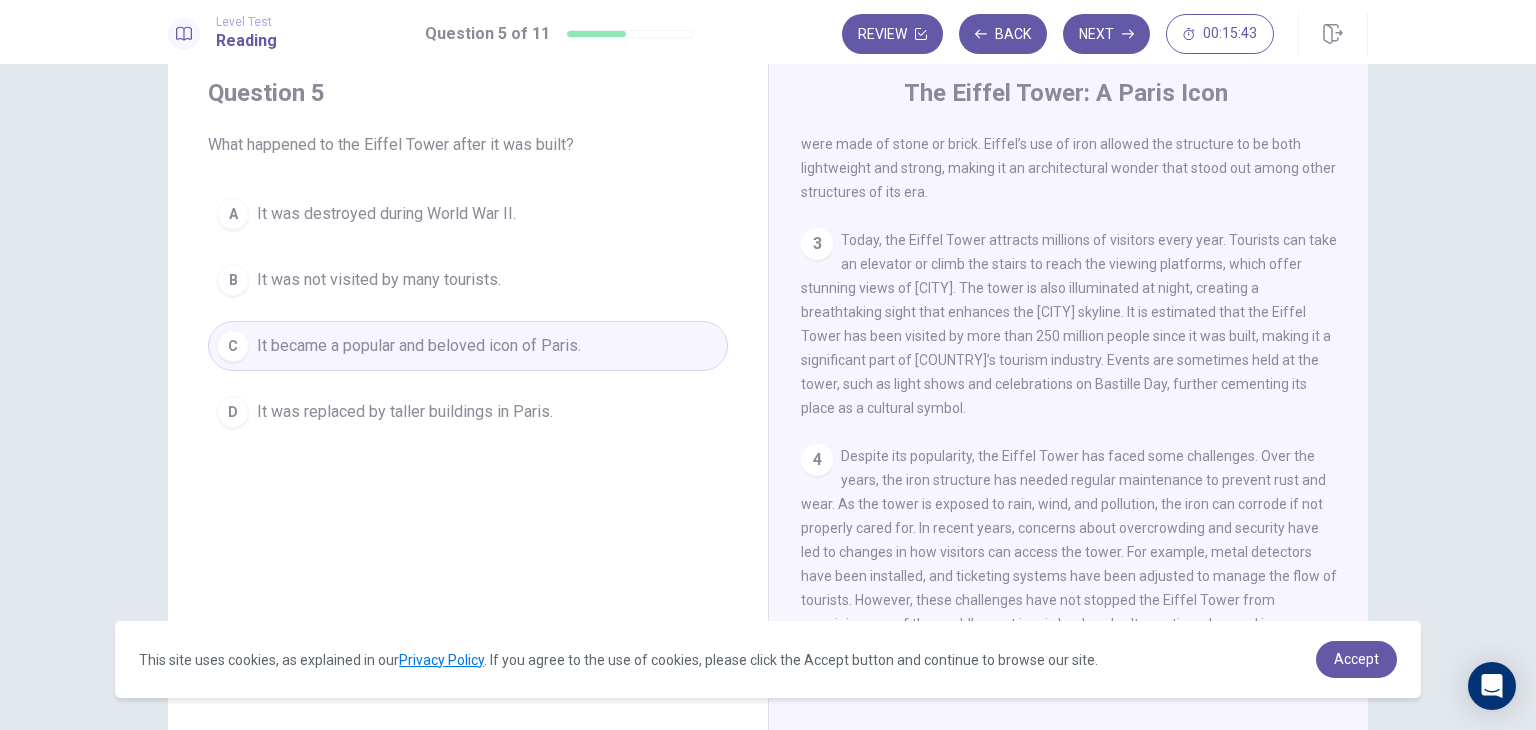 scroll, scrollTop: 339, scrollLeft: 0, axis: vertical 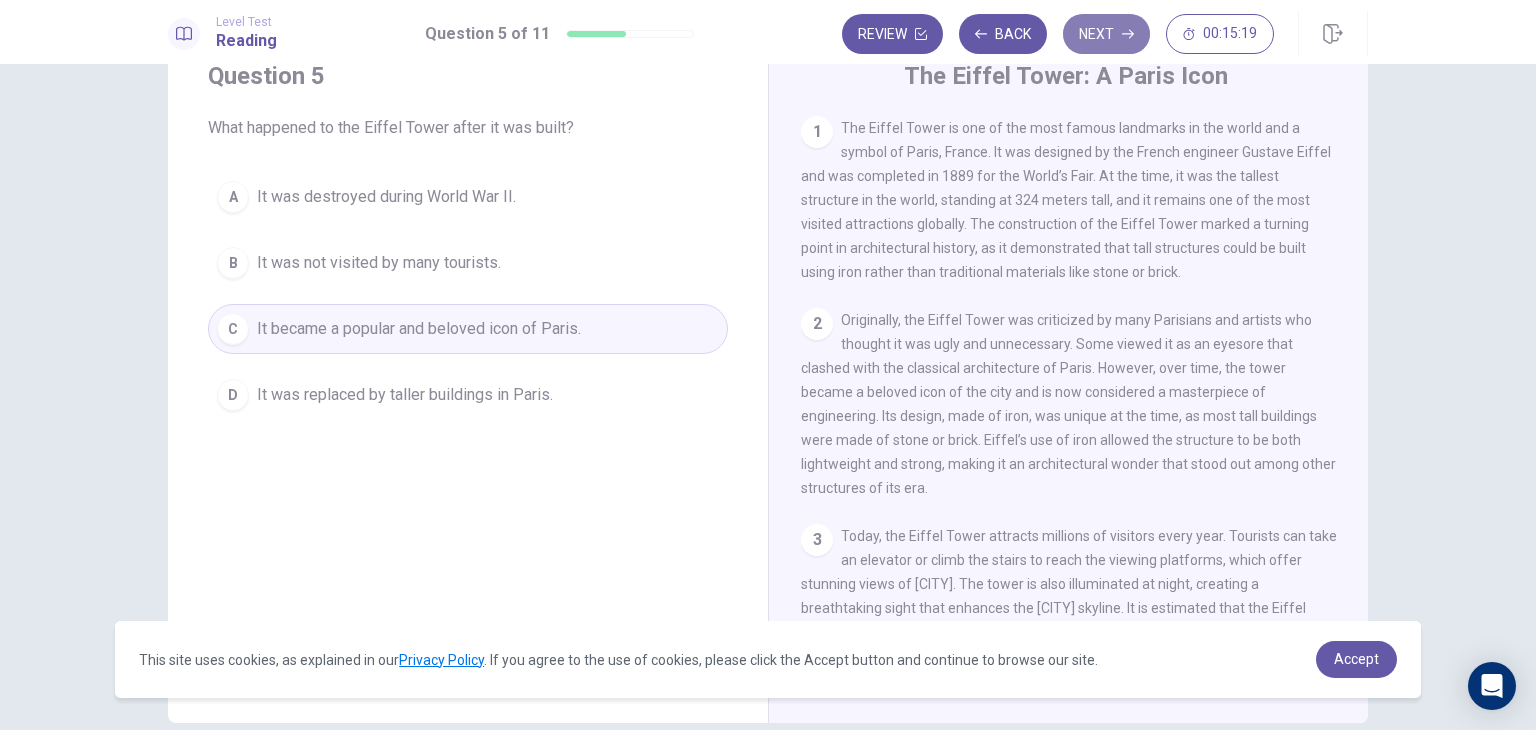 click on "Next" at bounding box center (1106, 34) 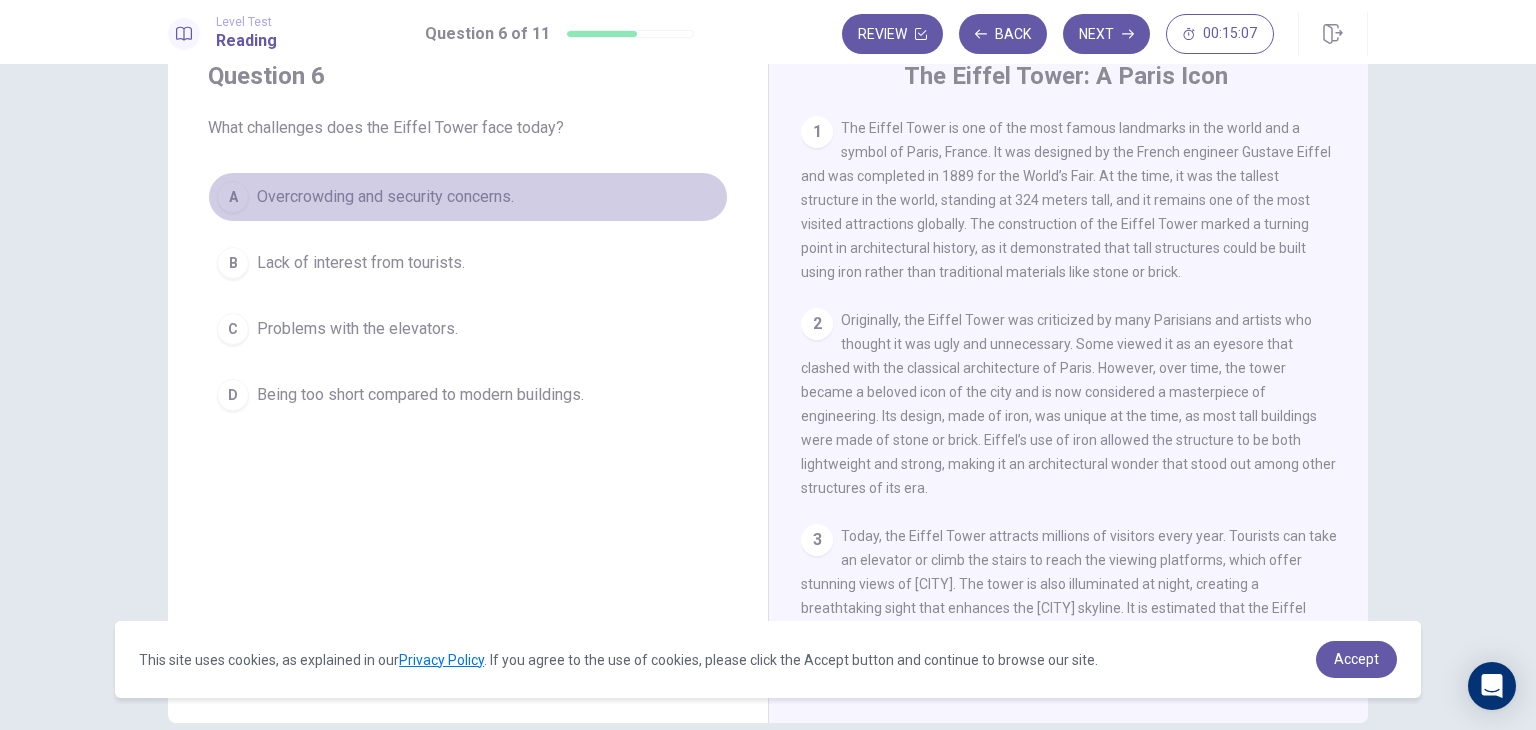 click on "A Overcrowding and security concerns." at bounding box center [468, 197] 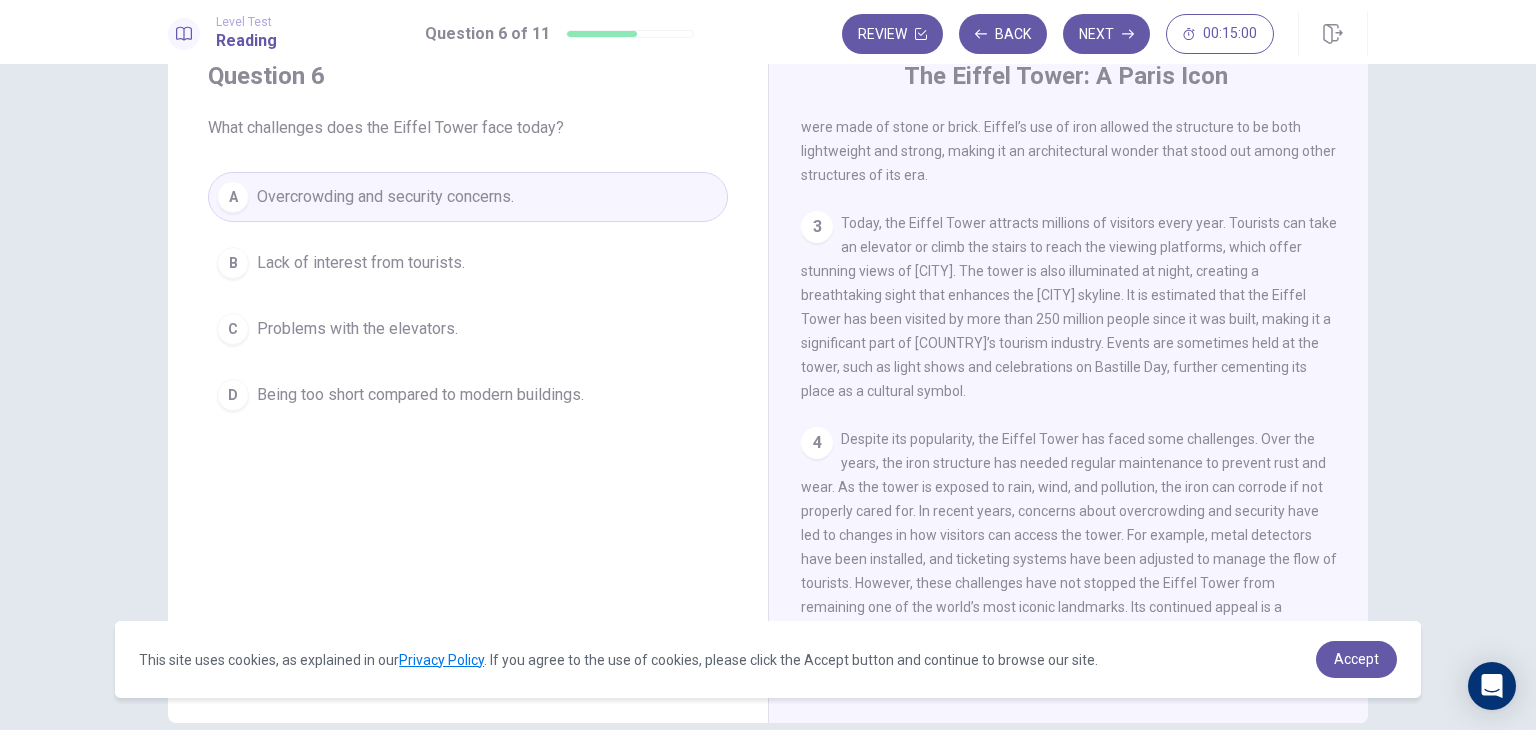 scroll, scrollTop: 339, scrollLeft: 0, axis: vertical 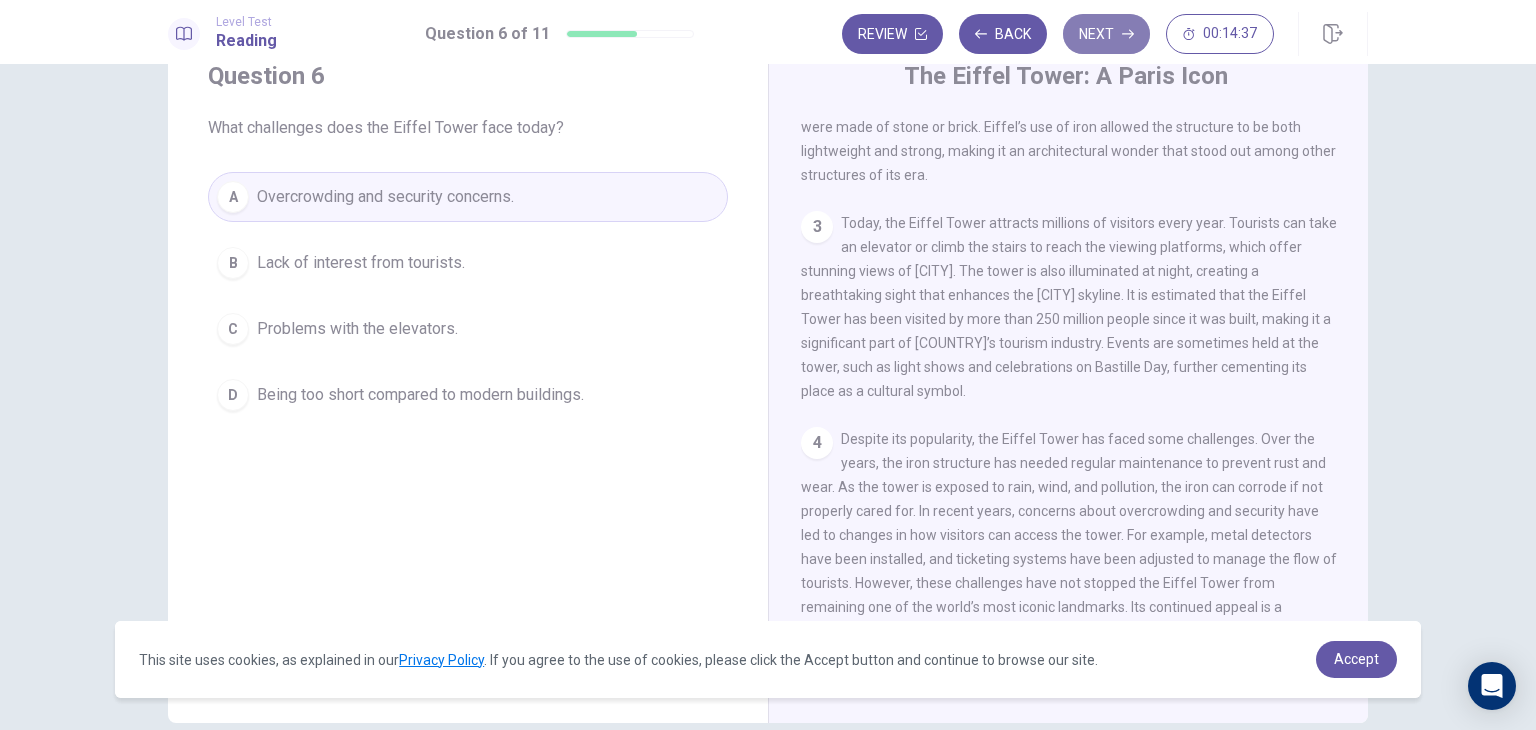 click on "Next" at bounding box center (1106, 34) 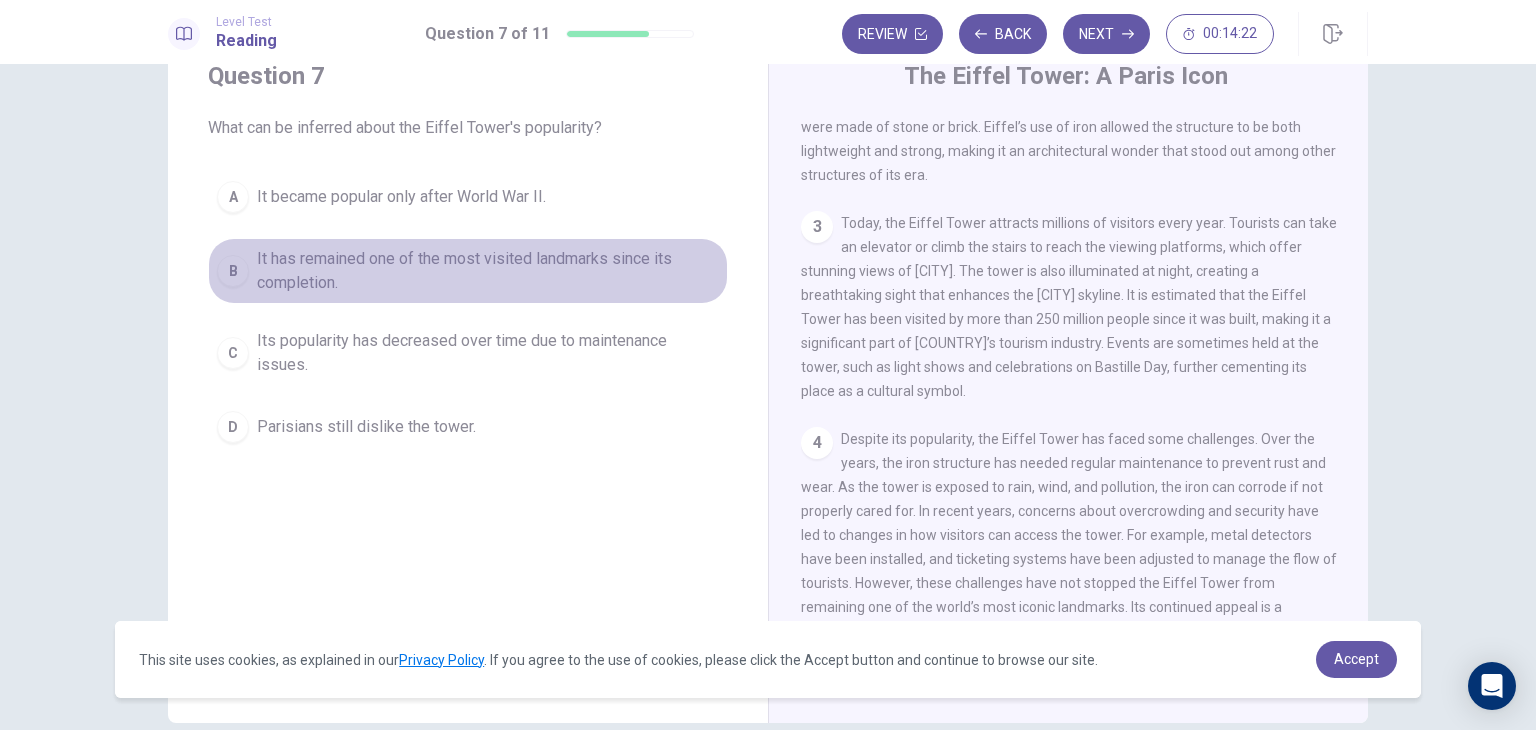 click on "It has remained one of the most visited landmarks since its completion." at bounding box center (401, 197) 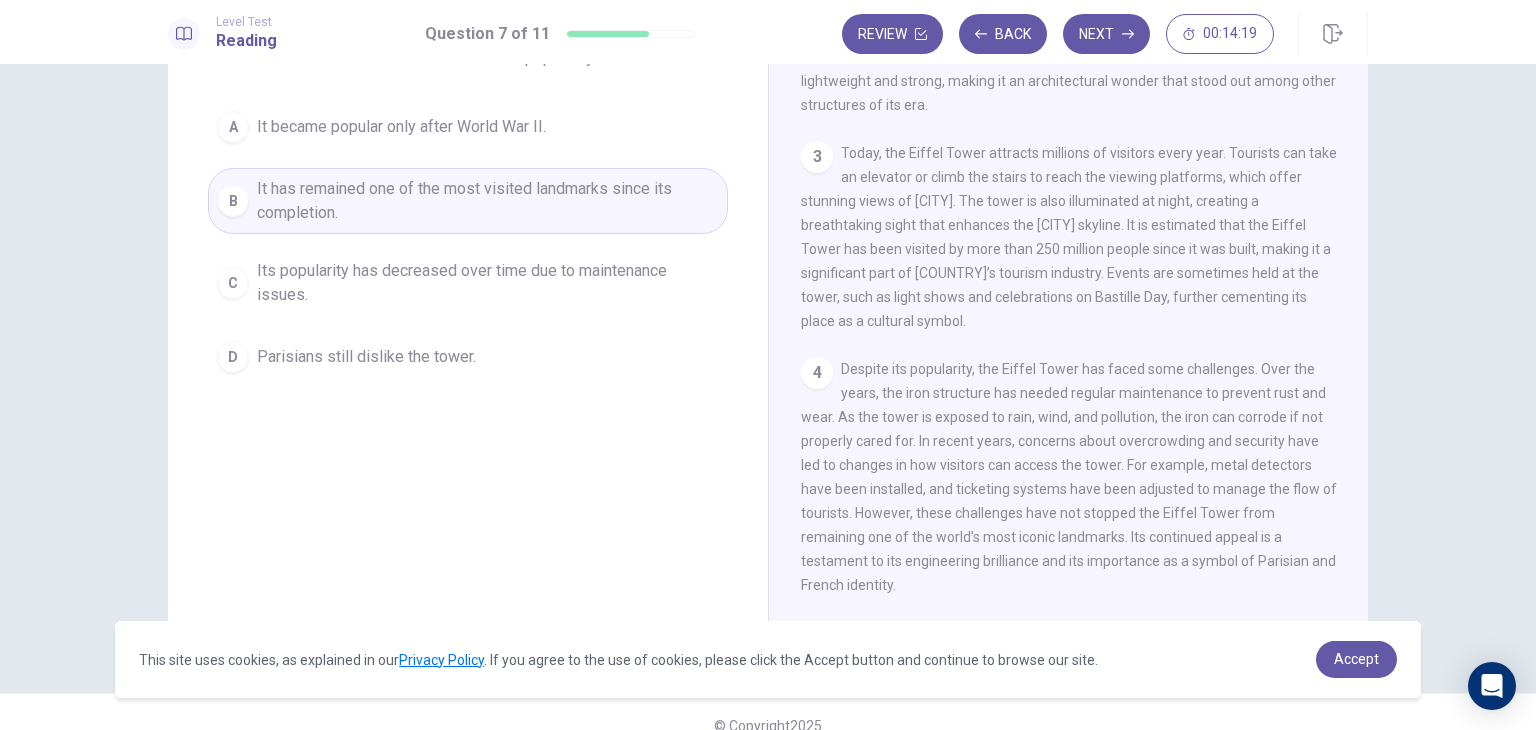 scroll, scrollTop: 149, scrollLeft: 0, axis: vertical 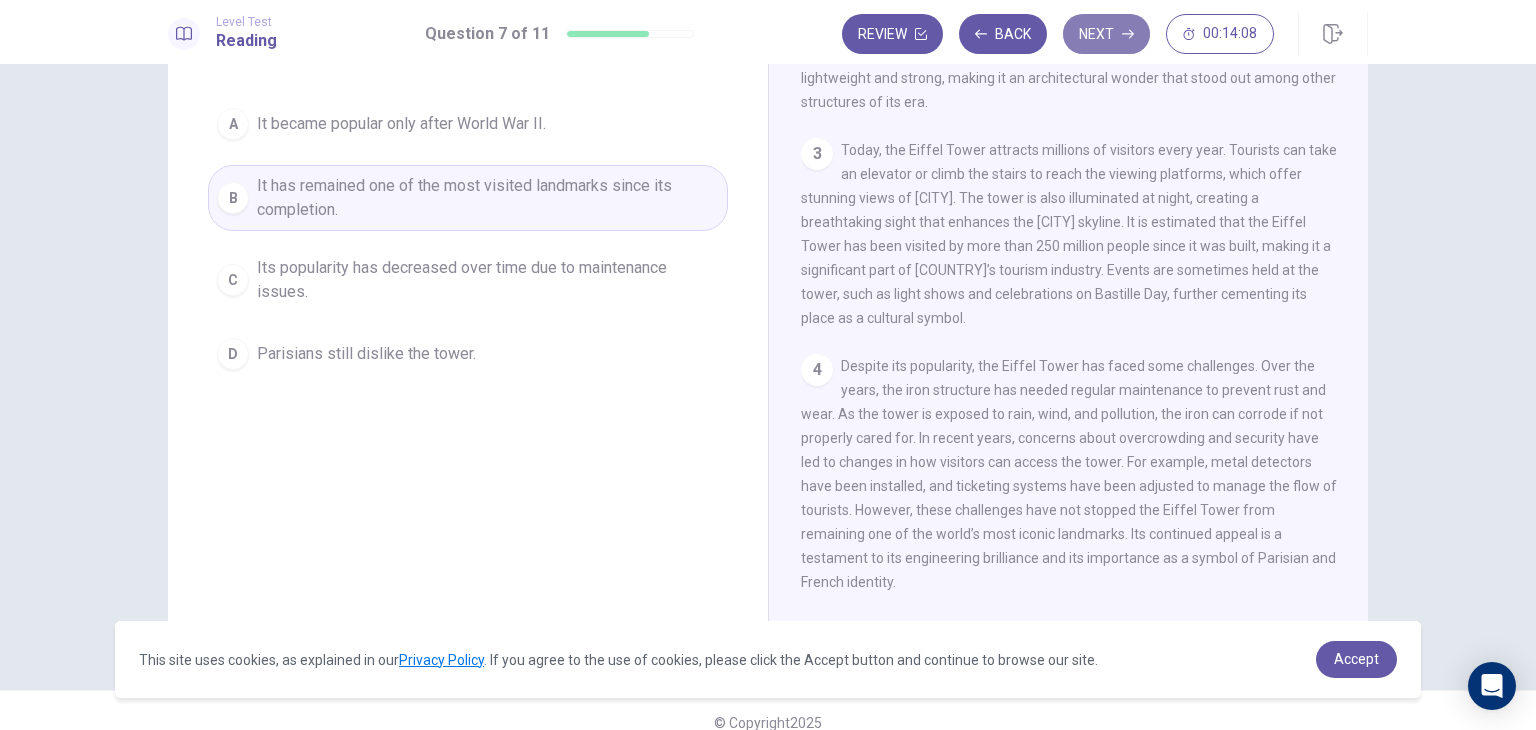 click on "Next" at bounding box center (1106, 34) 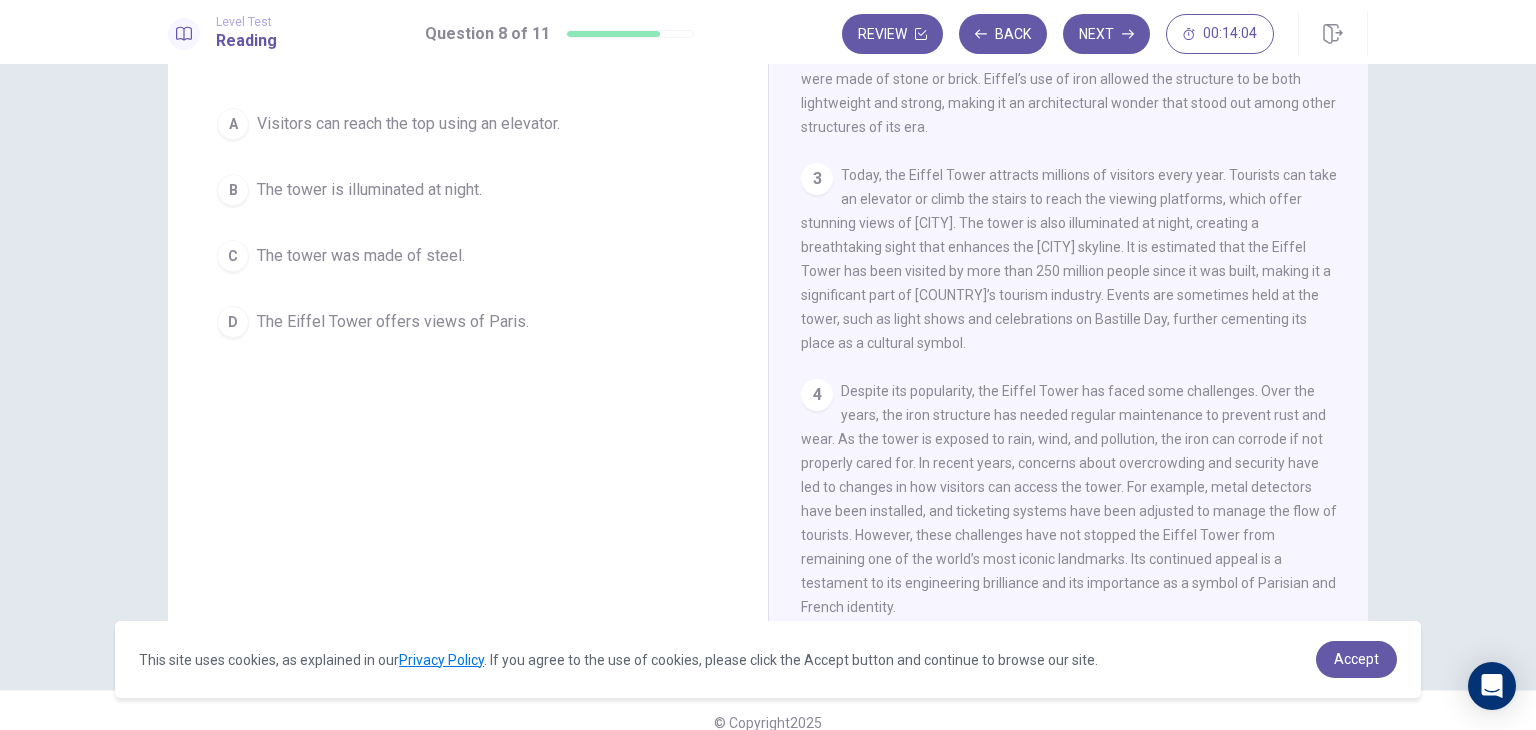 scroll, scrollTop: 292, scrollLeft: 0, axis: vertical 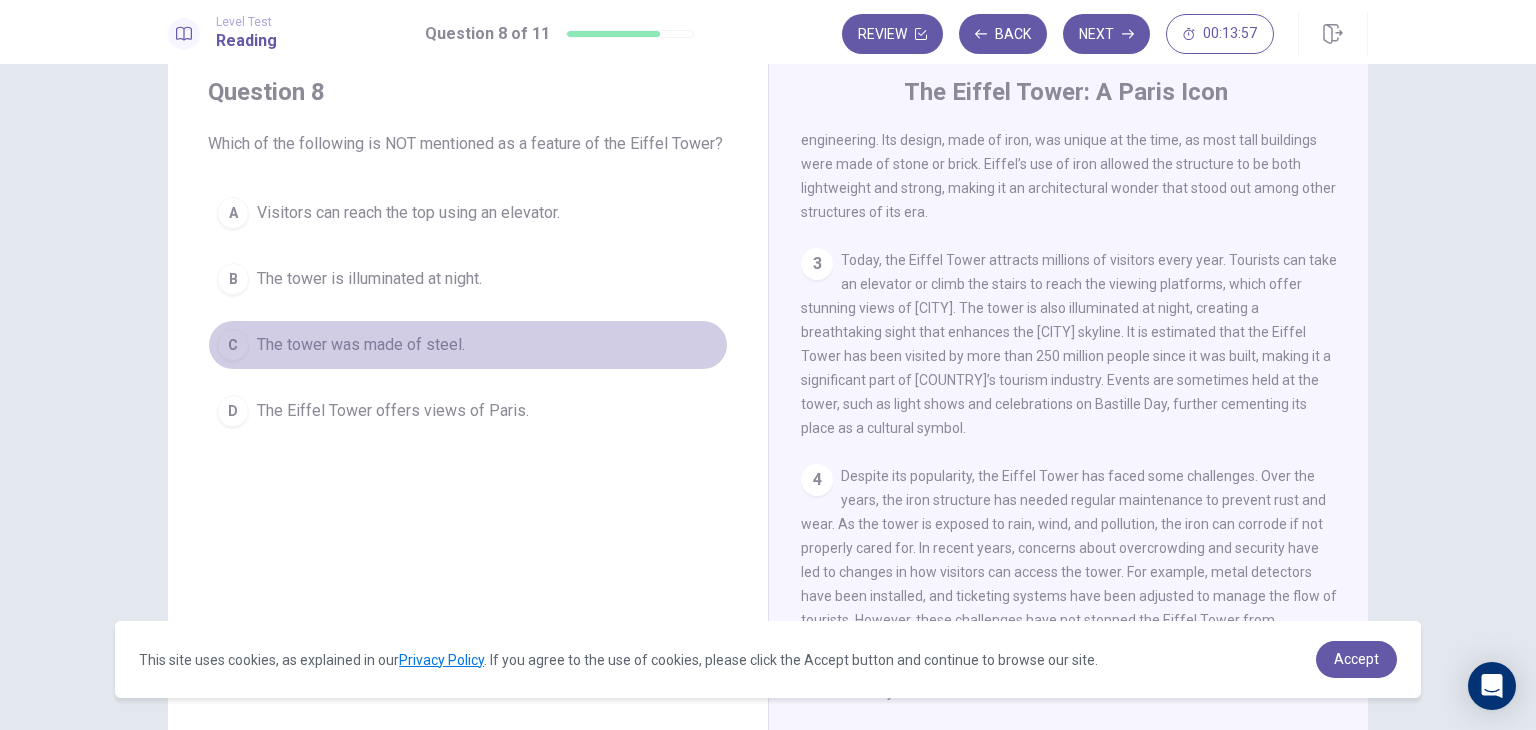 click on "C The tower was made of steel." at bounding box center (468, 345) 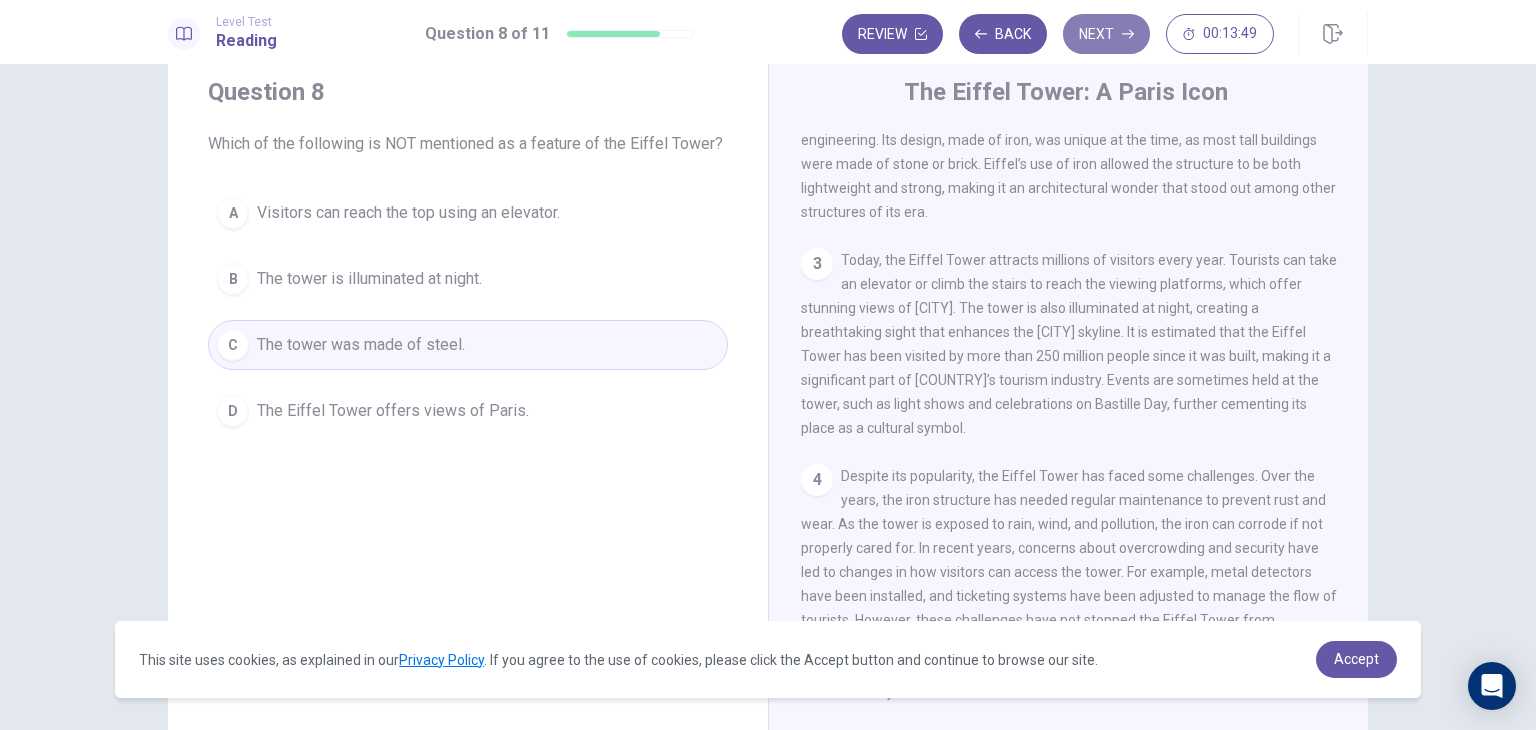 click on "Next" at bounding box center [1106, 34] 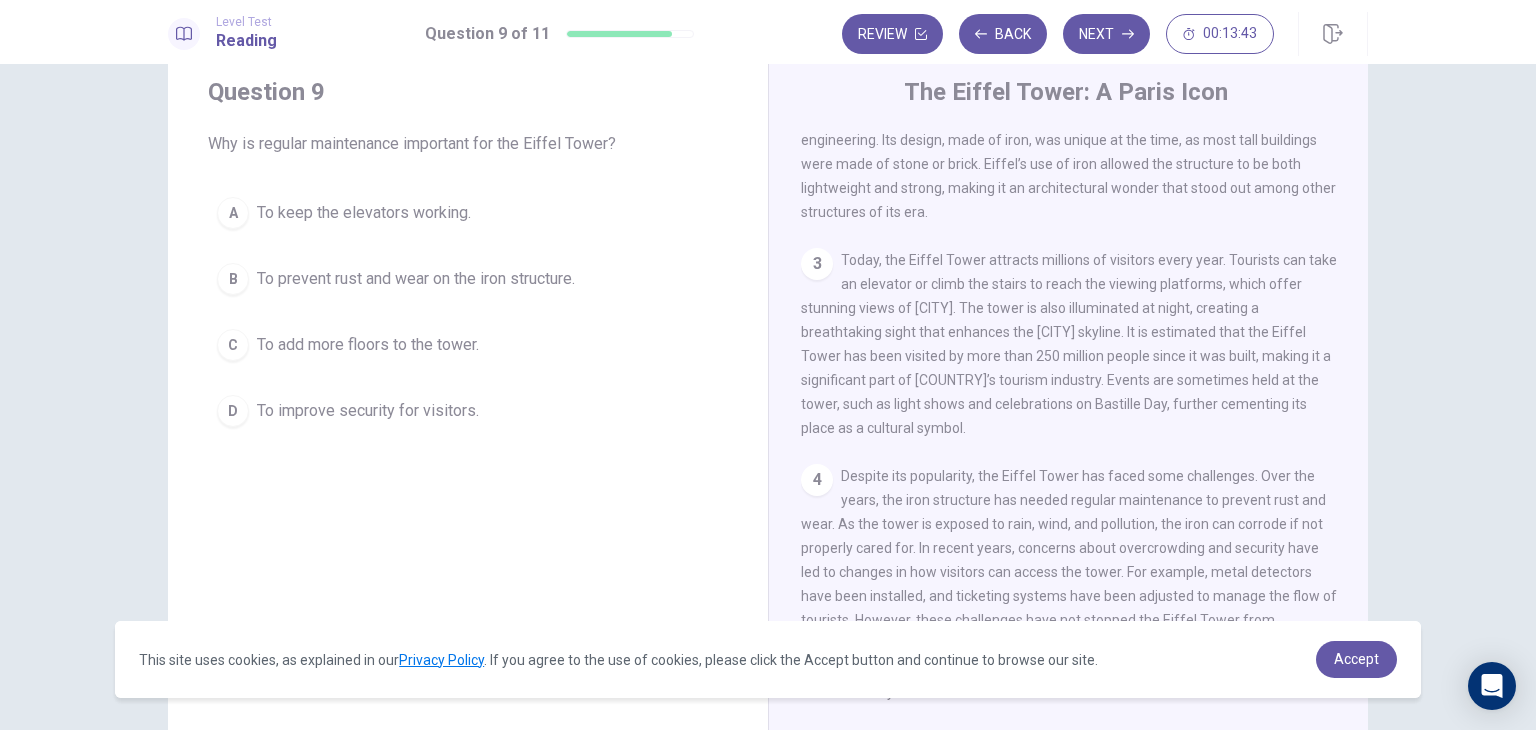 click on "B To prevent rust and wear on the iron structure." at bounding box center [468, 279] 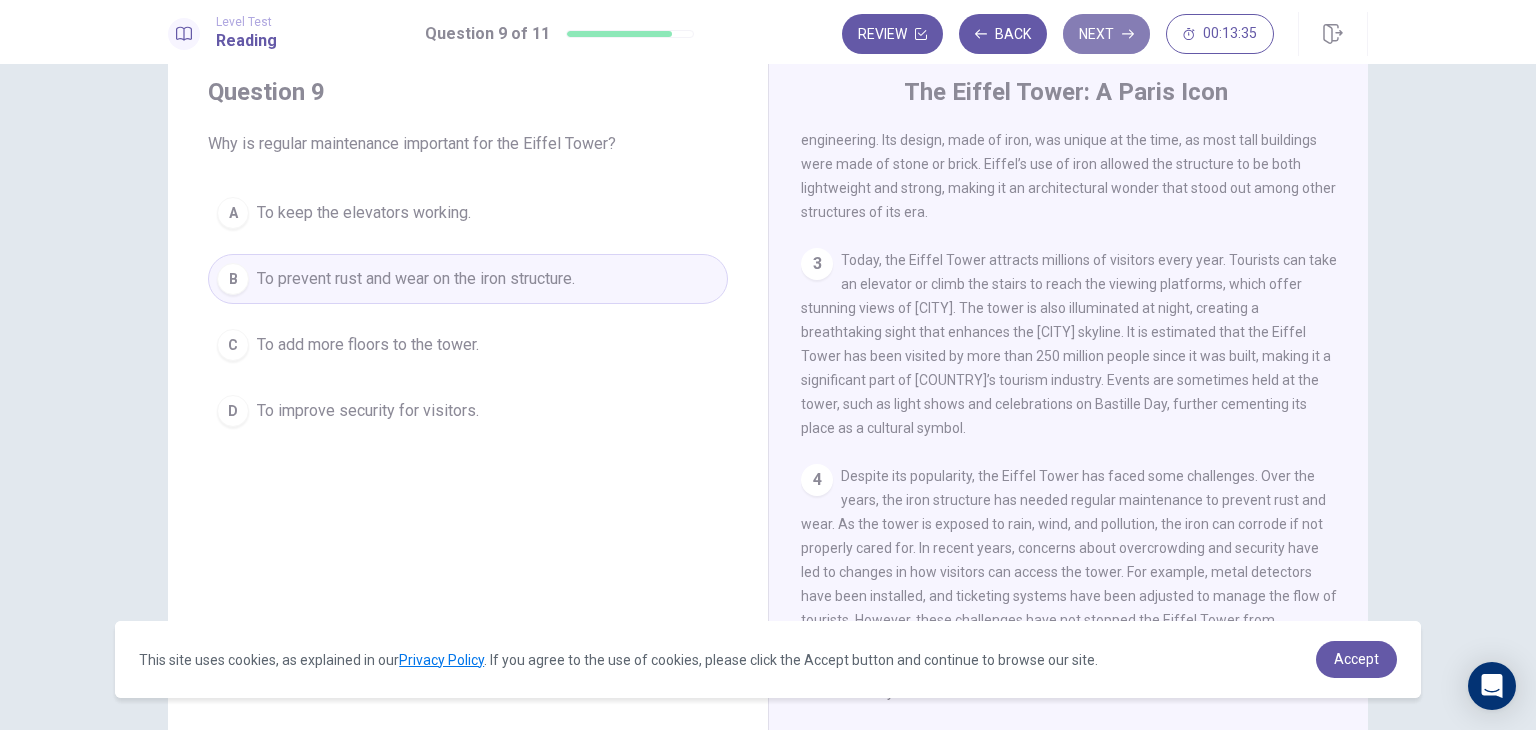 click on "Next" at bounding box center [1106, 34] 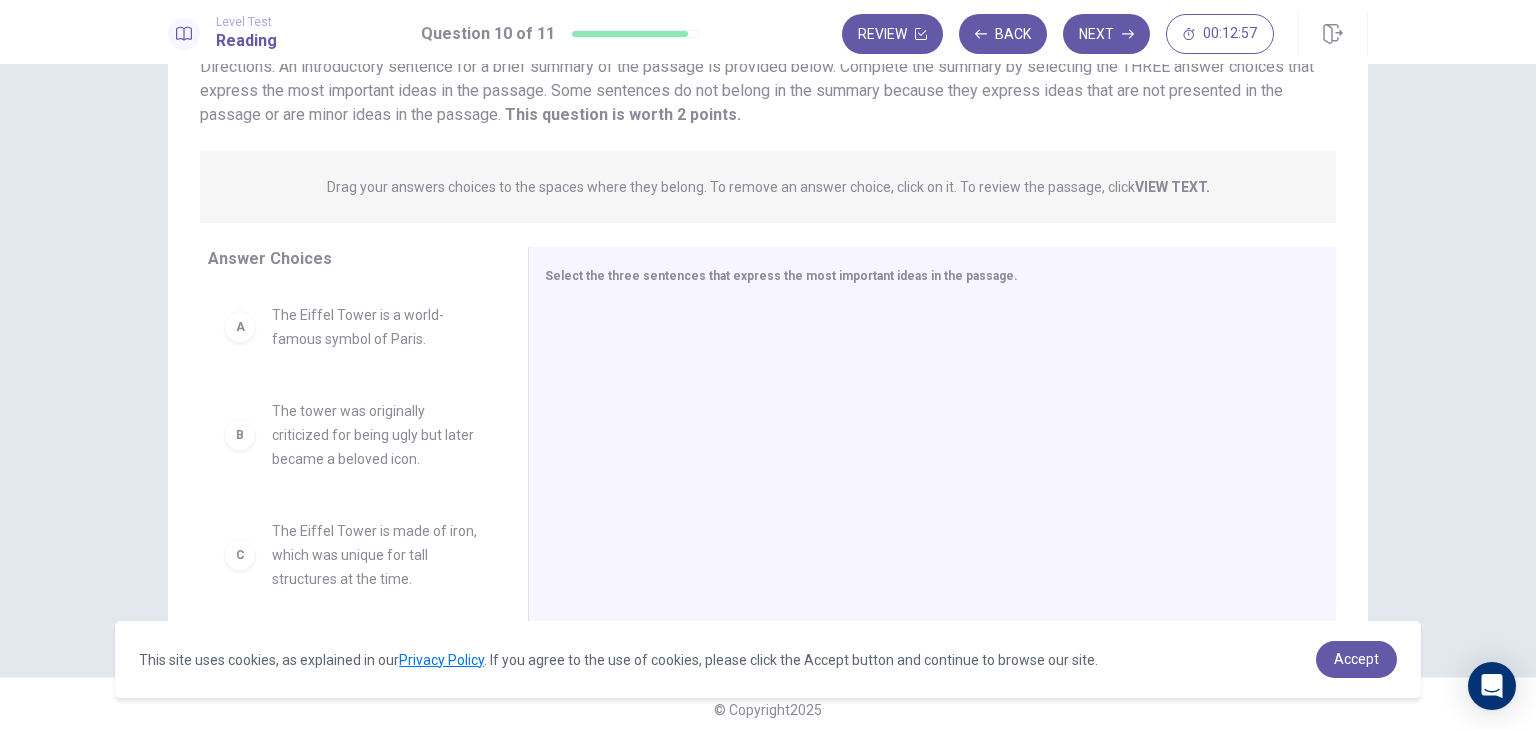 scroll, scrollTop: 173, scrollLeft: 0, axis: vertical 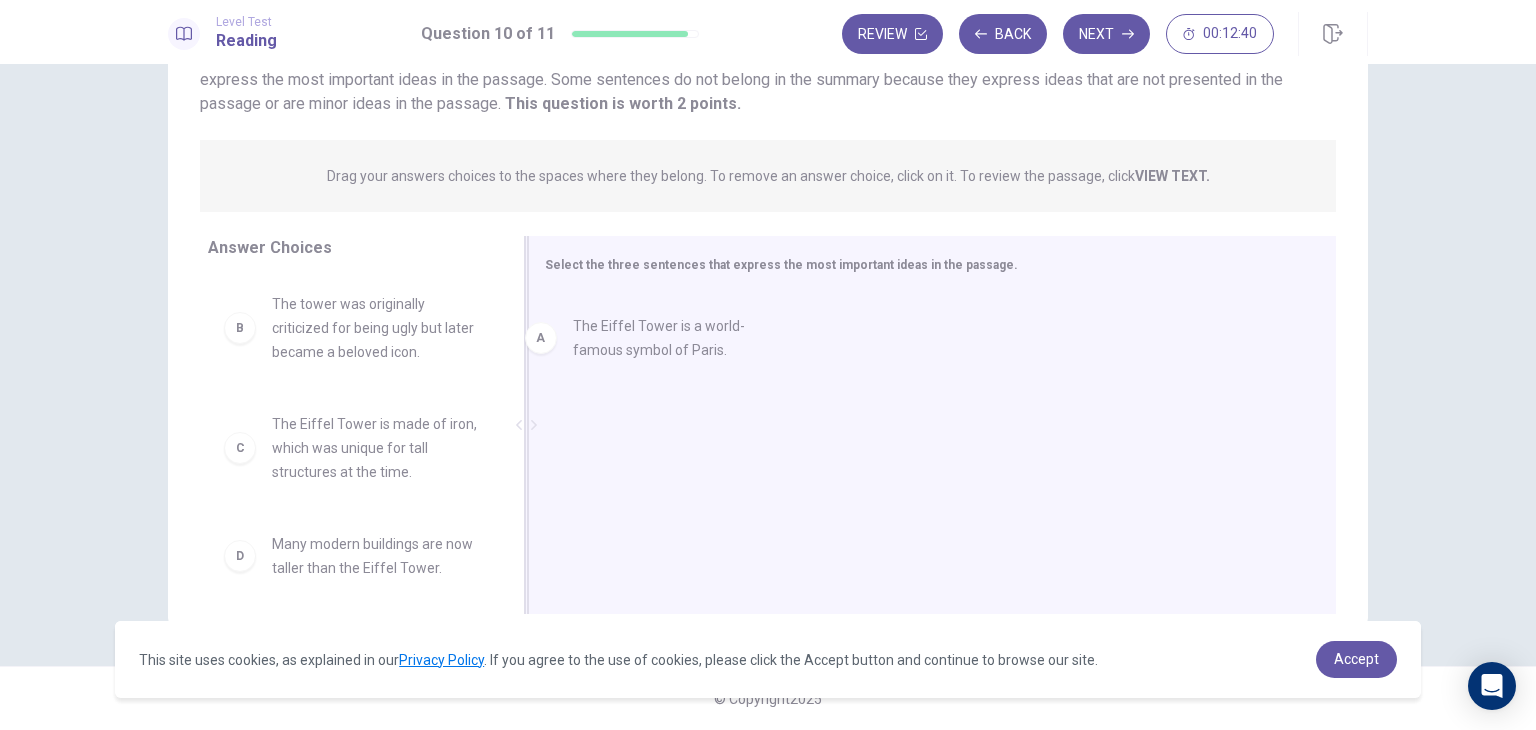 drag, startPoint x: 389, startPoint y: 317, endPoint x: 712, endPoint y: 341, distance: 323.8904 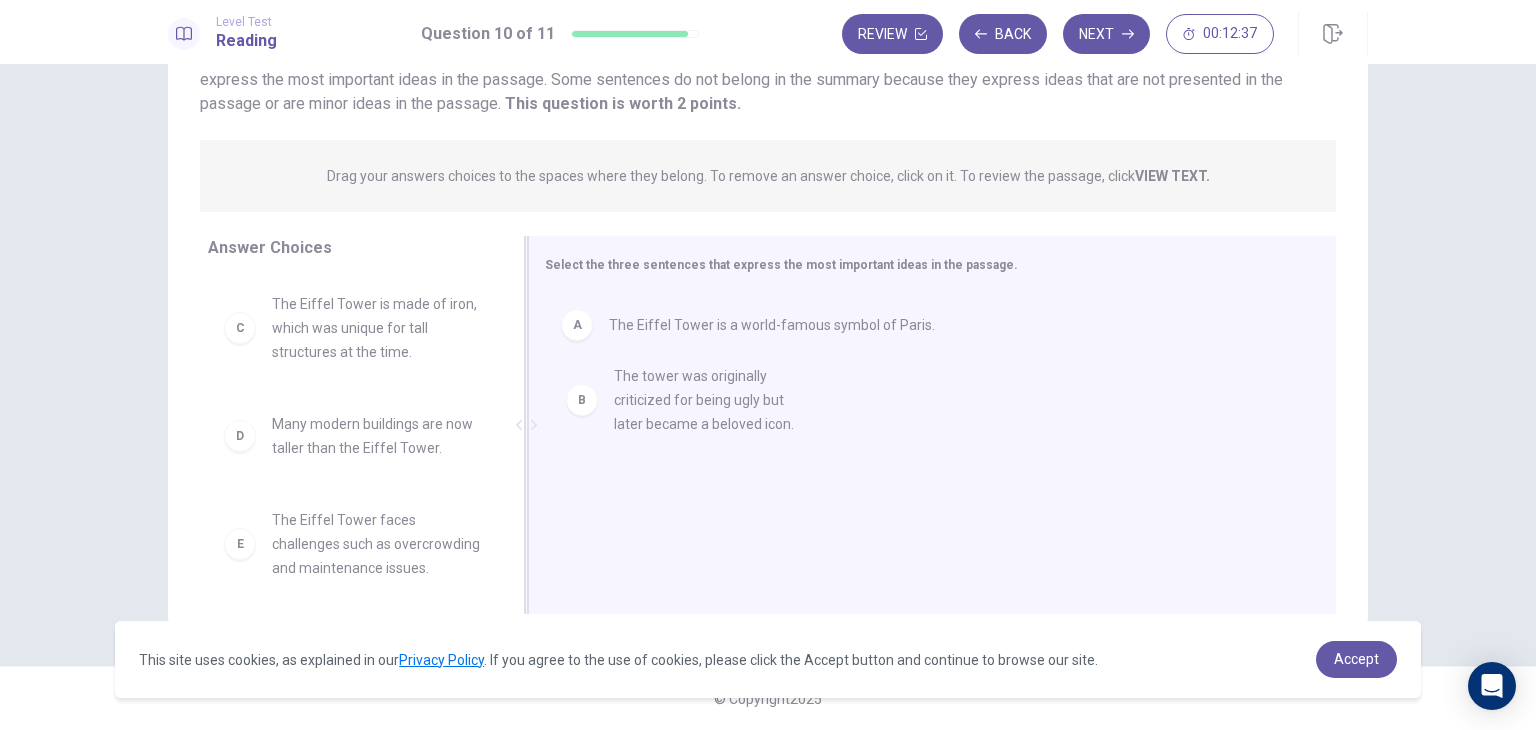 drag, startPoint x: 382, startPoint y: 352, endPoint x: 735, endPoint y: 427, distance: 360.8795 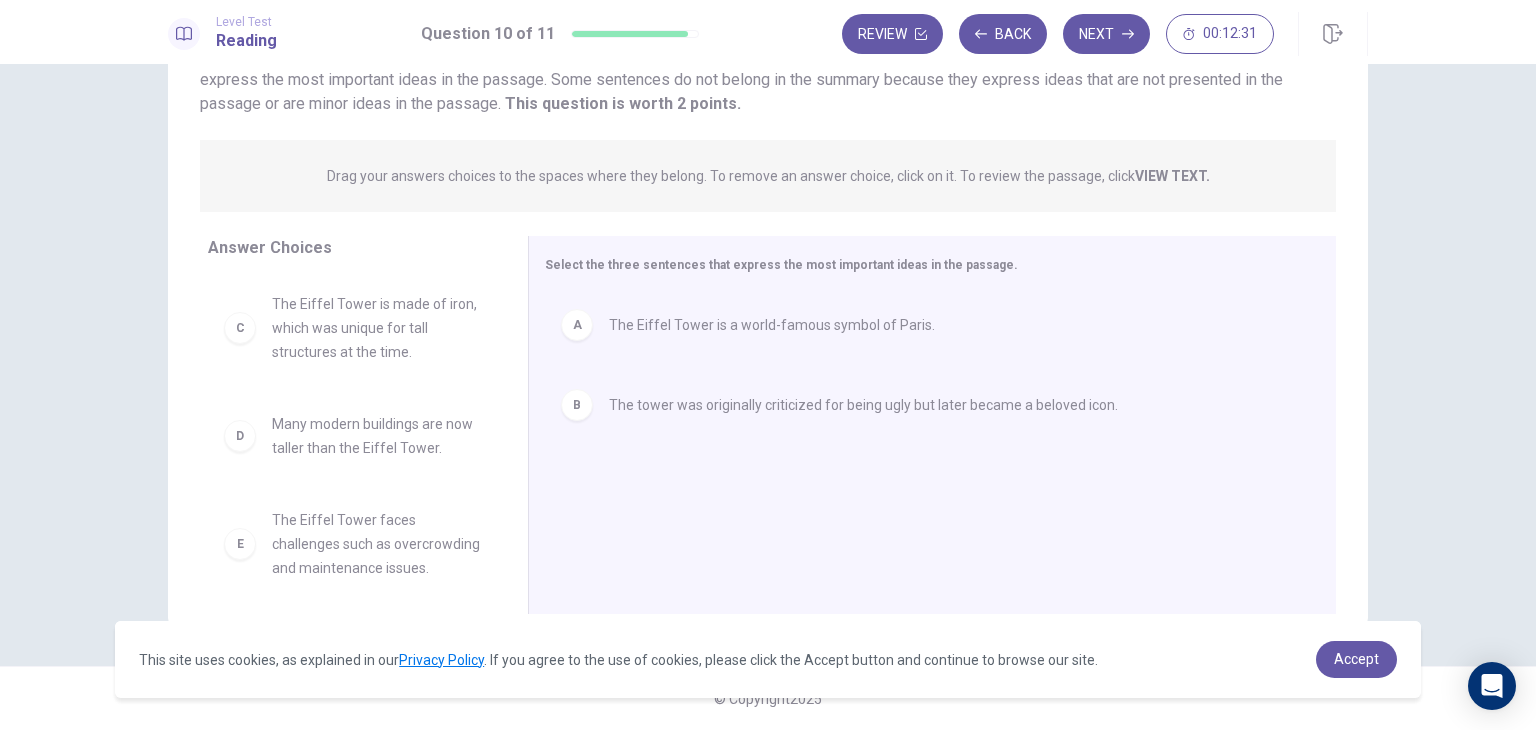 scroll, scrollTop: 0, scrollLeft: 0, axis: both 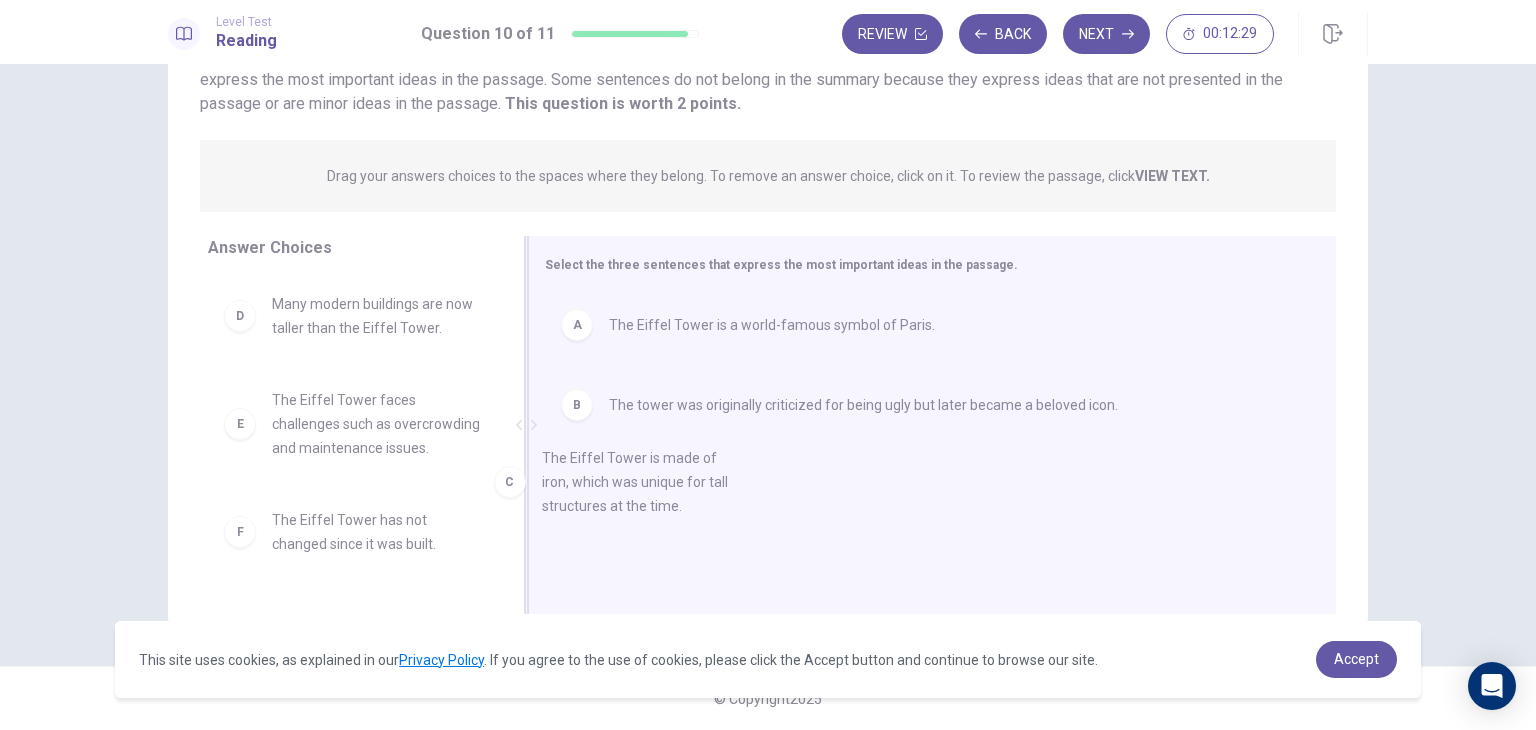 drag, startPoint x: 409, startPoint y: 343, endPoint x: 716, endPoint y: 511, distance: 349.96143 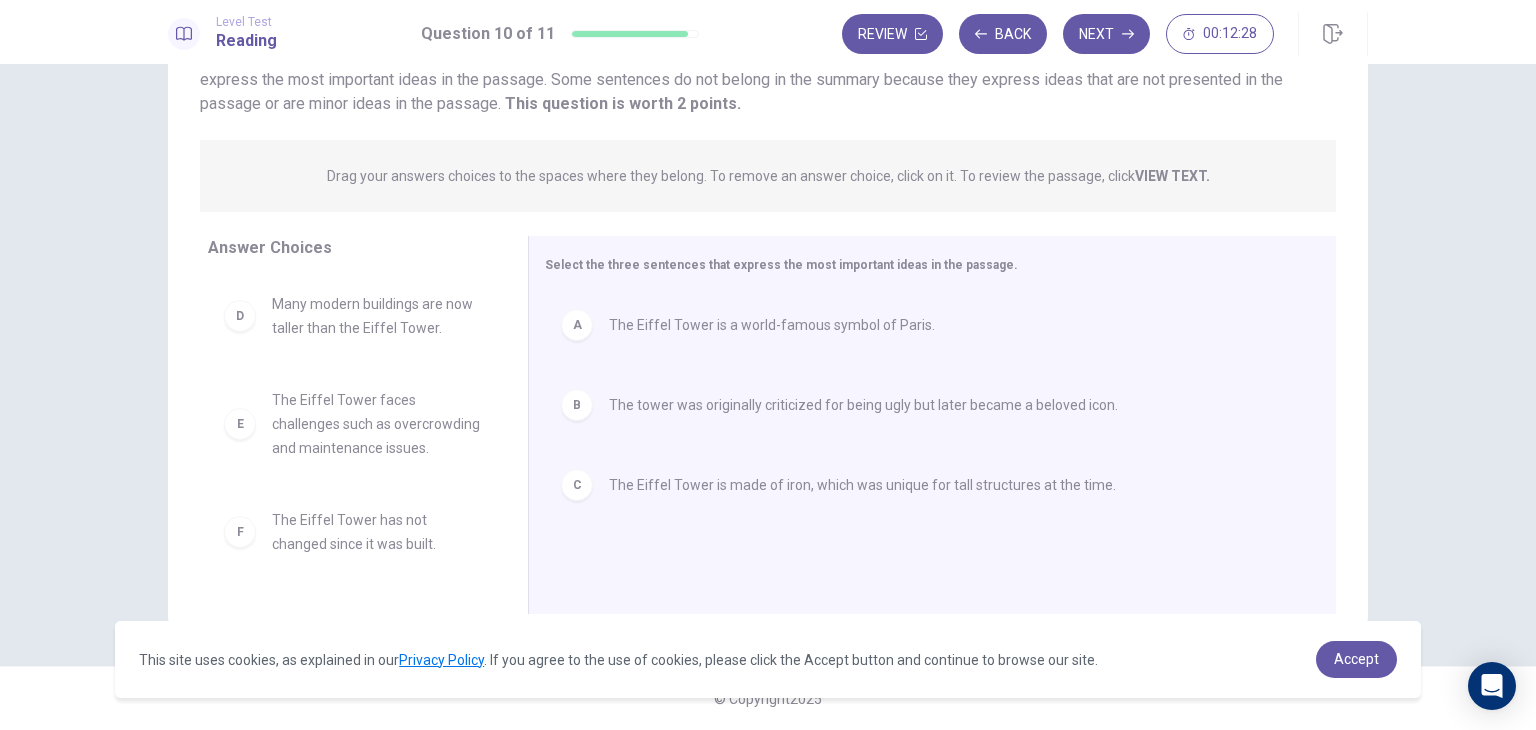 scroll, scrollTop: 12, scrollLeft: 0, axis: vertical 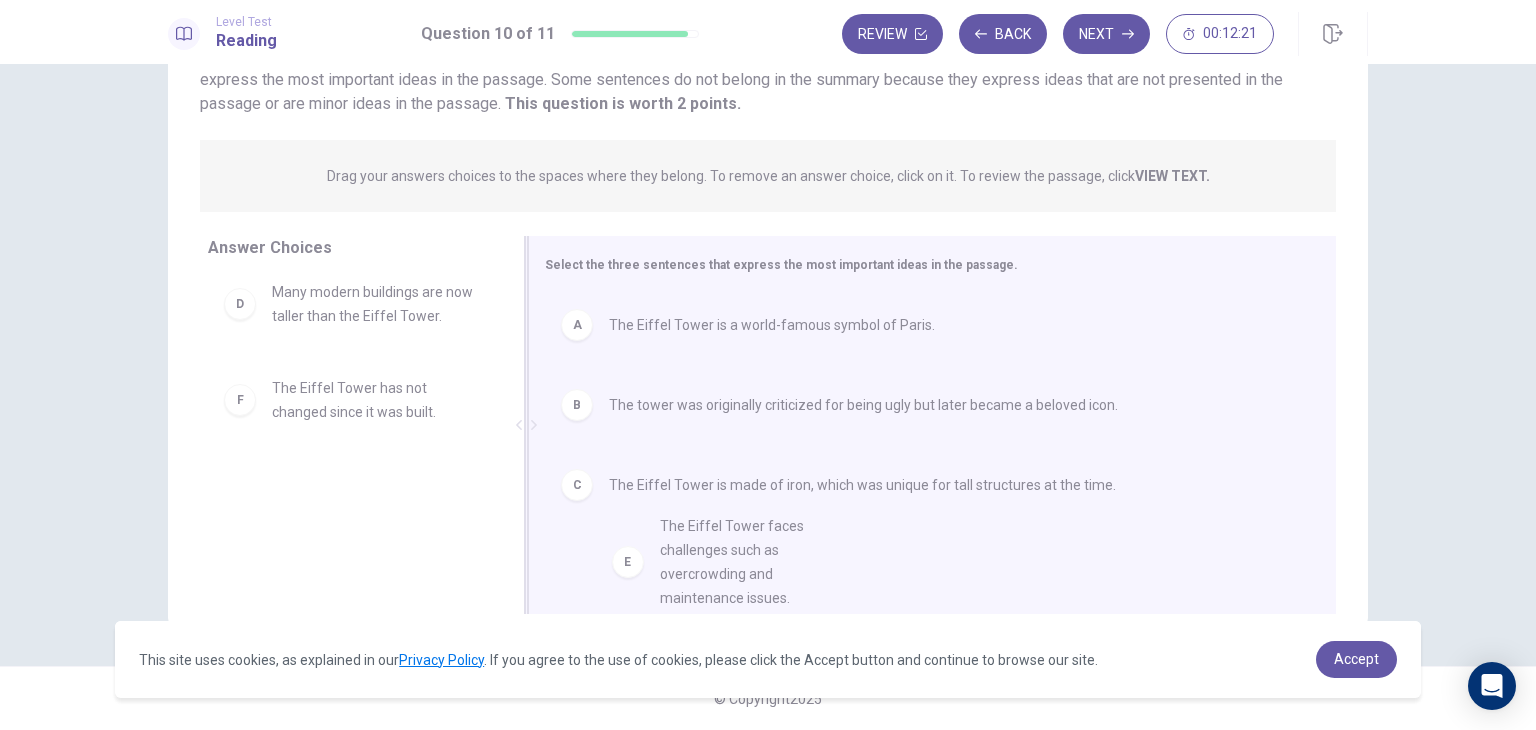 drag, startPoint x: 407, startPoint y: 433, endPoint x: 808, endPoint y: 572, distance: 424.40784 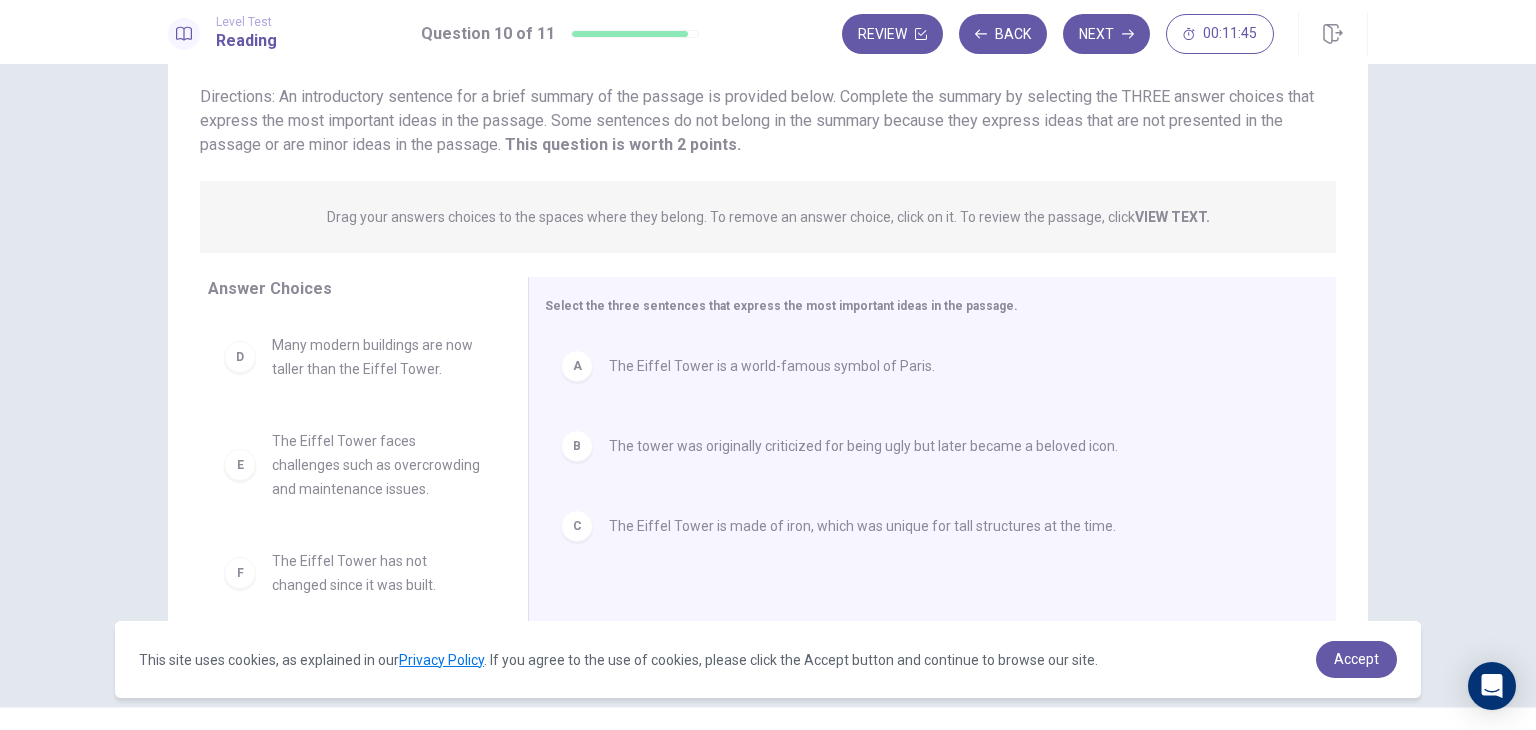 scroll, scrollTop: 123, scrollLeft: 0, axis: vertical 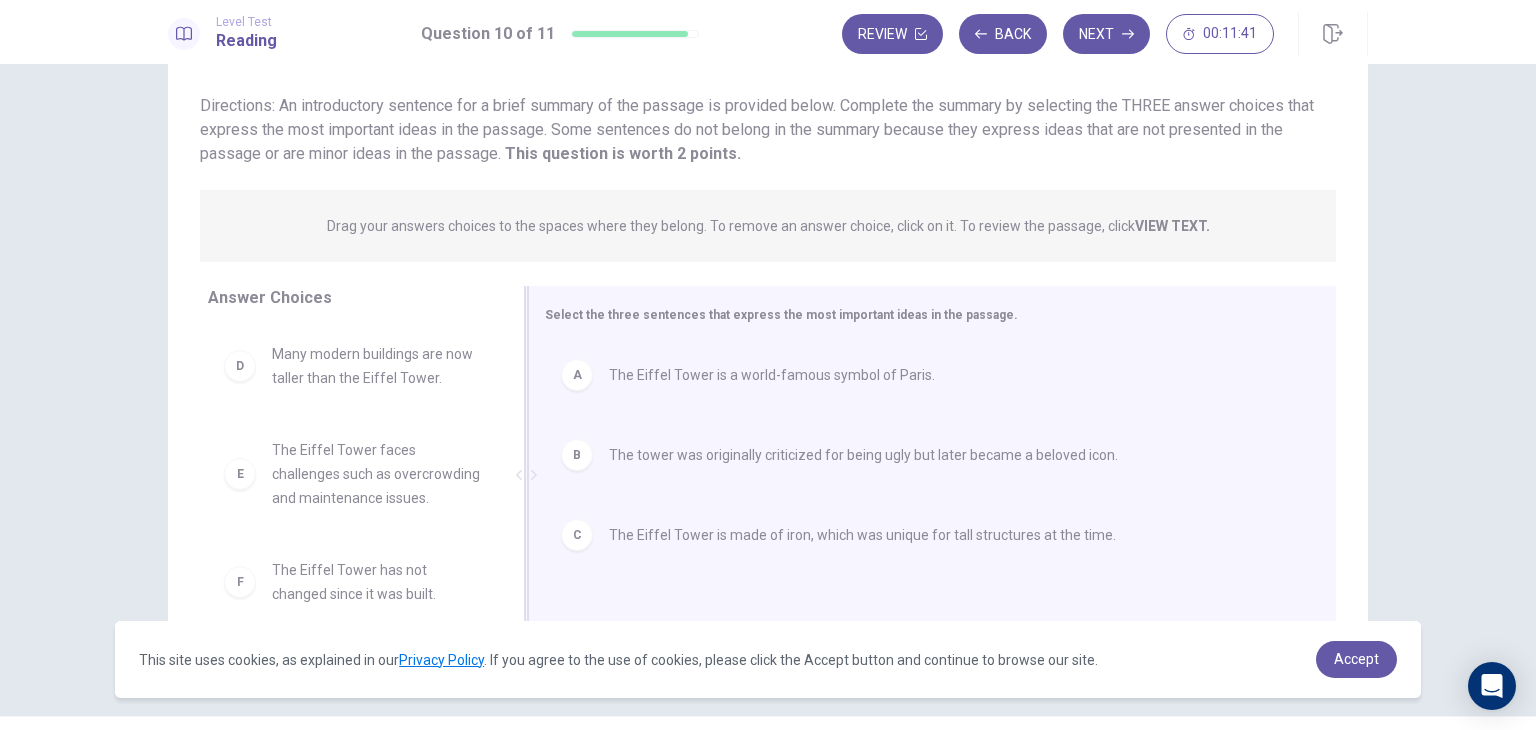 click on "The Eiffel Tower is a world-famous symbol of Paris." at bounding box center [772, 375] 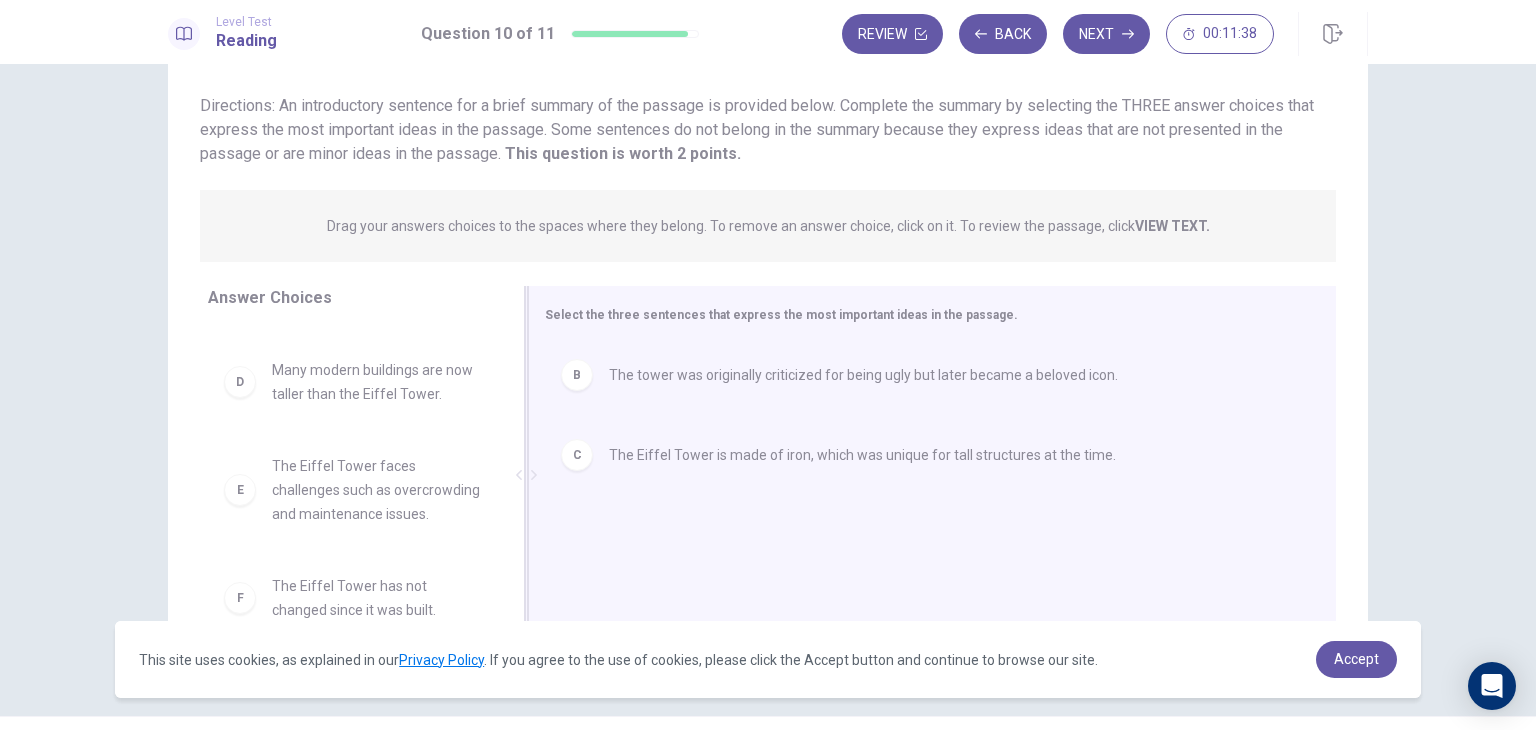 scroll, scrollTop: 108, scrollLeft: 0, axis: vertical 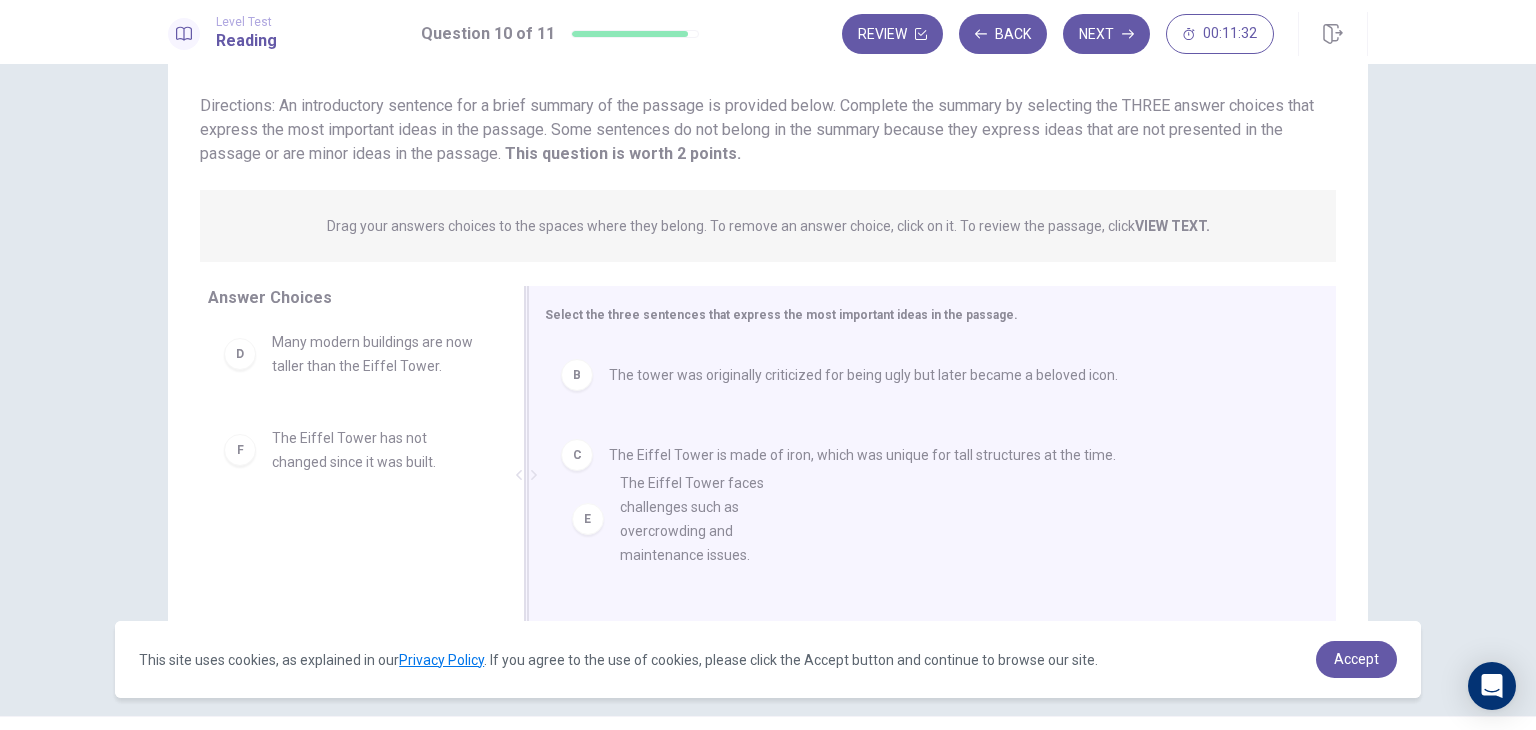 drag, startPoint x: 347, startPoint y: 474, endPoint x: 706, endPoint y: 520, distance: 361.9351 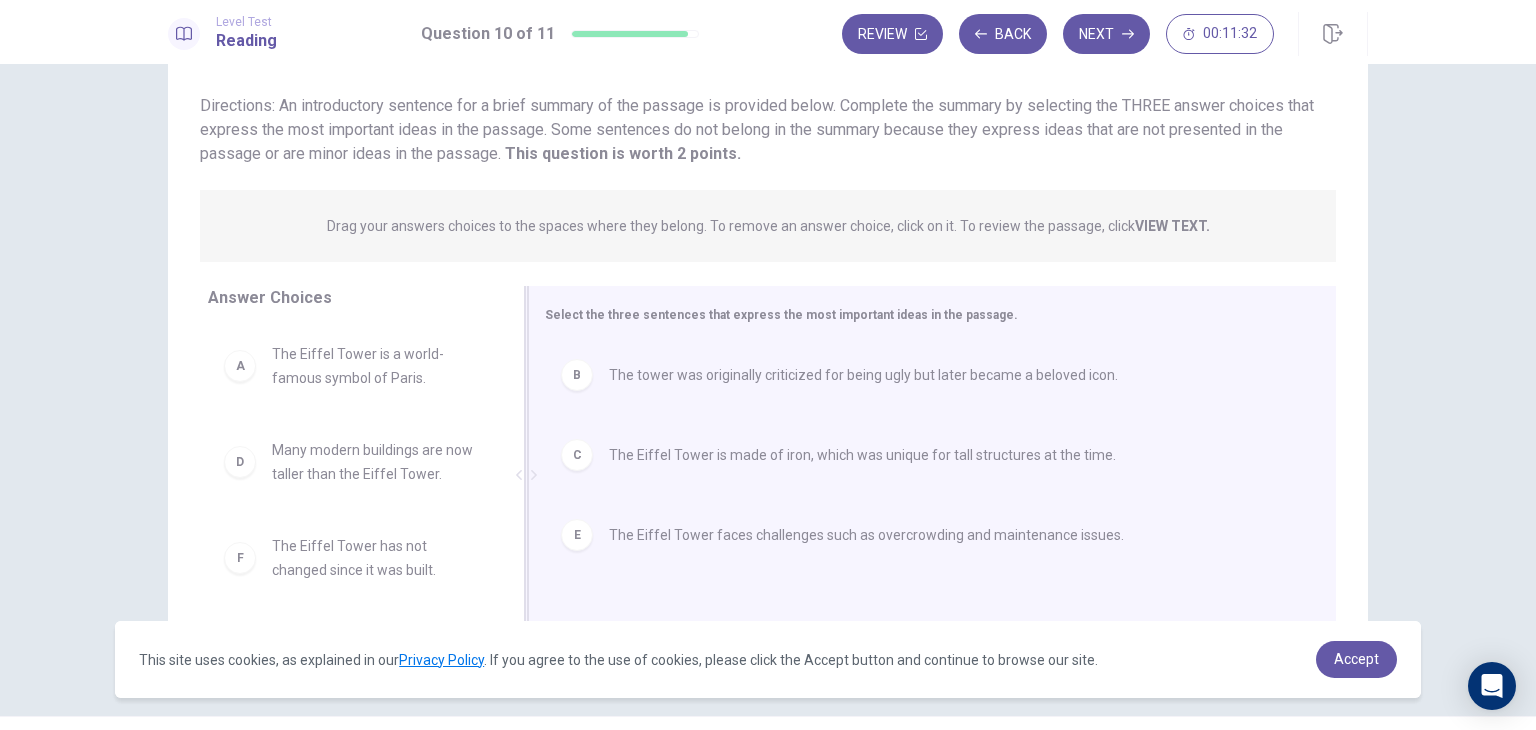 scroll, scrollTop: 0, scrollLeft: 0, axis: both 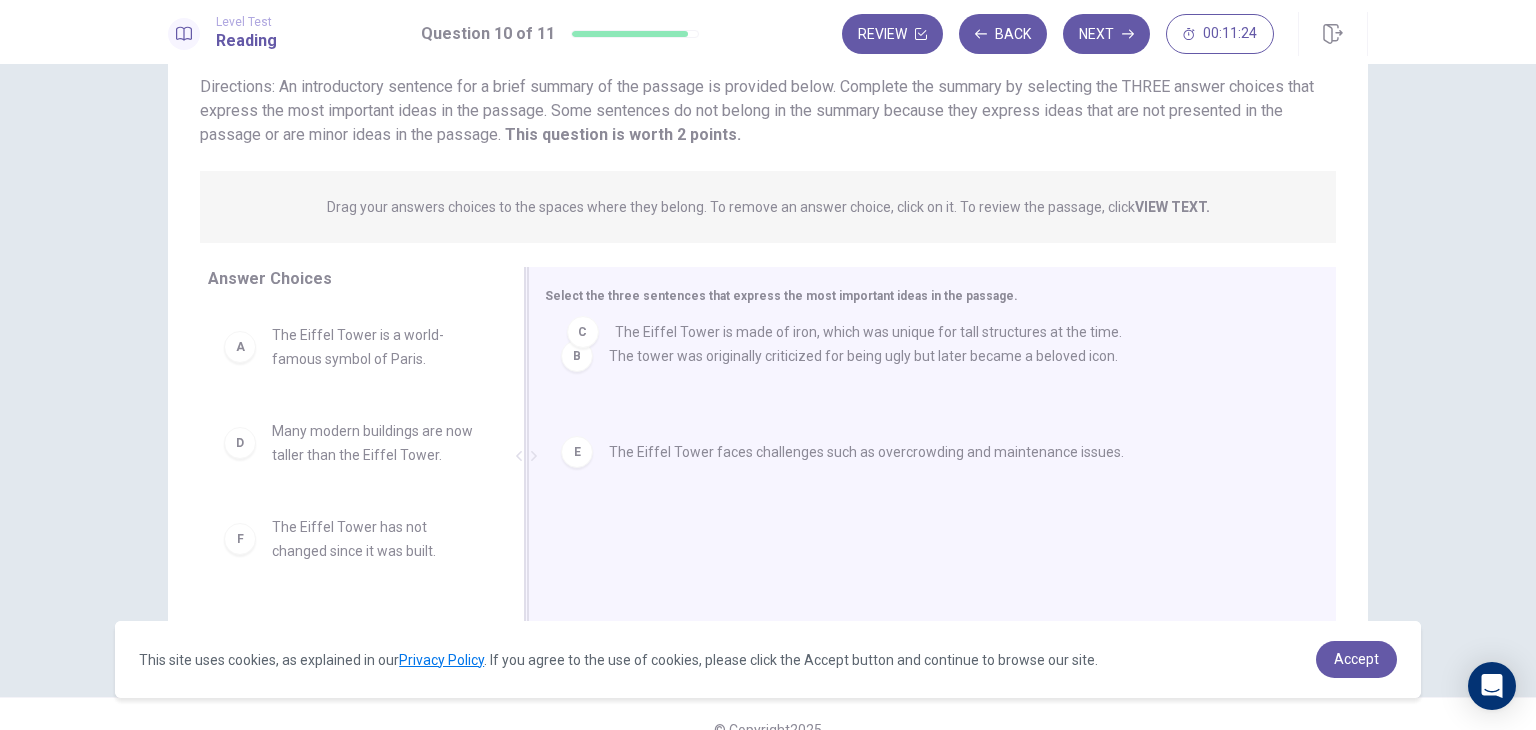 drag, startPoint x: 780, startPoint y: 447, endPoint x: 792, endPoint y: 337, distance: 110.65261 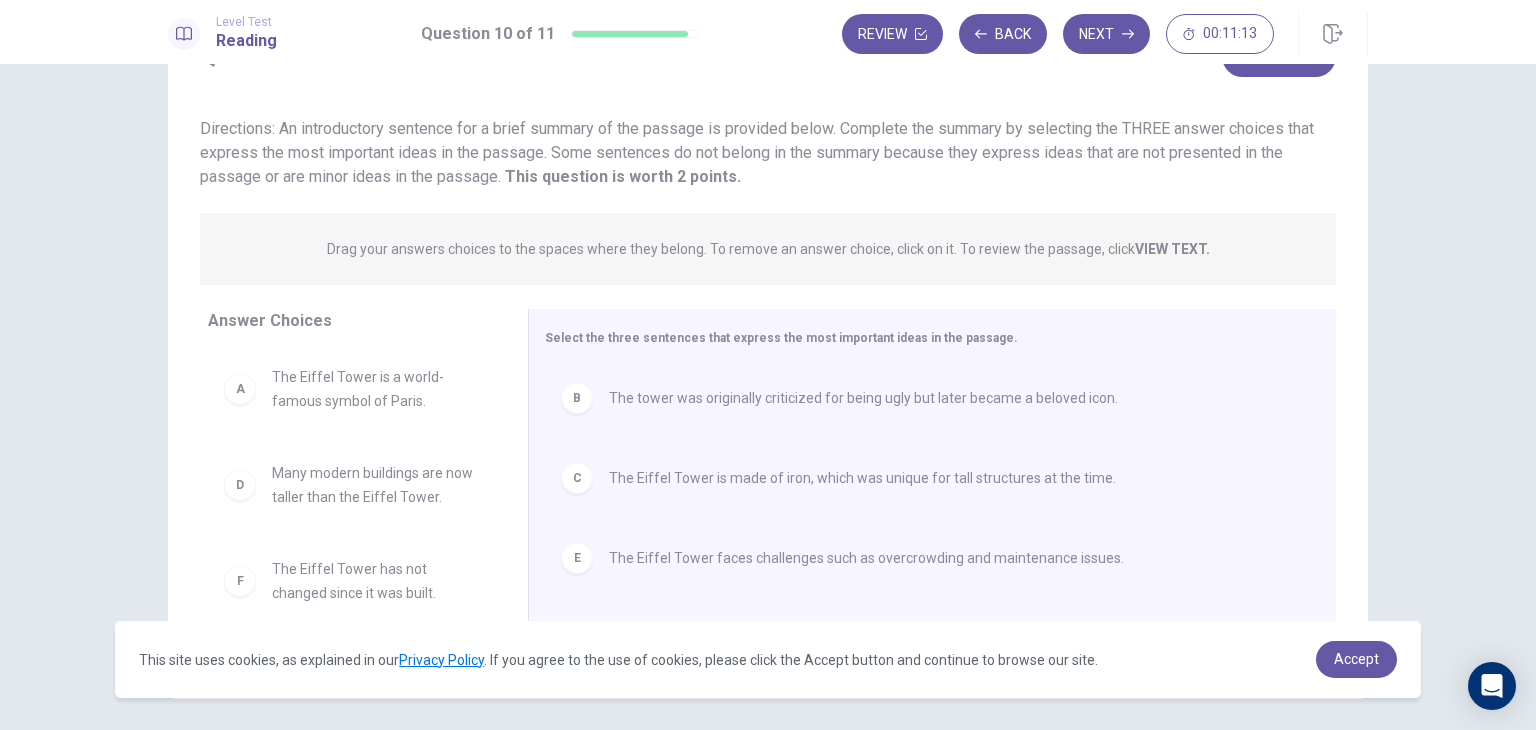 scroll, scrollTop: 100, scrollLeft: 0, axis: vertical 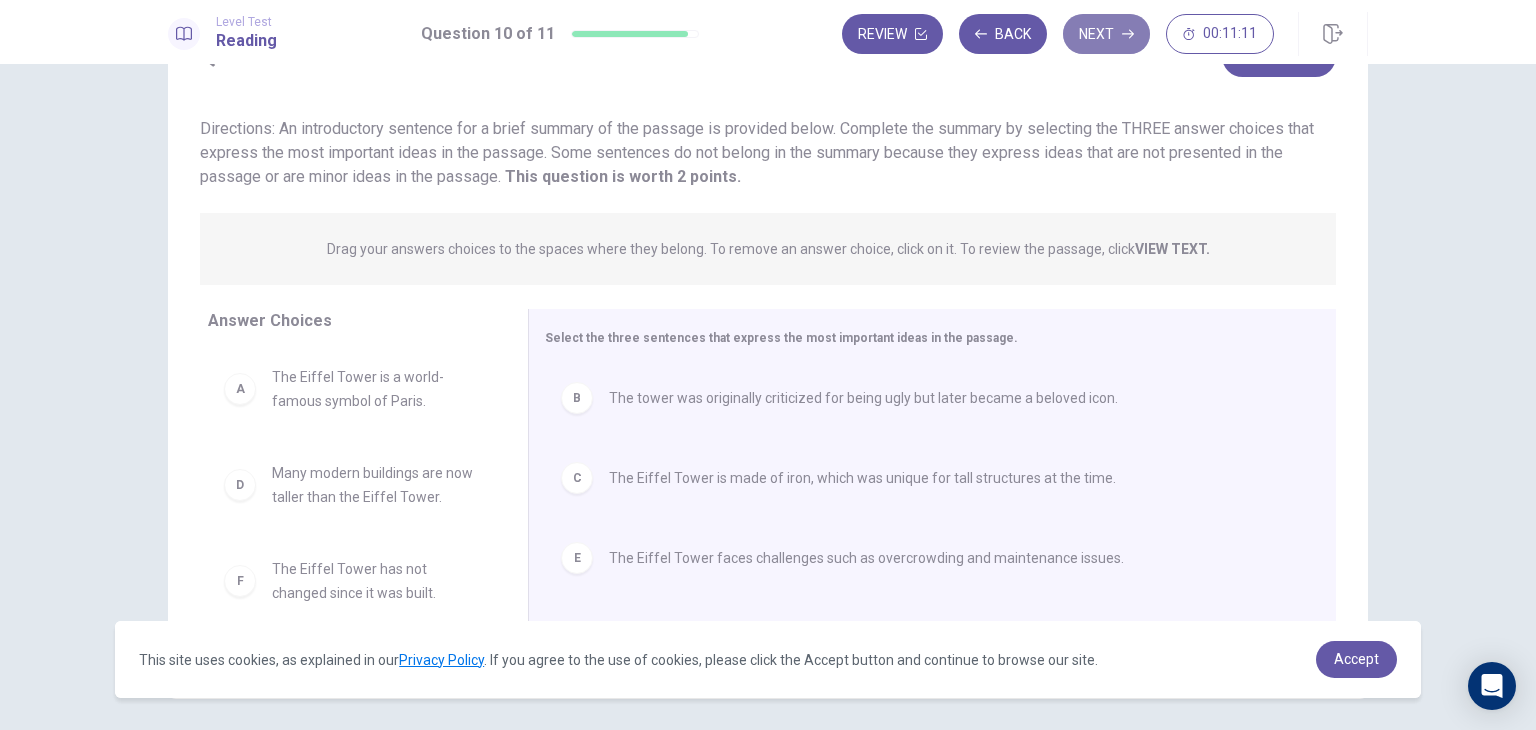 click on "Next" at bounding box center (1106, 34) 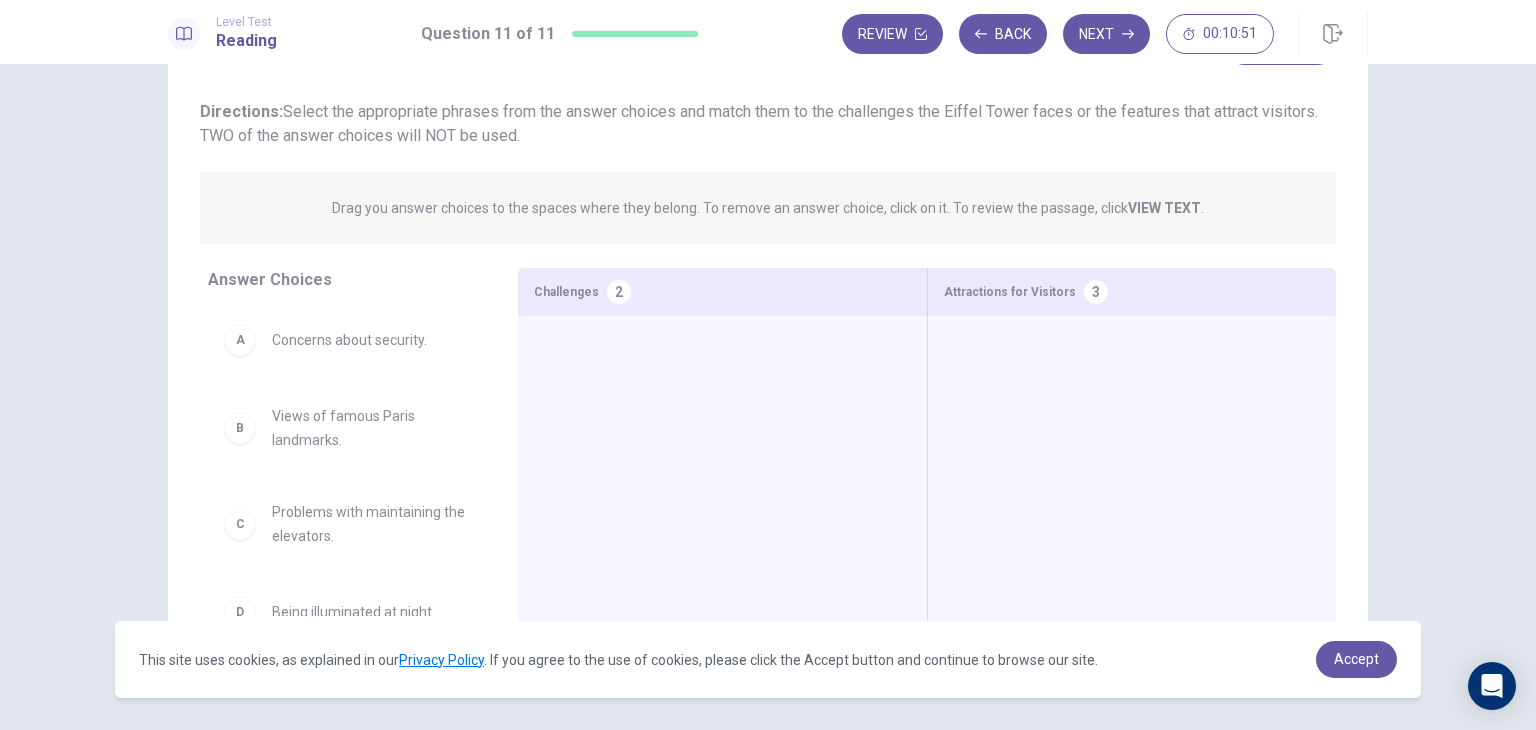scroll, scrollTop: 109, scrollLeft: 0, axis: vertical 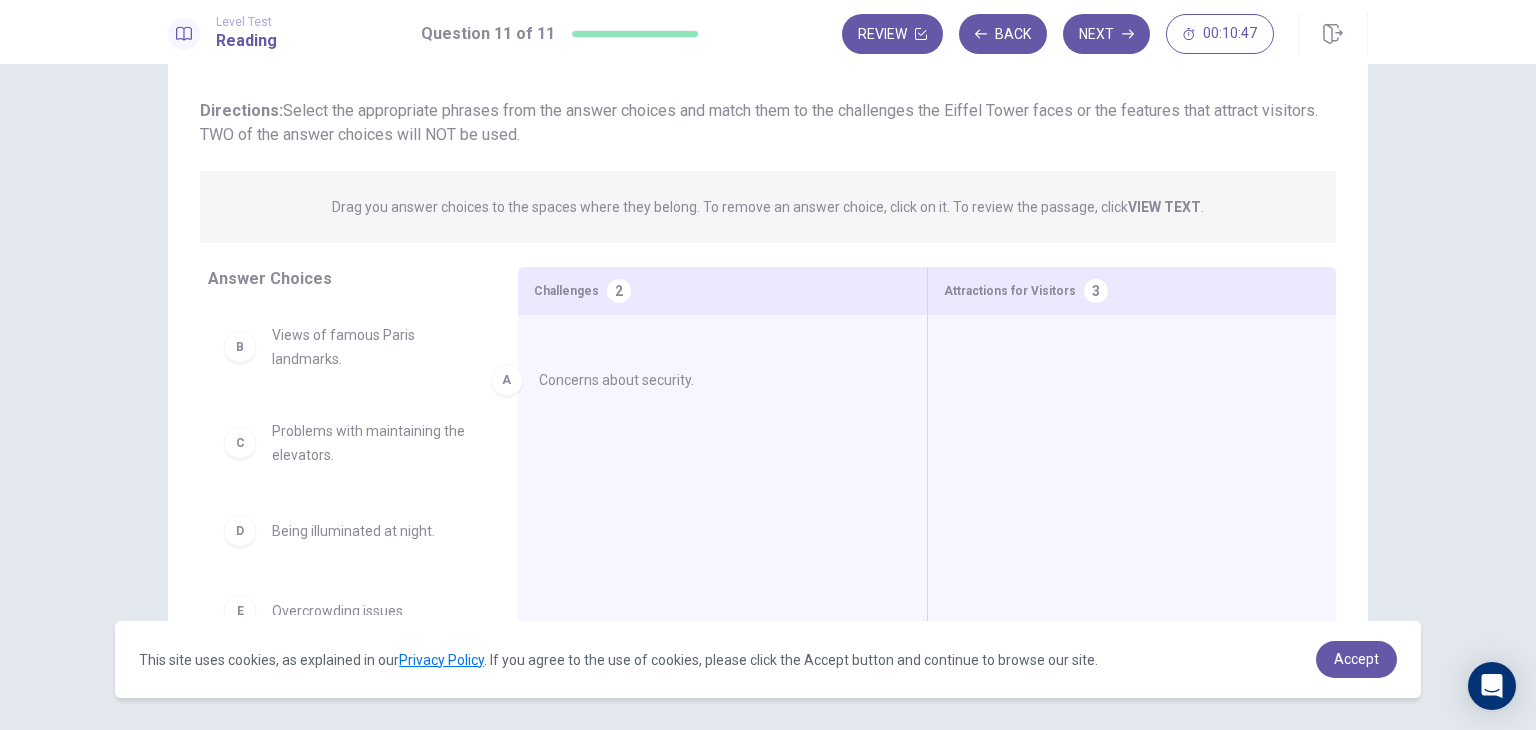 drag, startPoint x: 368, startPoint y: 337, endPoint x: 663, endPoint y: 381, distance: 298.2633 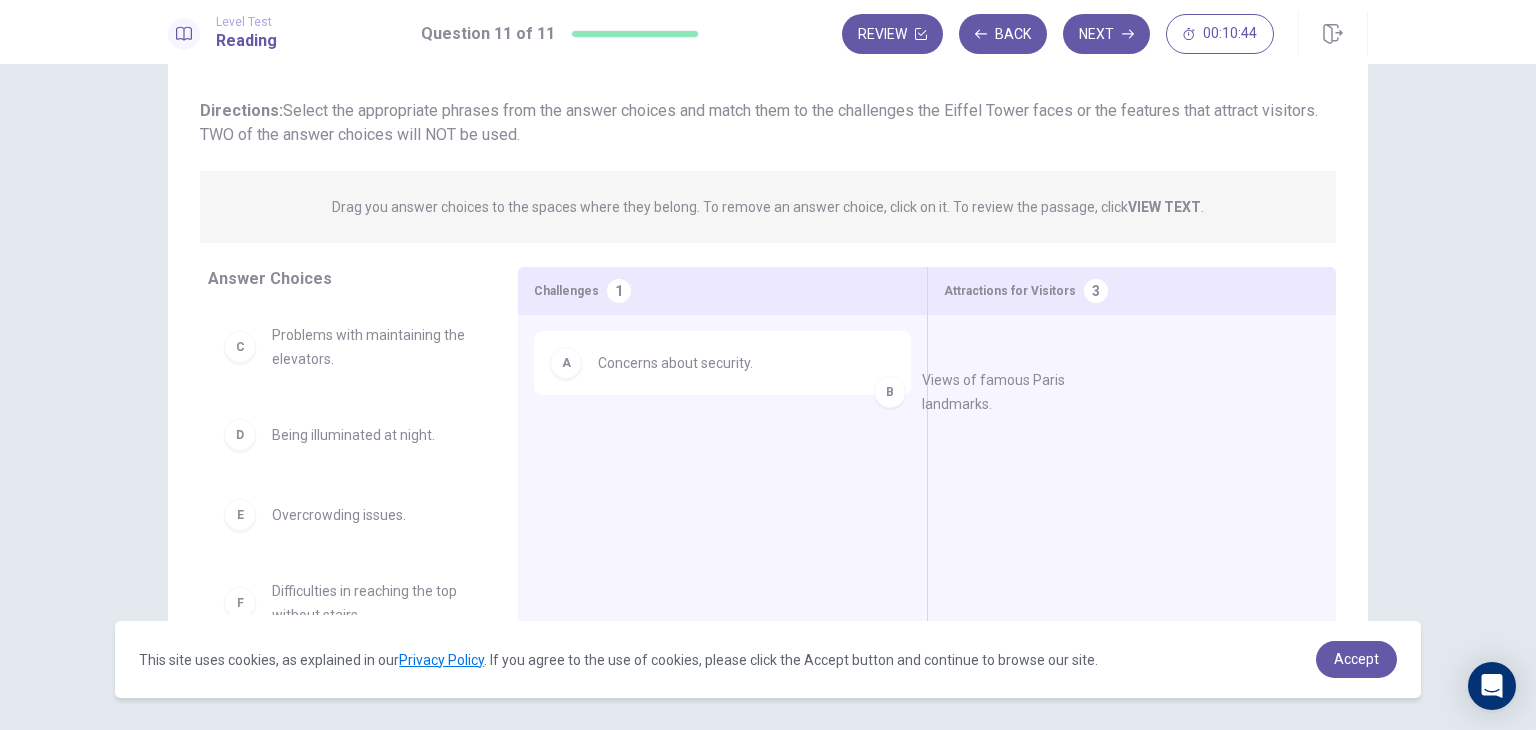 drag, startPoint x: 351, startPoint y: 364, endPoint x: 1169, endPoint y: 430, distance: 820.65826 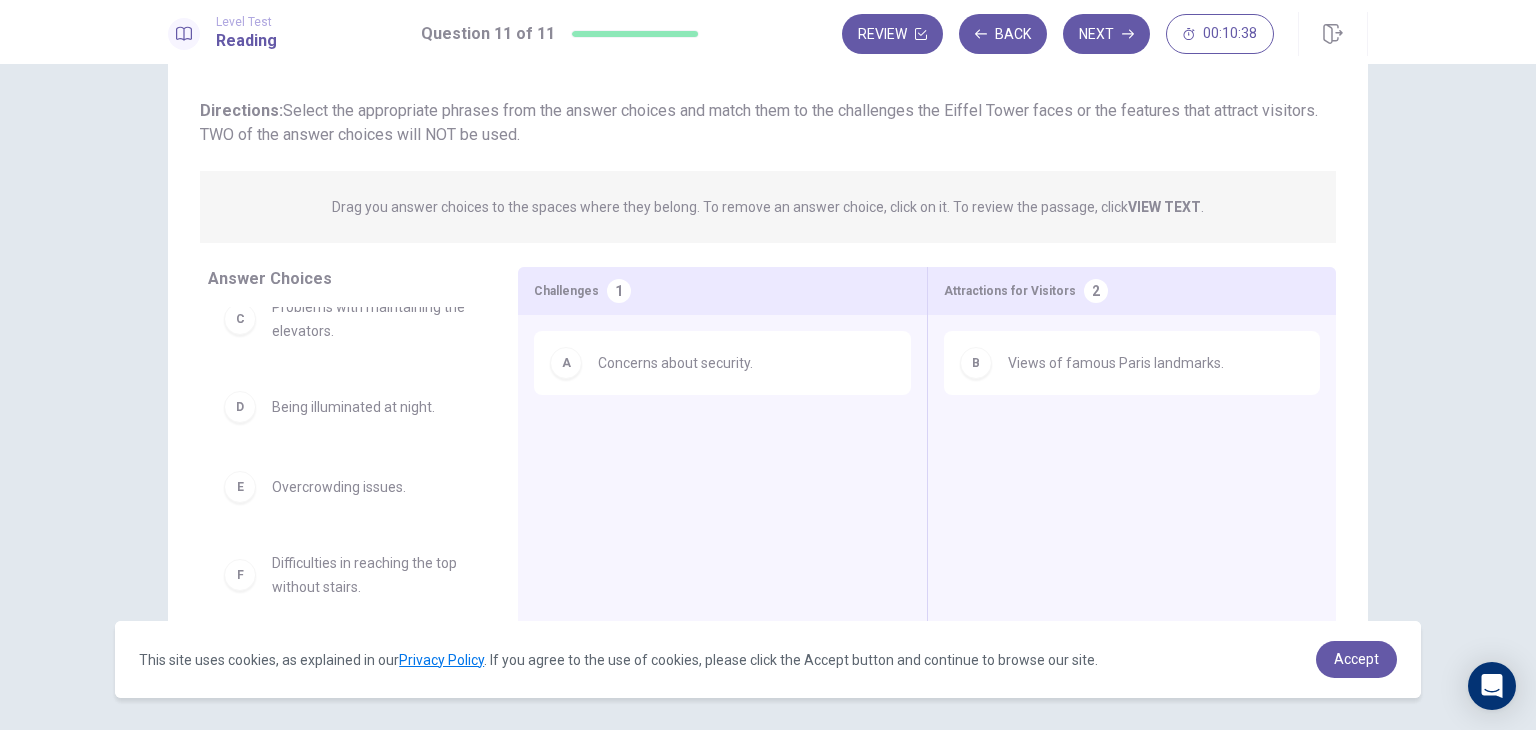 scroll, scrollTop: 30, scrollLeft: 0, axis: vertical 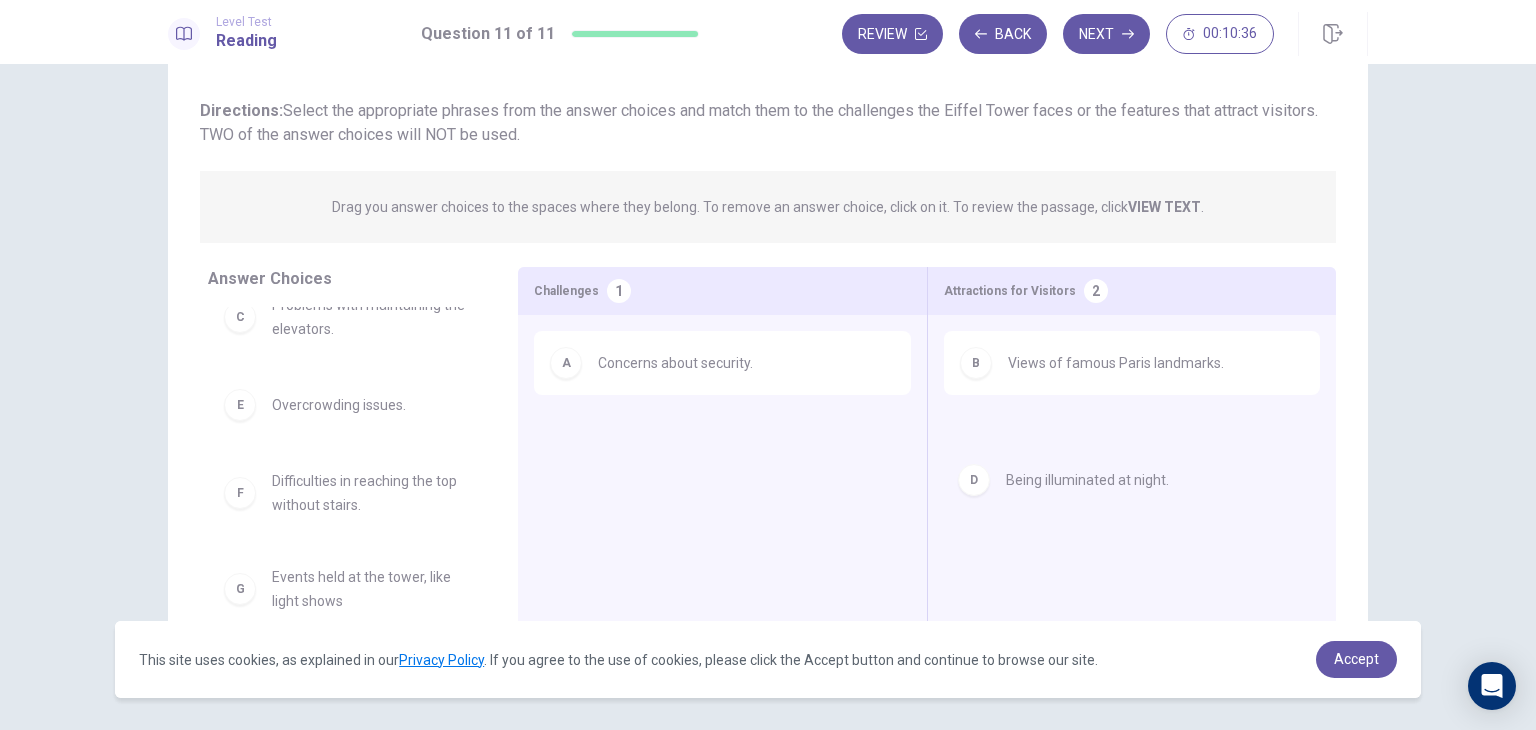 drag, startPoint x: 402, startPoint y: 409, endPoint x: 1178, endPoint y: 489, distance: 780.1128 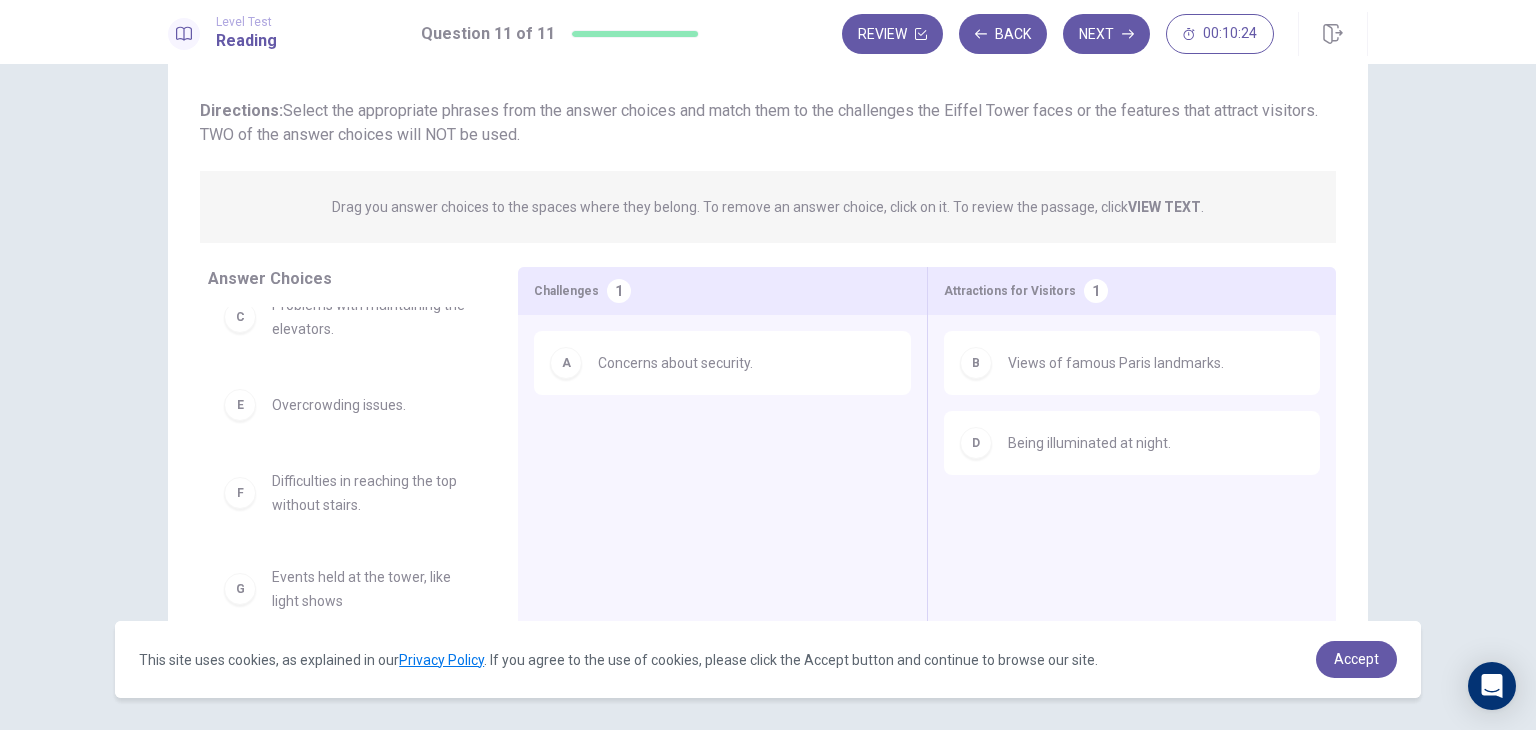 scroll, scrollTop: 0, scrollLeft: 0, axis: both 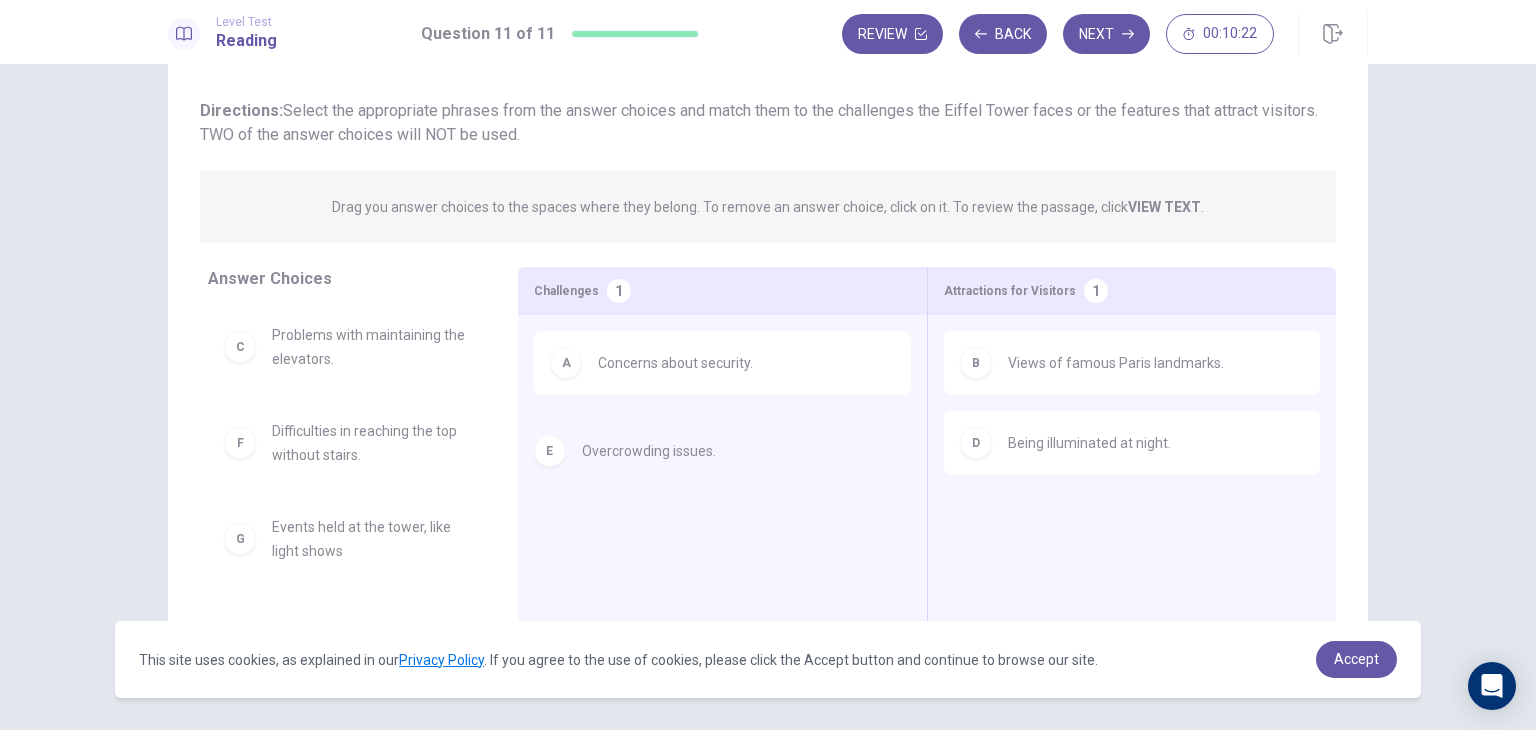 drag, startPoint x: 352, startPoint y: 434, endPoint x: 672, endPoint y: 453, distance: 320.56357 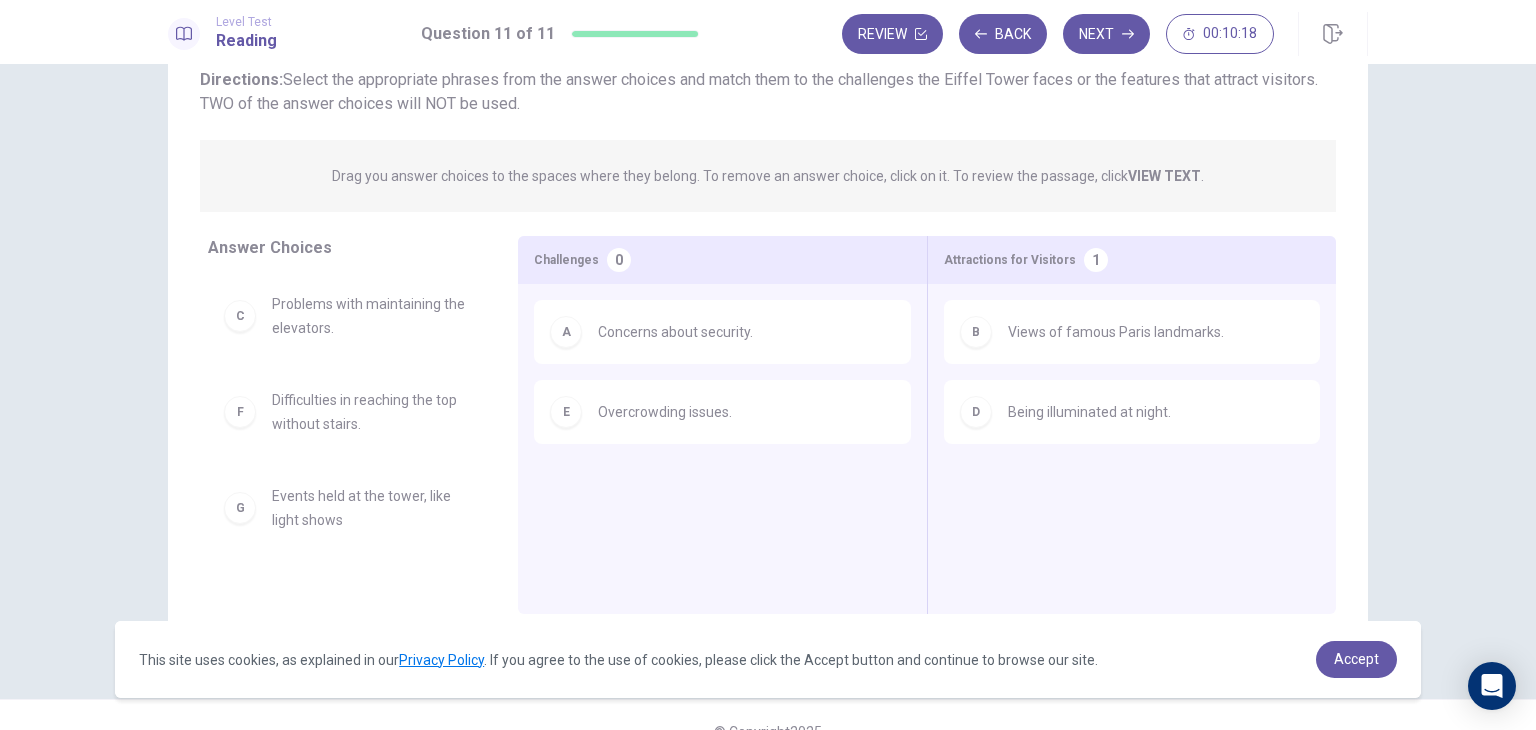 scroll, scrollTop: 141, scrollLeft: 0, axis: vertical 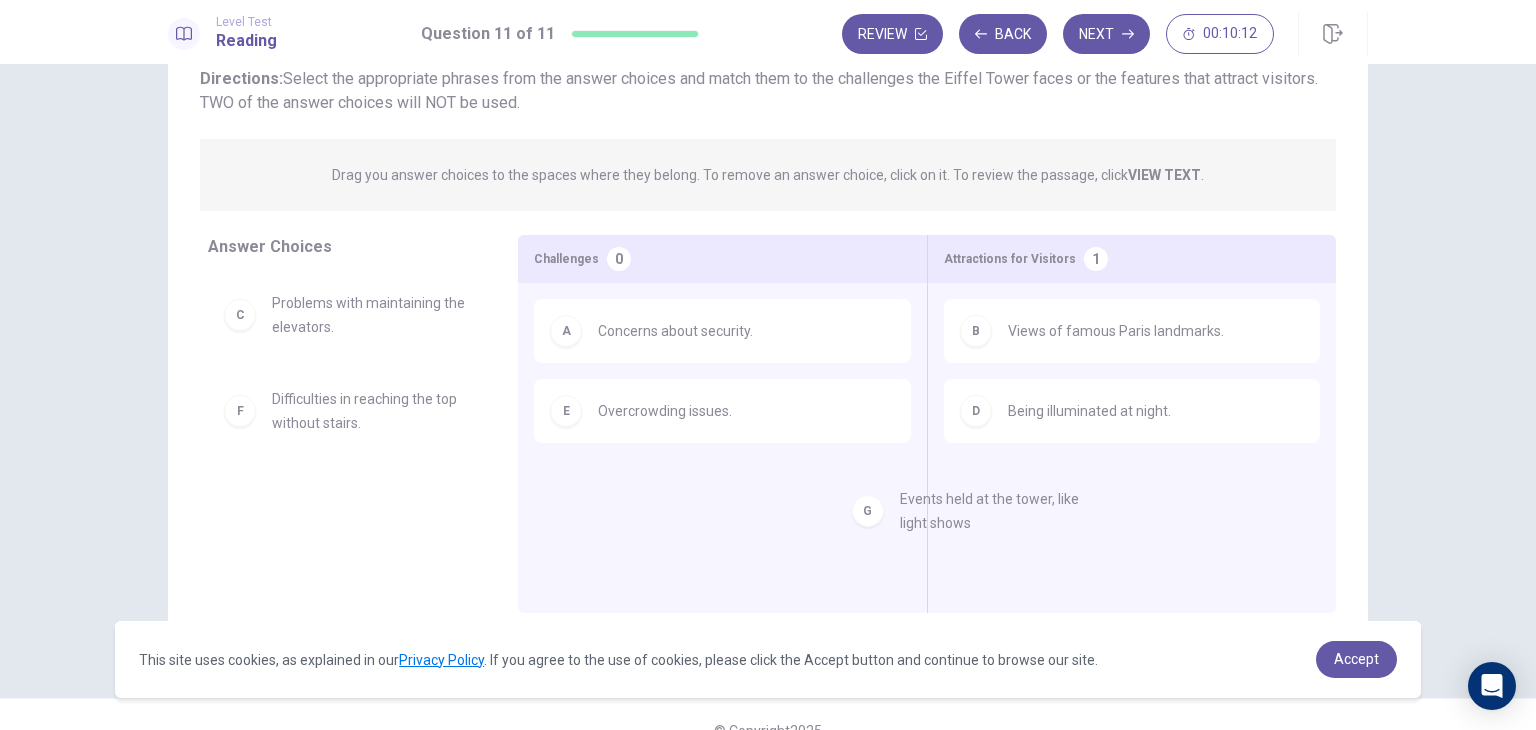 drag, startPoint x: 406, startPoint y: 516, endPoint x: 1087, endPoint y: 518, distance: 681.0029 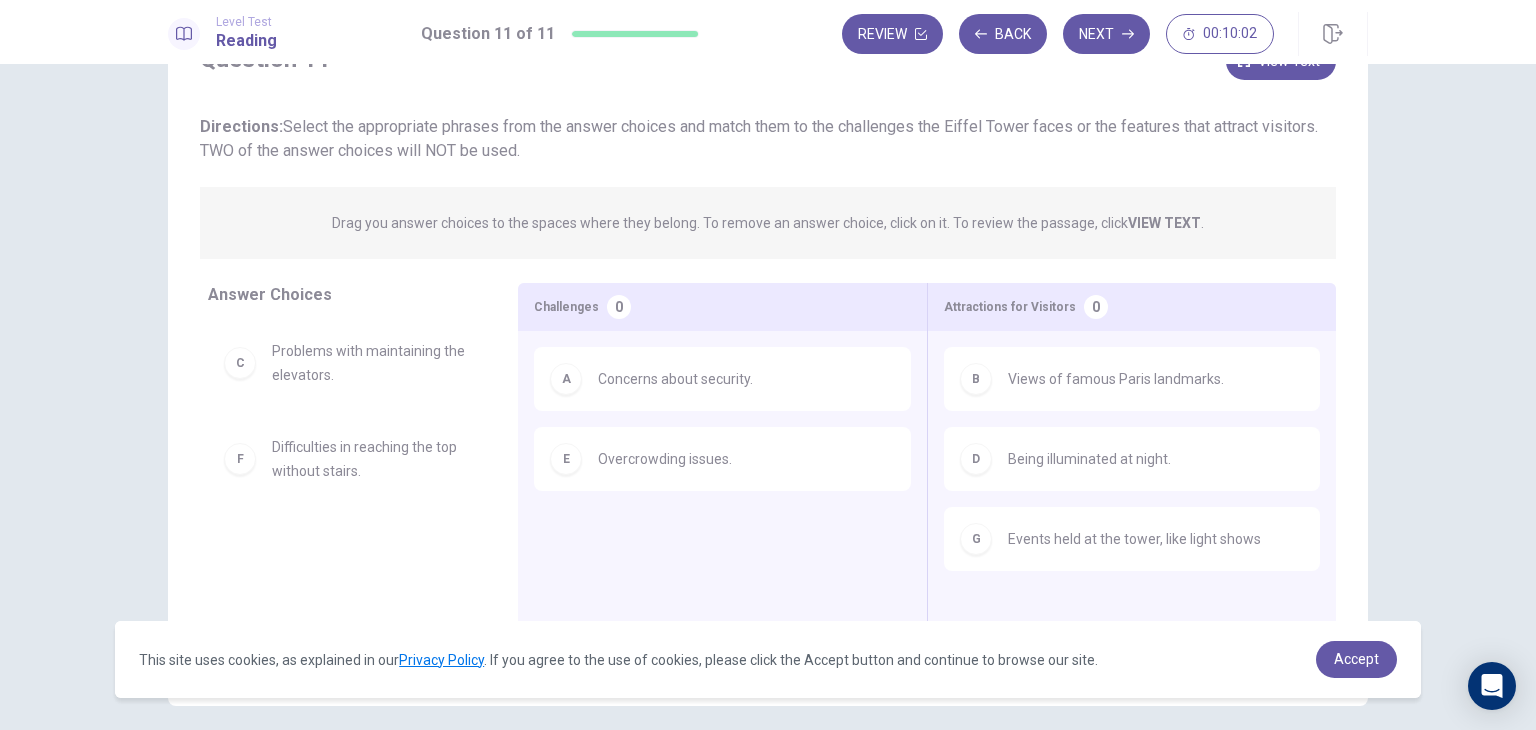 scroll, scrollTop: 89, scrollLeft: 0, axis: vertical 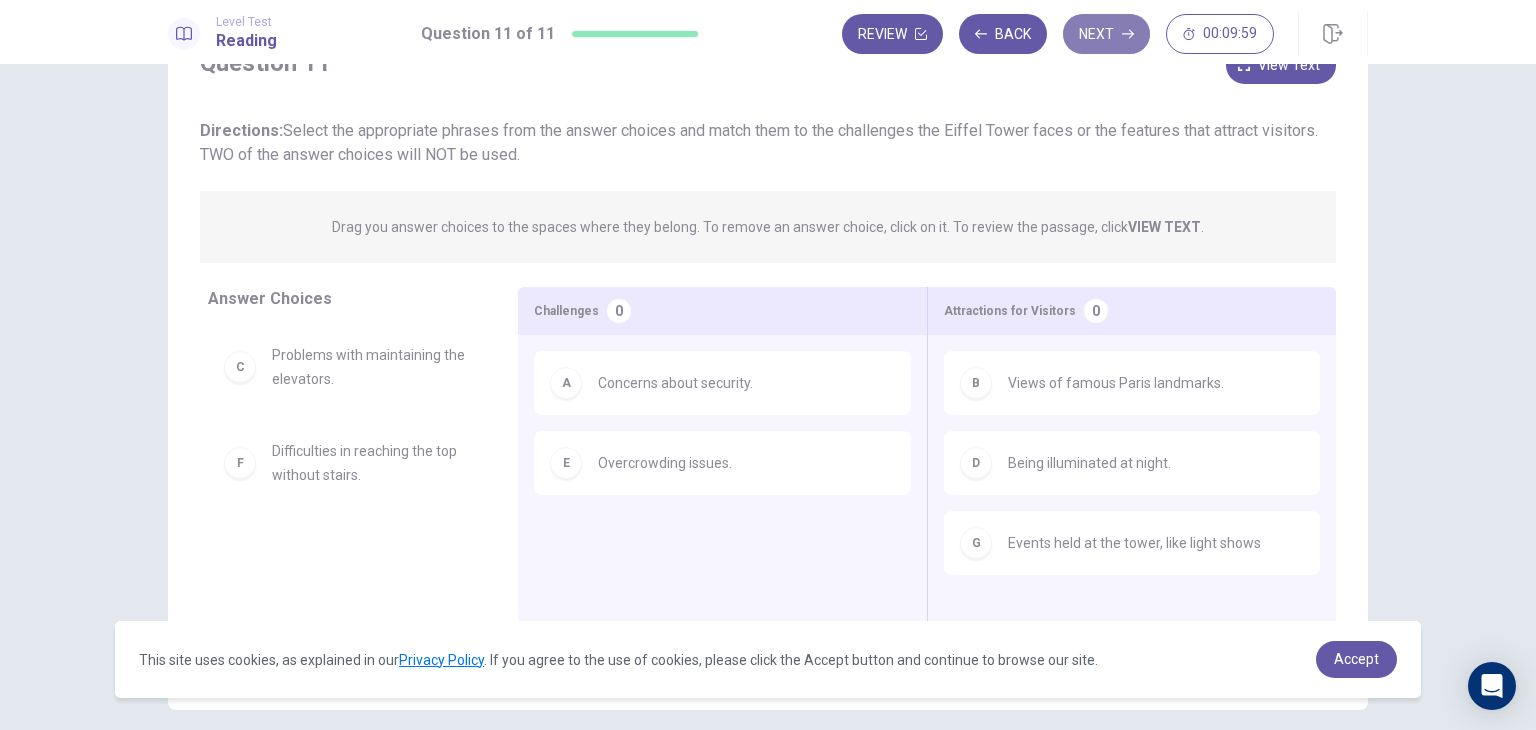 click on "Next" at bounding box center (1106, 34) 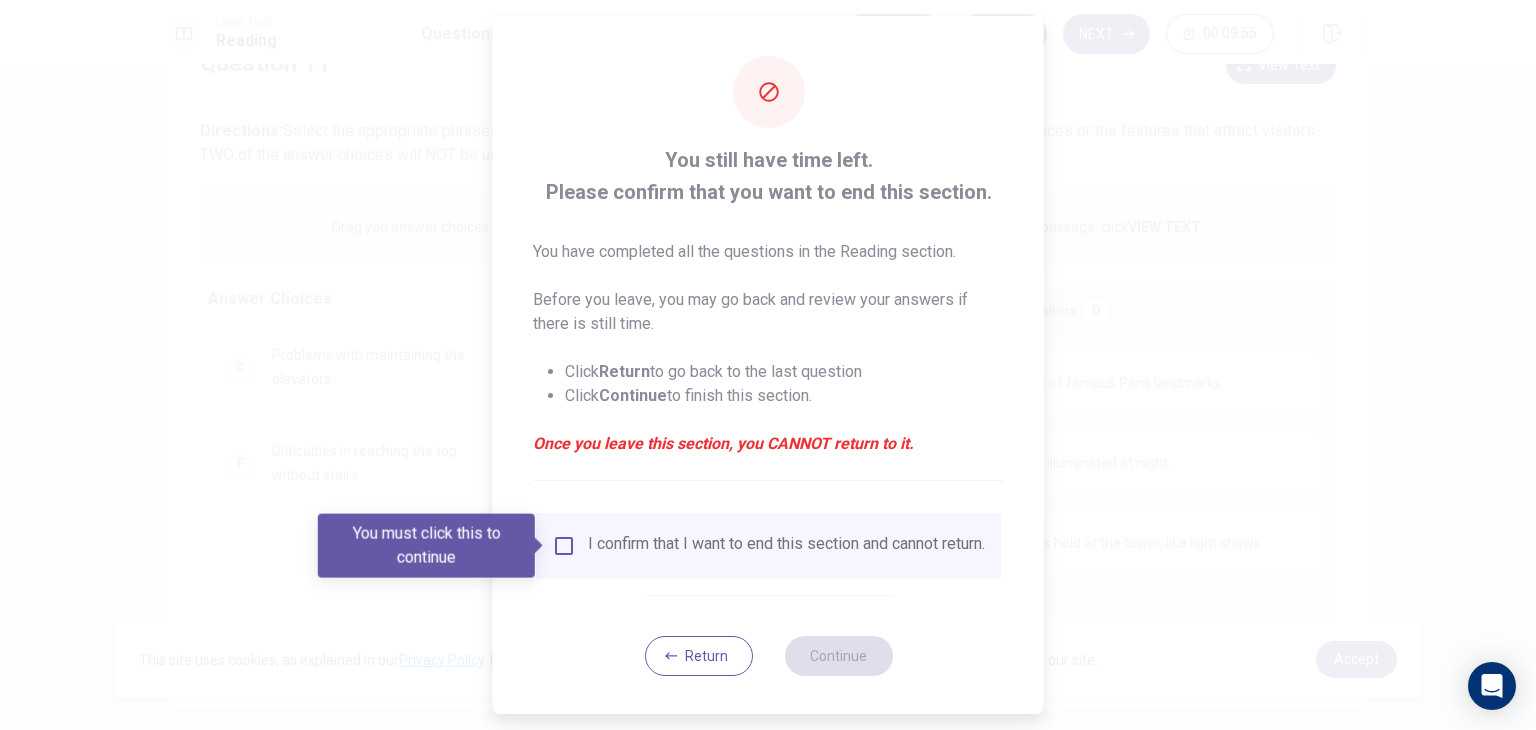 scroll, scrollTop: 16, scrollLeft: 0, axis: vertical 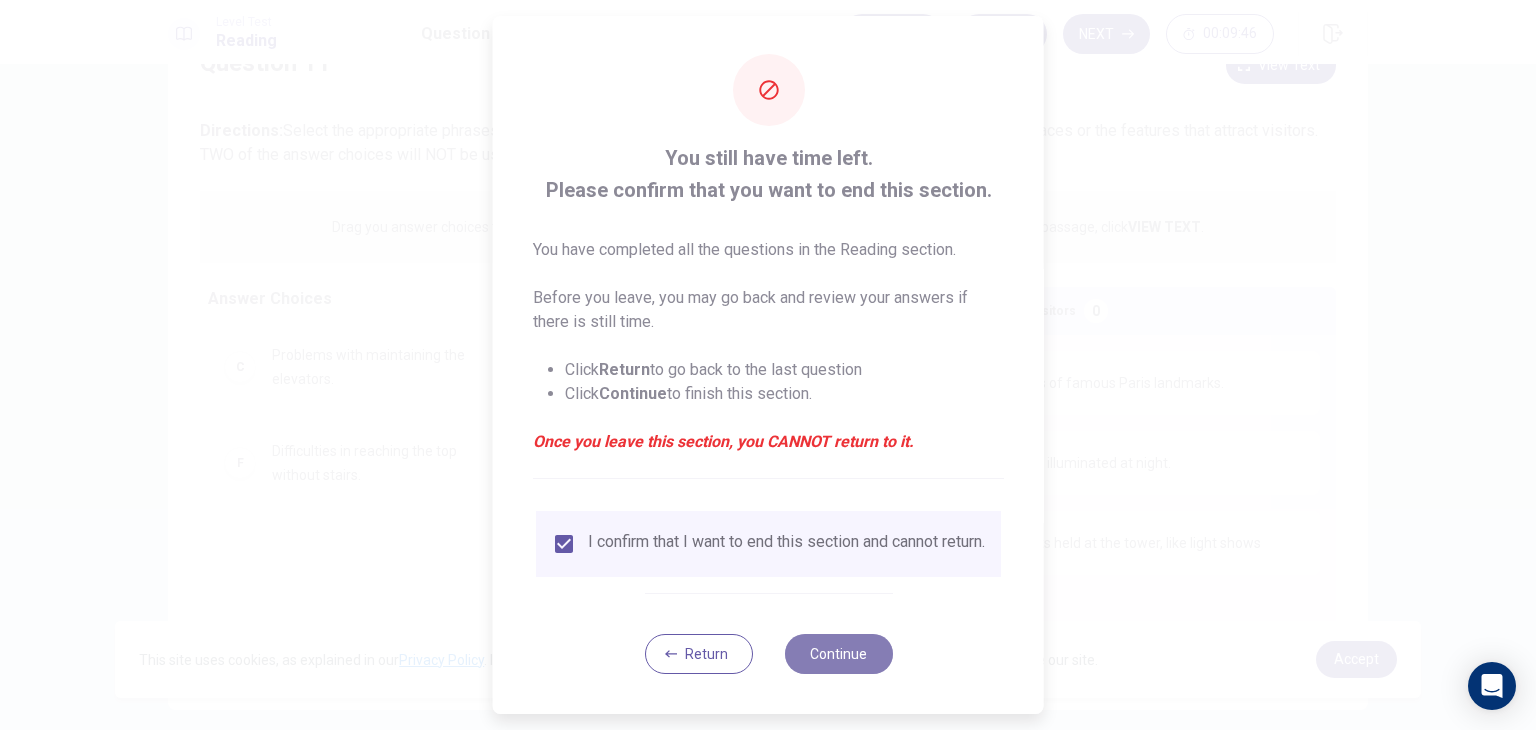 click on "Continue" at bounding box center [838, 654] 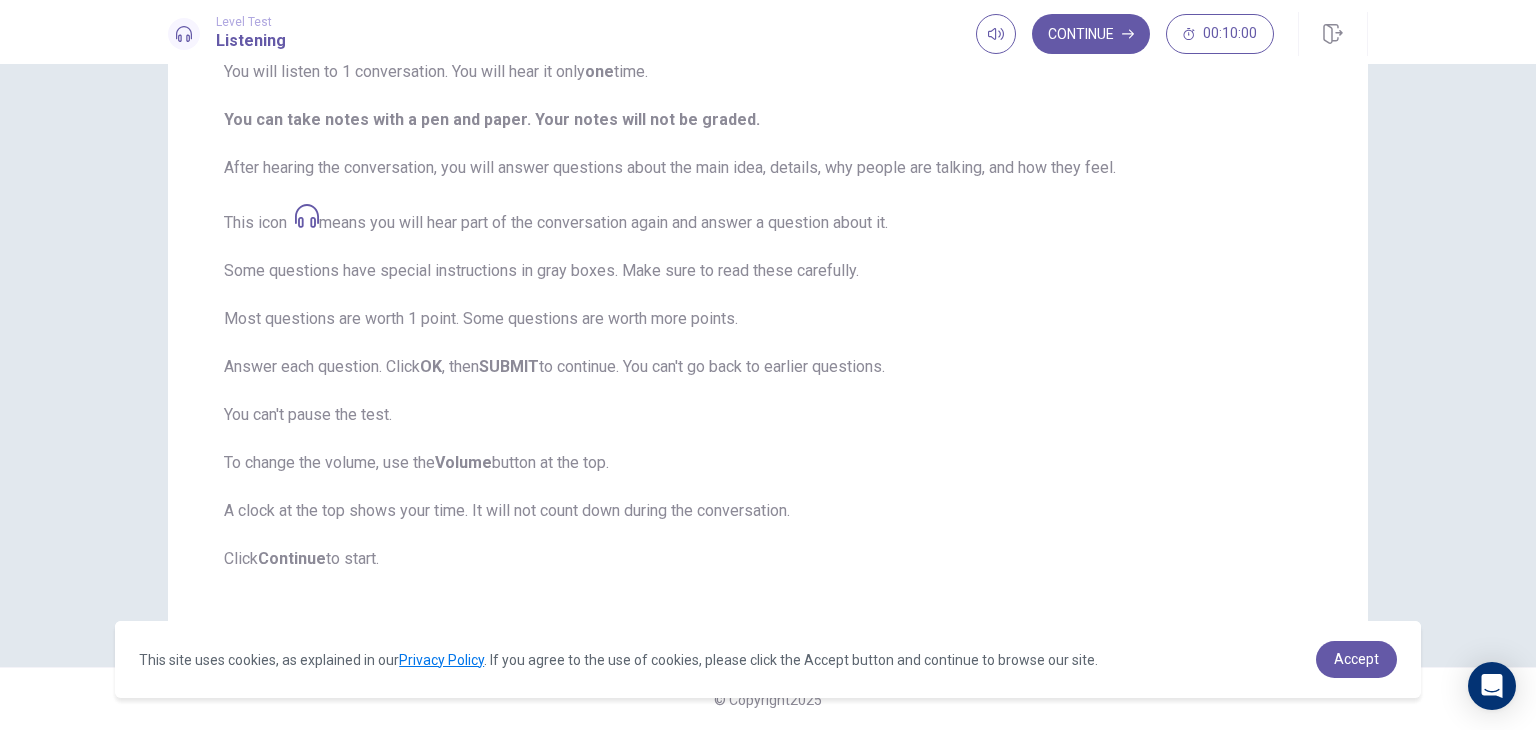 scroll, scrollTop: 228, scrollLeft: 0, axis: vertical 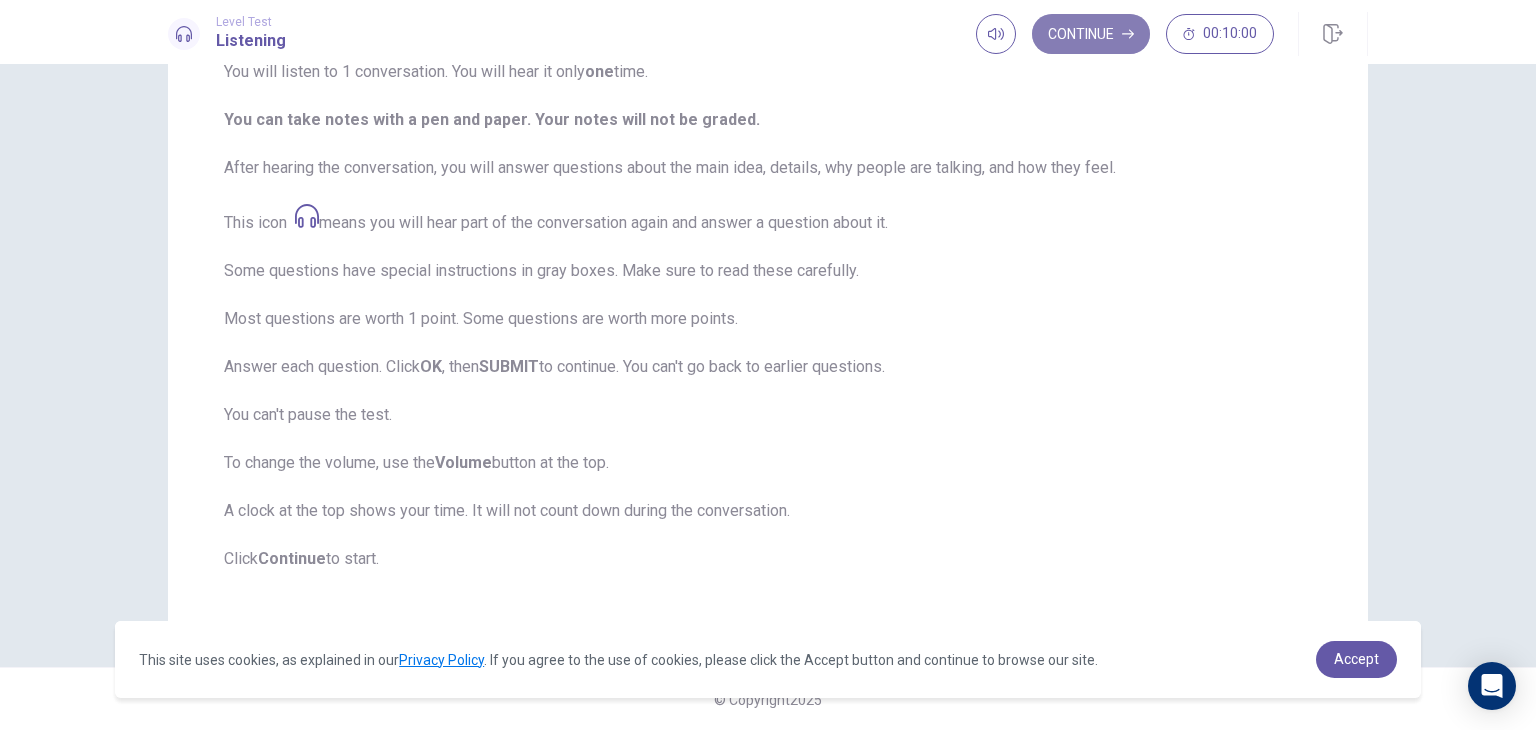 click on "Continue" at bounding box center (1091, 34) 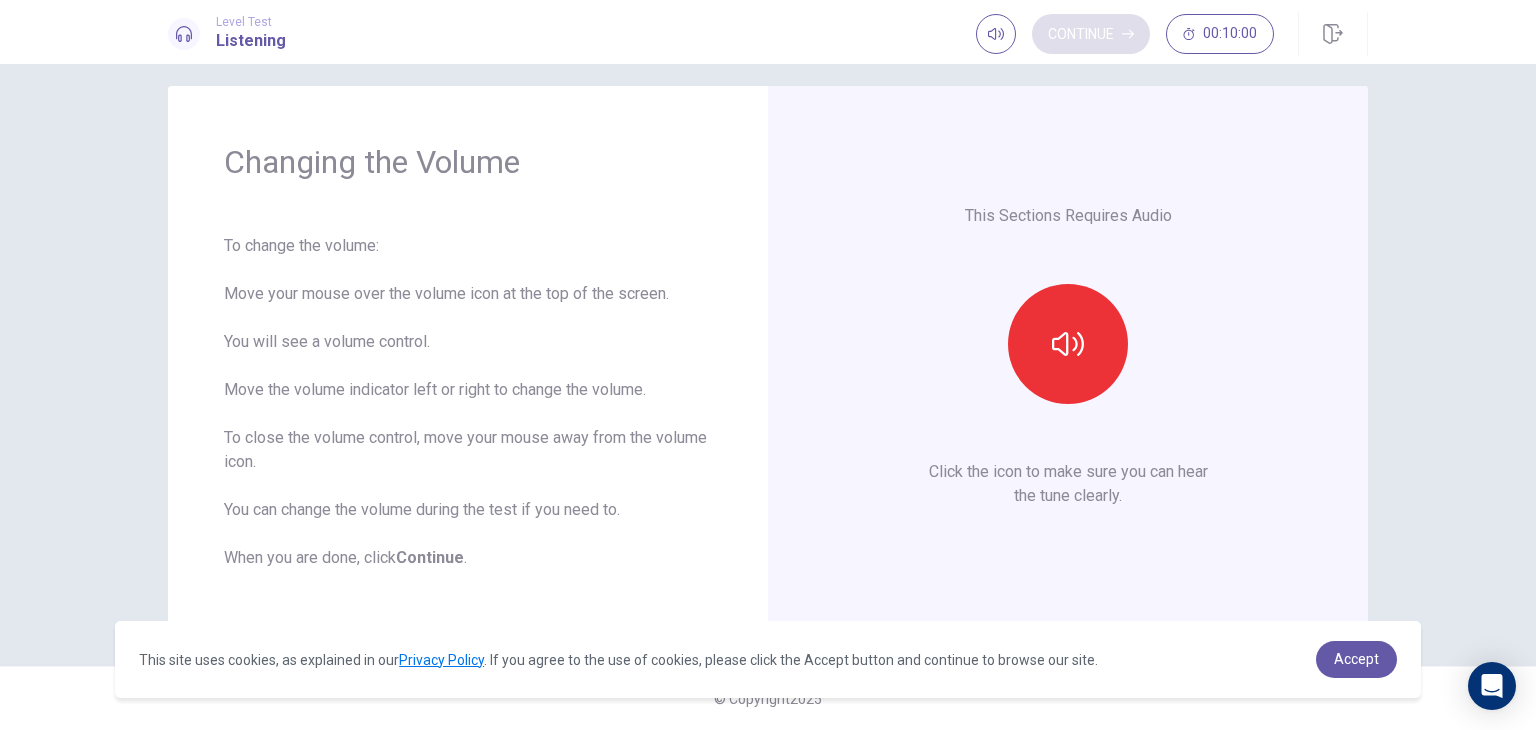 scroll, scrollTop: 18, scrollLeft: 0, axis: vertical 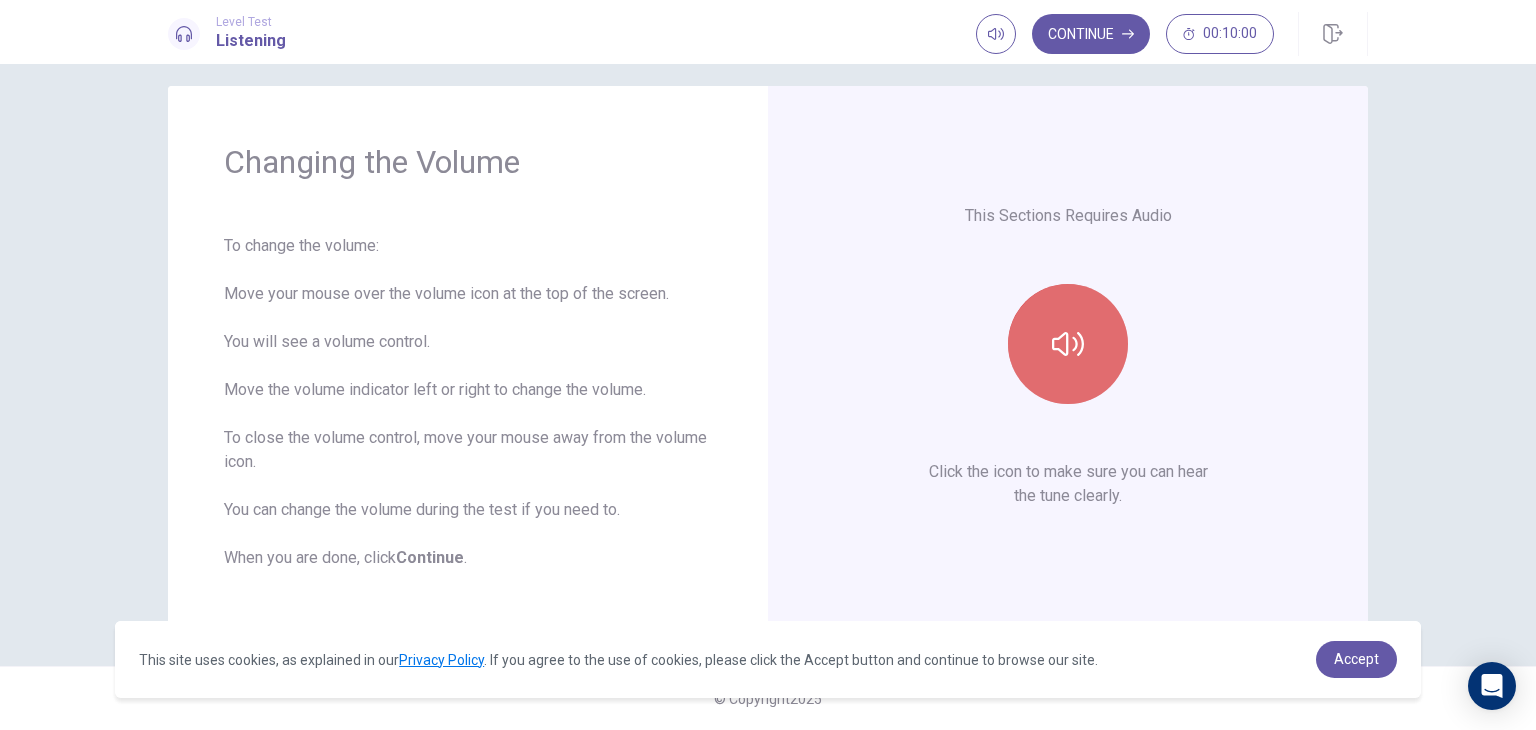 click at bounding box center (1068, 344) 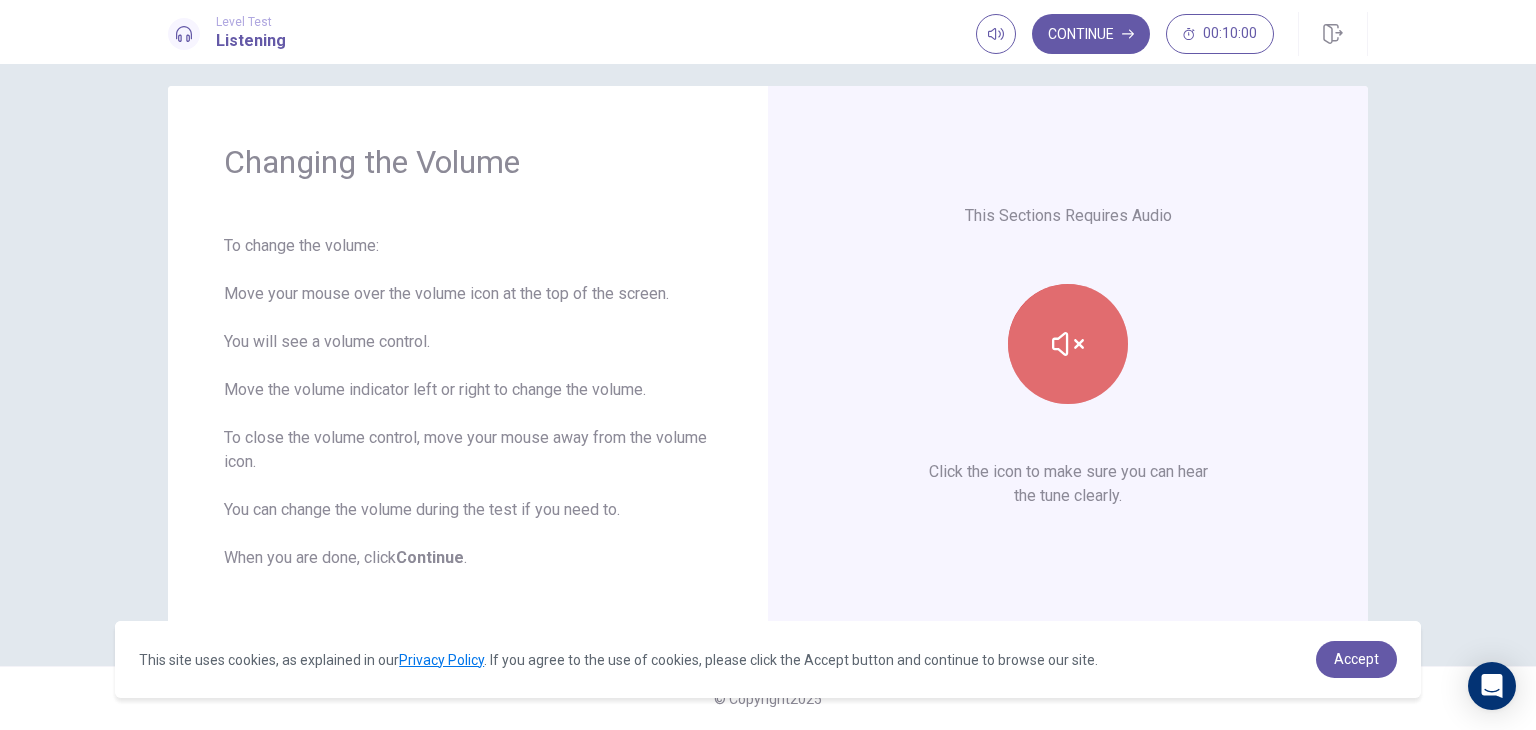 click at bounding box center [1068, 344] 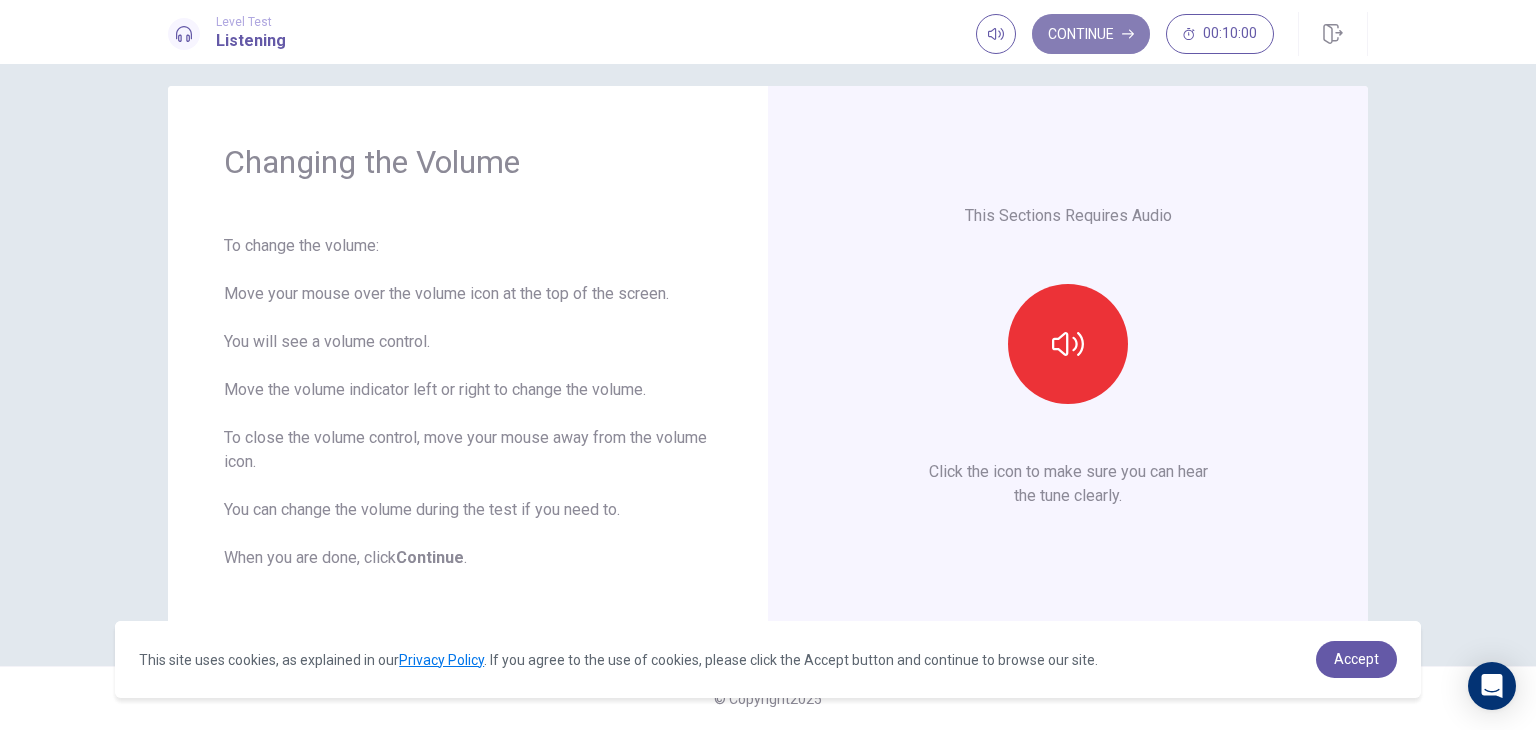 click on "Continue" at bounding box center [1091, 34] 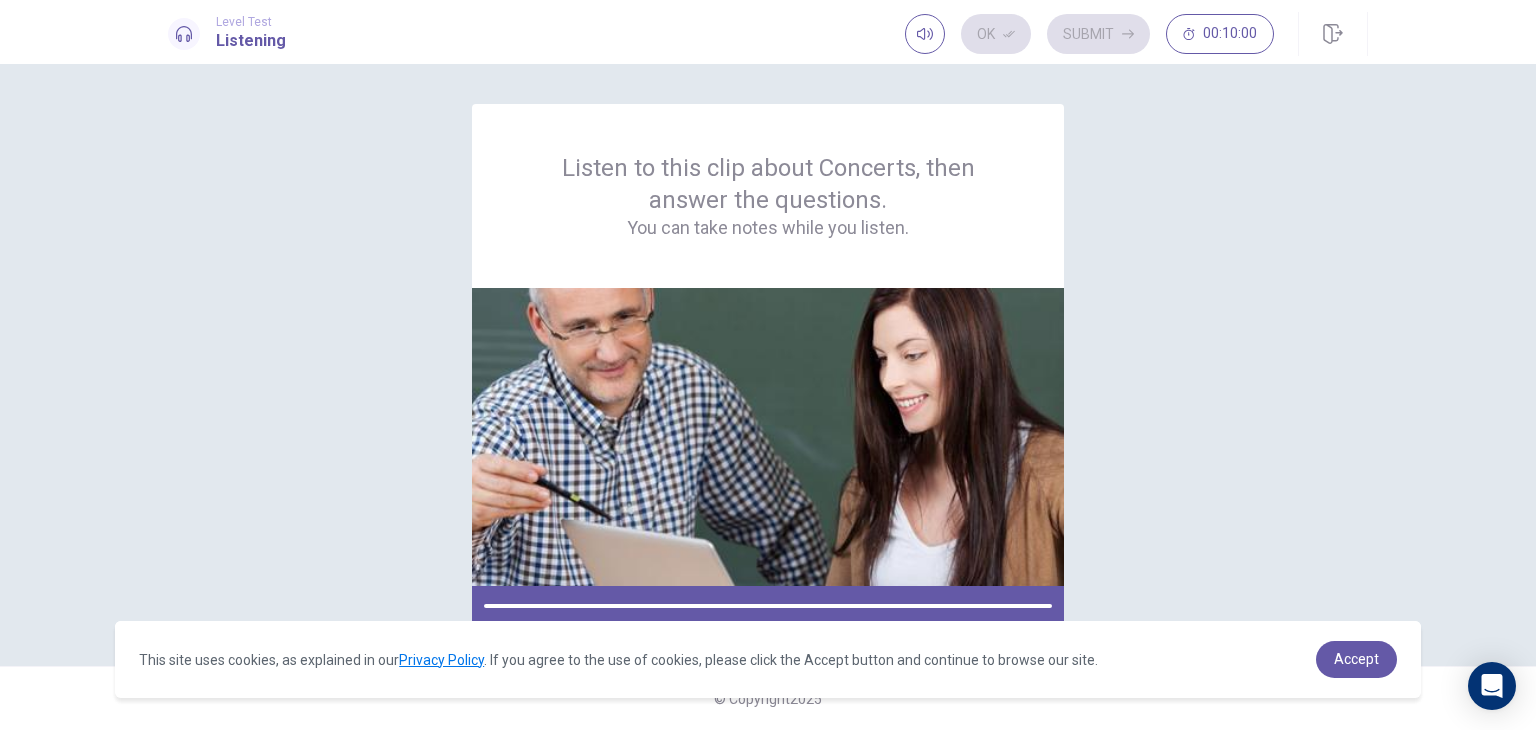 scroll, scrollTop: 0, scrollLeft: 0, axis: both 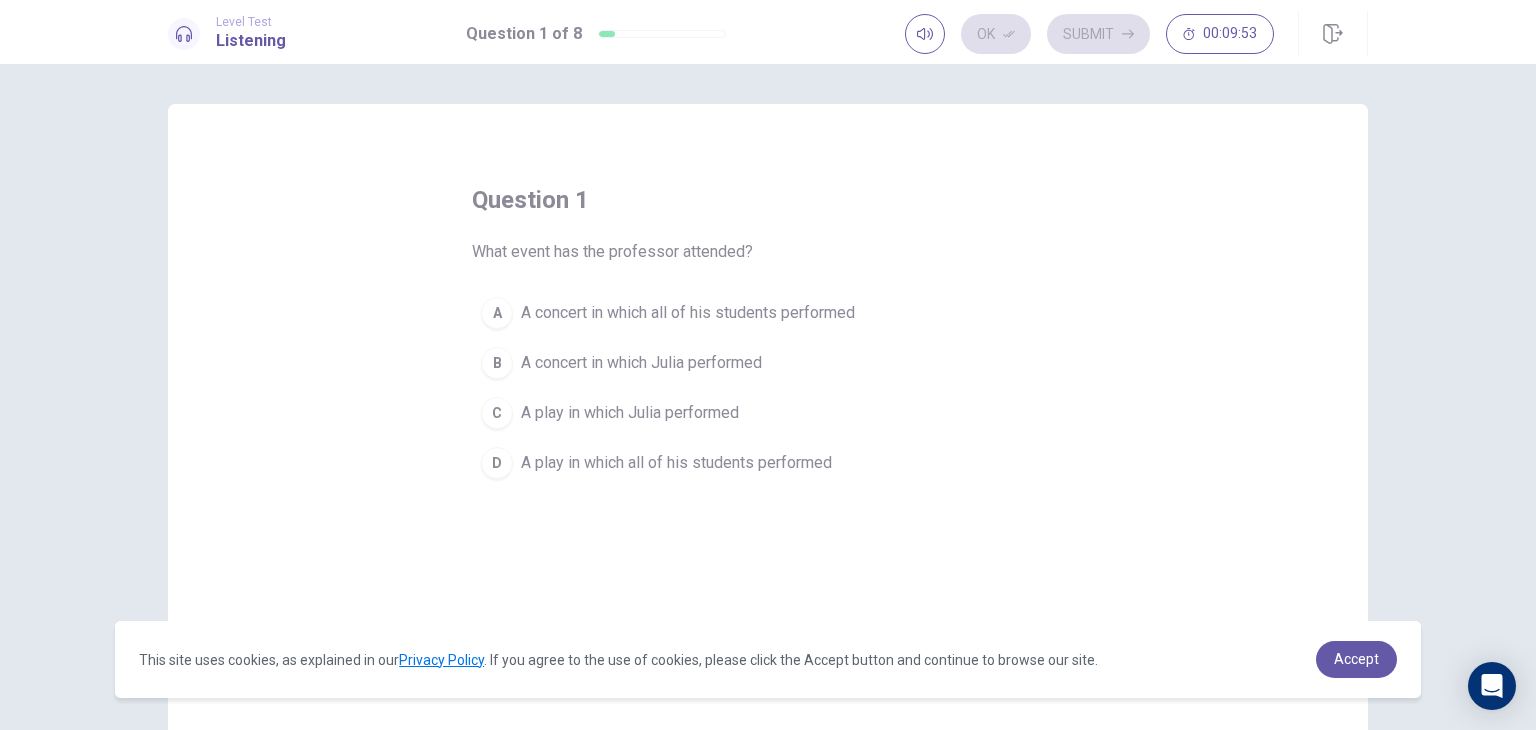 click on "B A concert in which Julia performed" at bounding box center [768, 363] 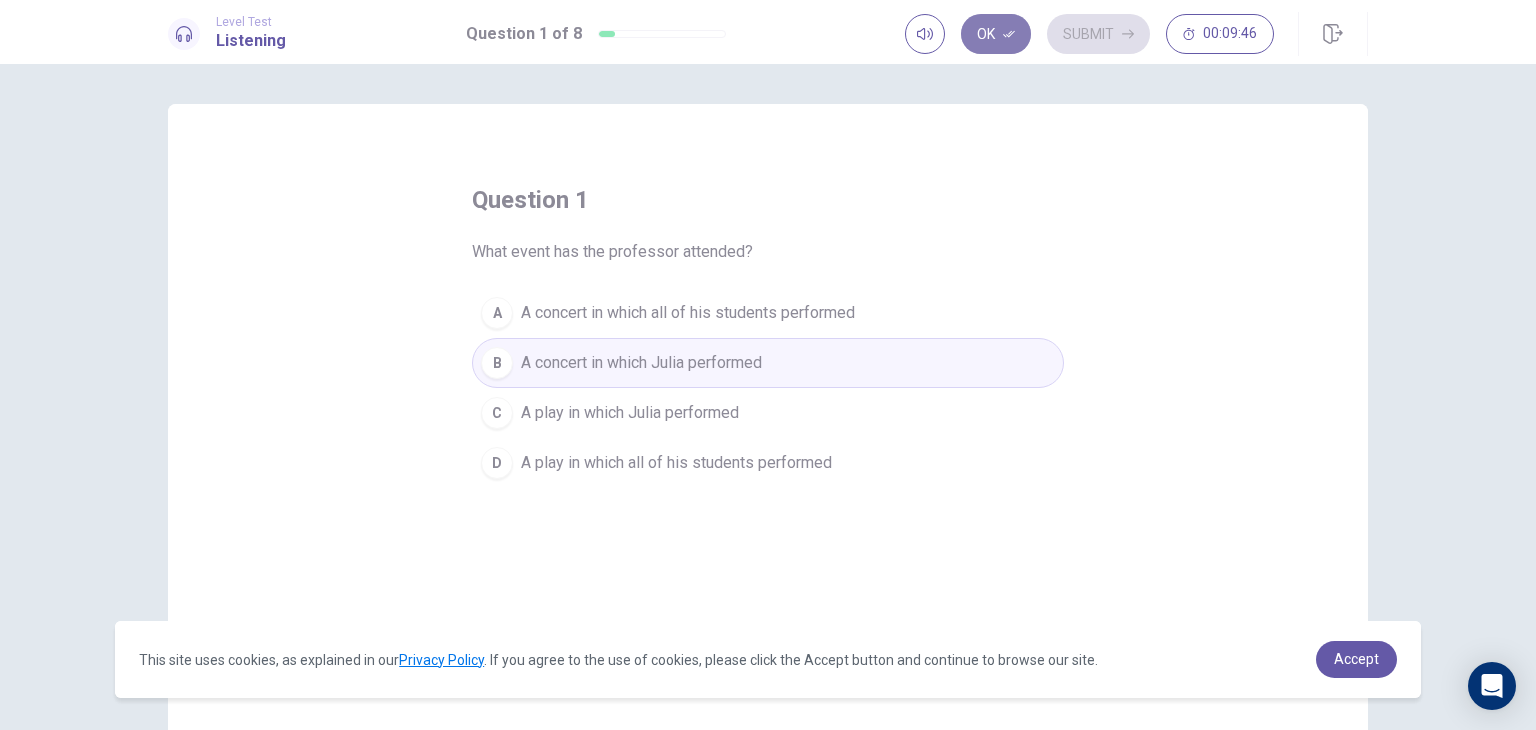 click on "Ok" at bounding box center (996, 34) 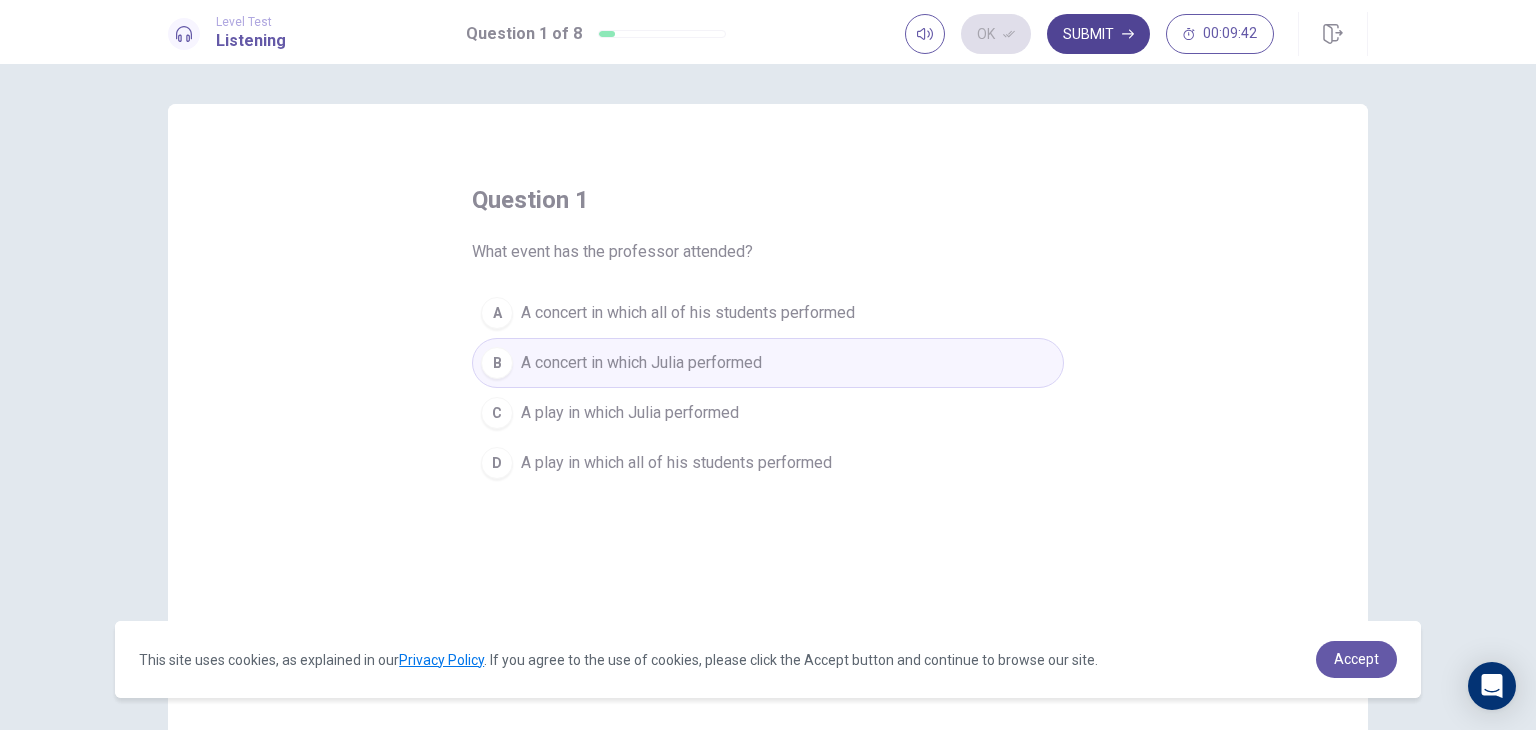 click on "Submit" at bounding box center (1098, 34) 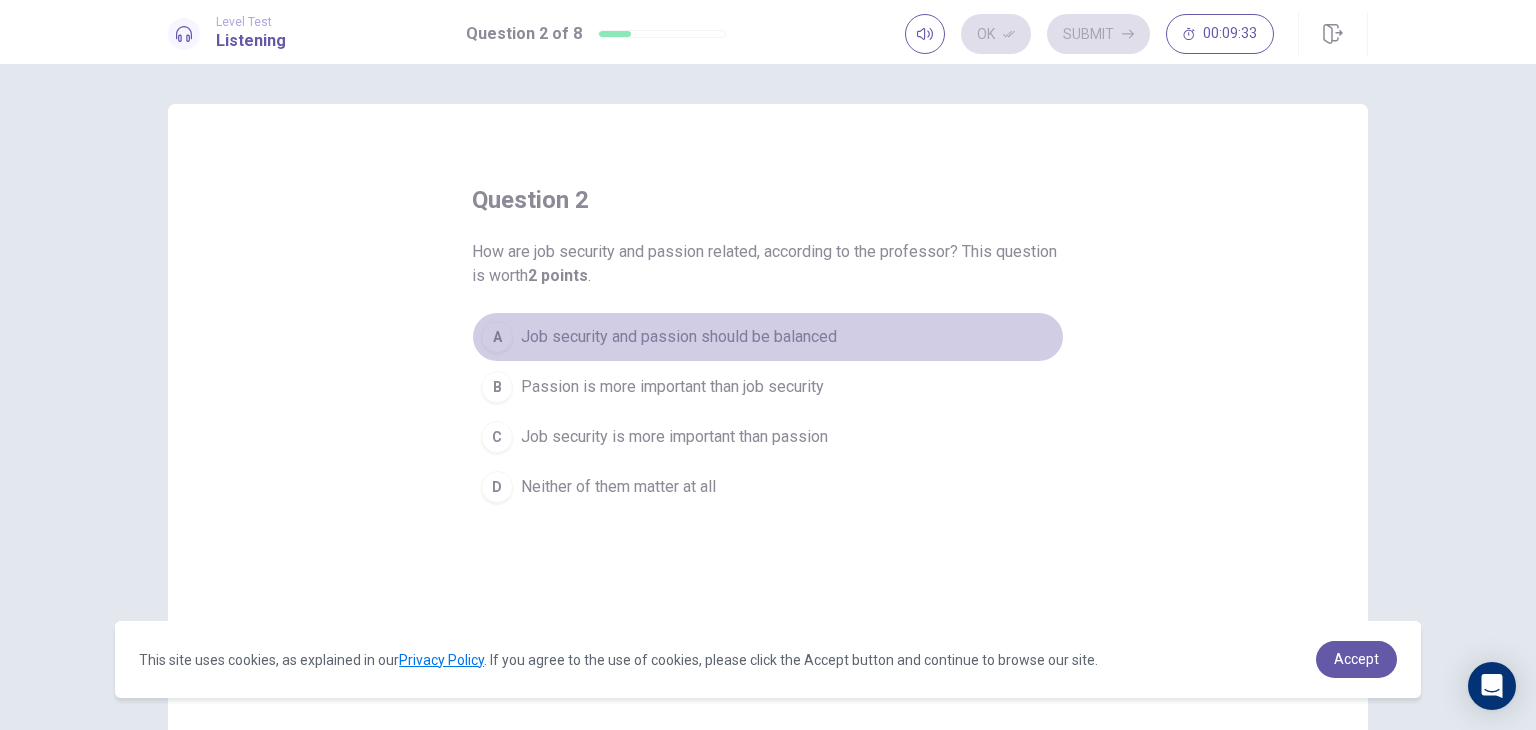 click on "A Job security and passion should be balanced" at bounding box center (768, 337) 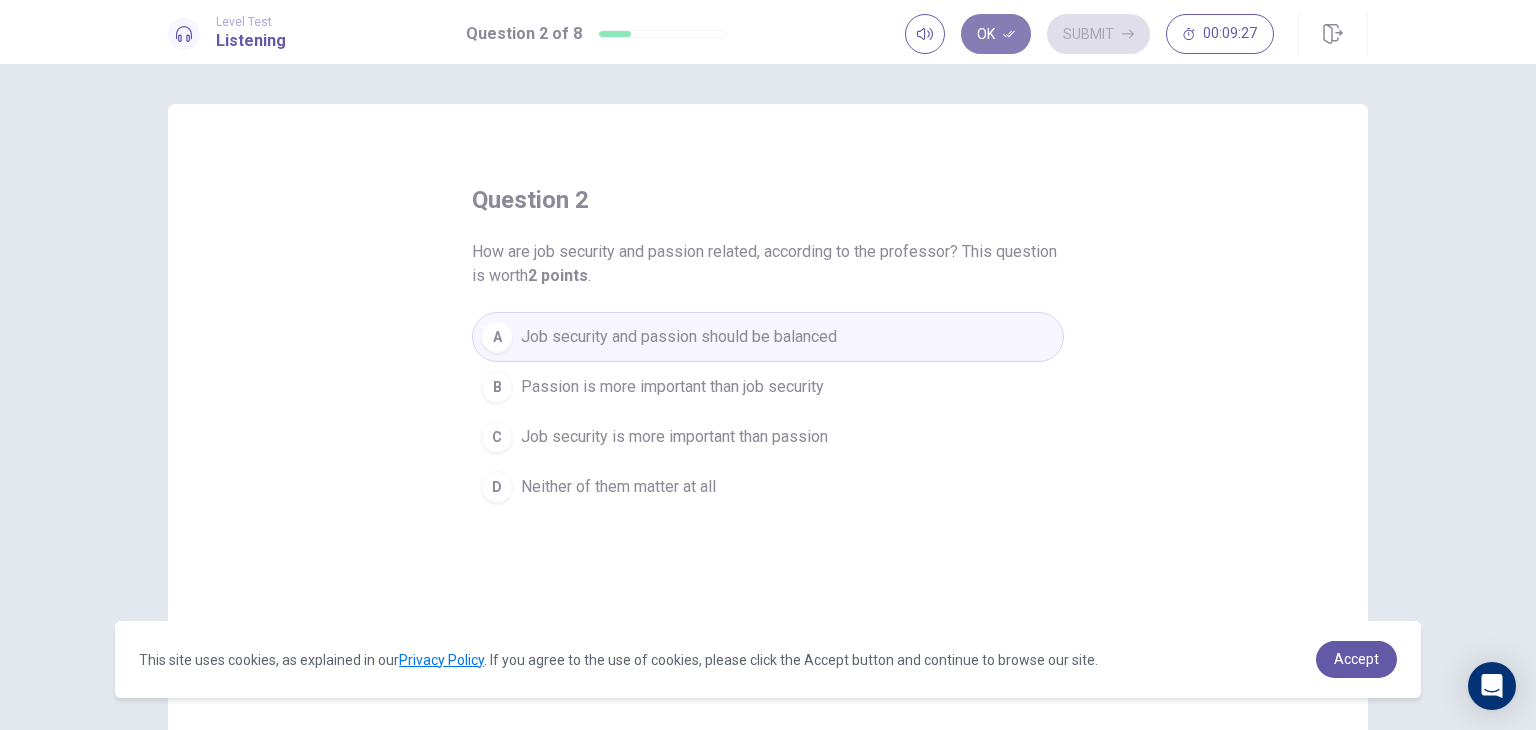 click on "Ok" at bounding box center [996, 34] 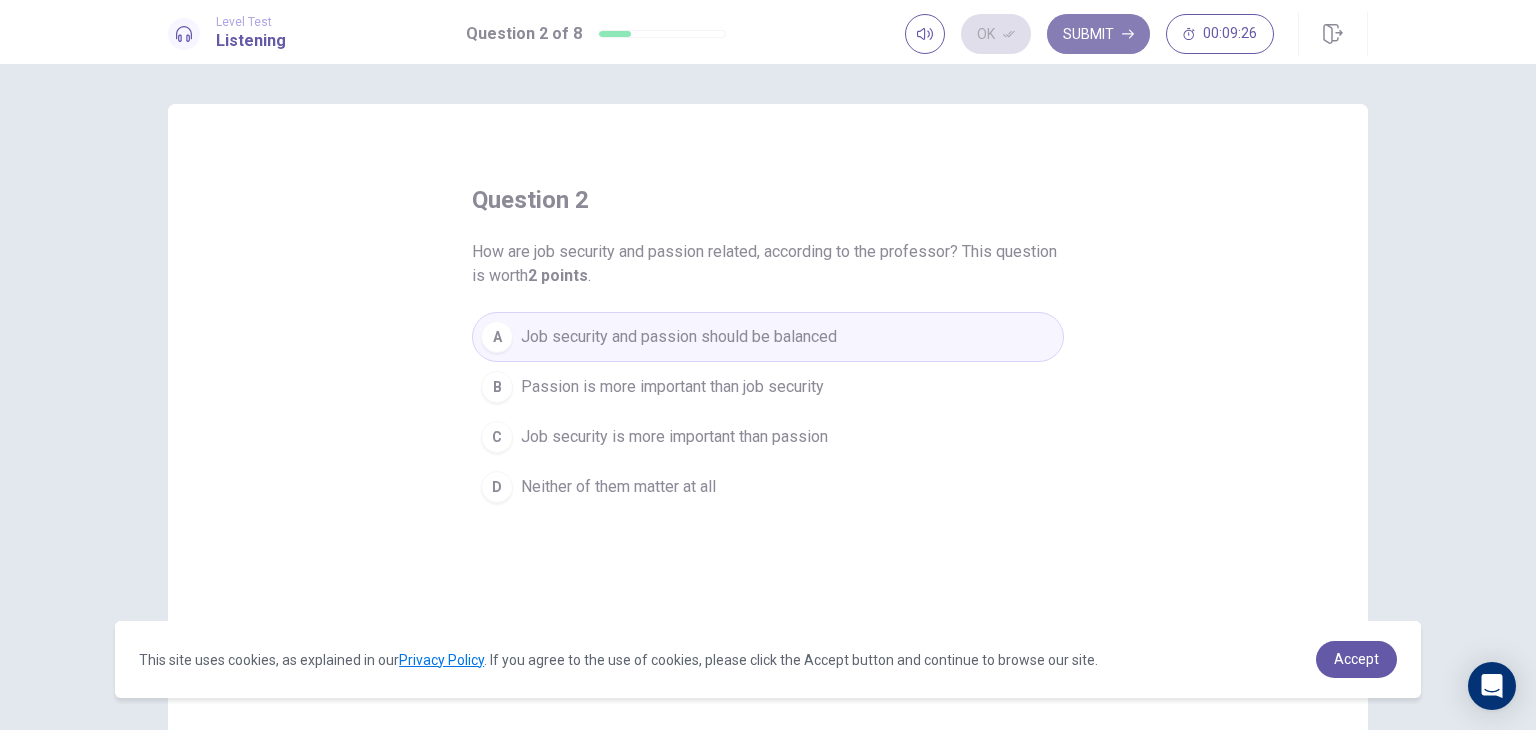 click on "Submit" at bounding box center (1098, 34) 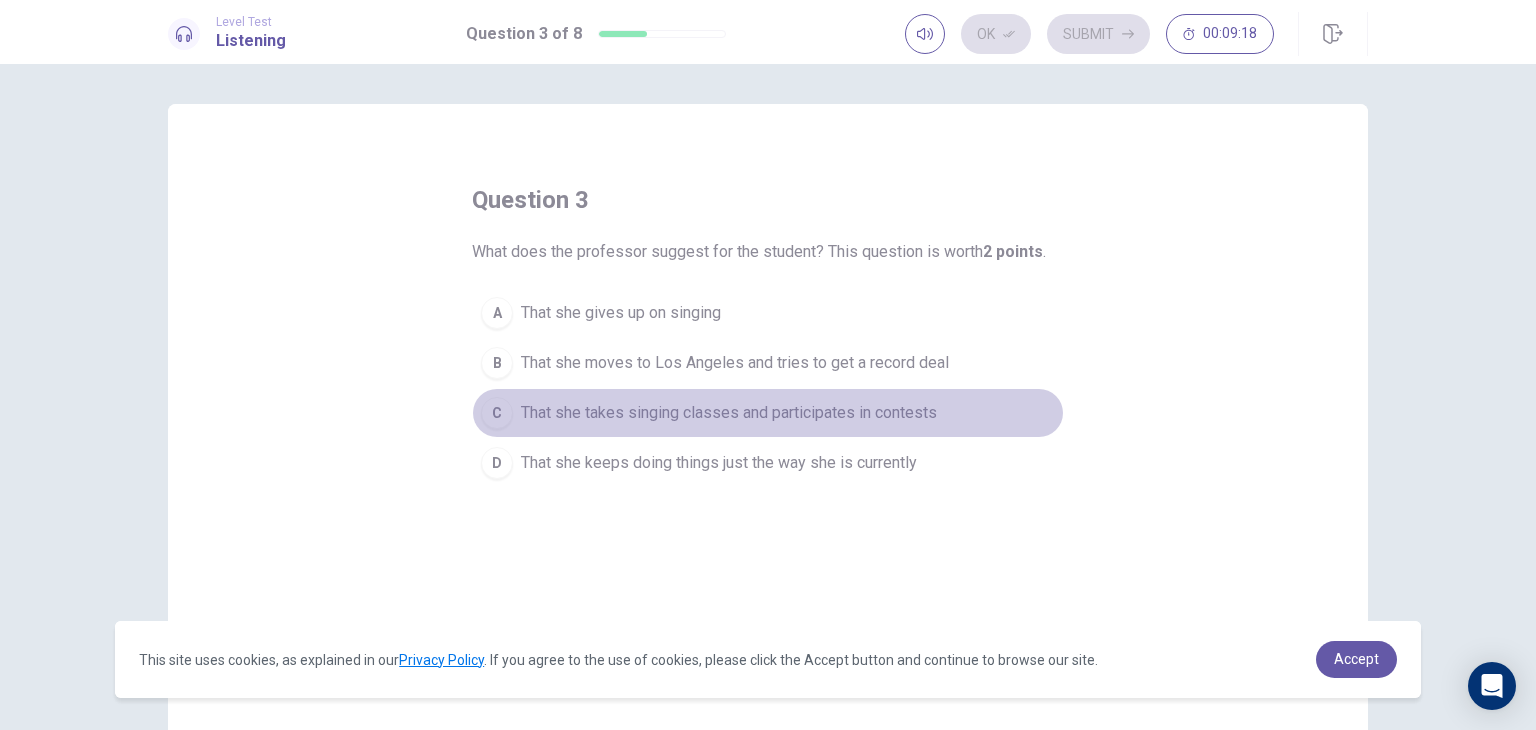 click on "That she takes singing classes and participates in contests" at bounding box center (621, 313) 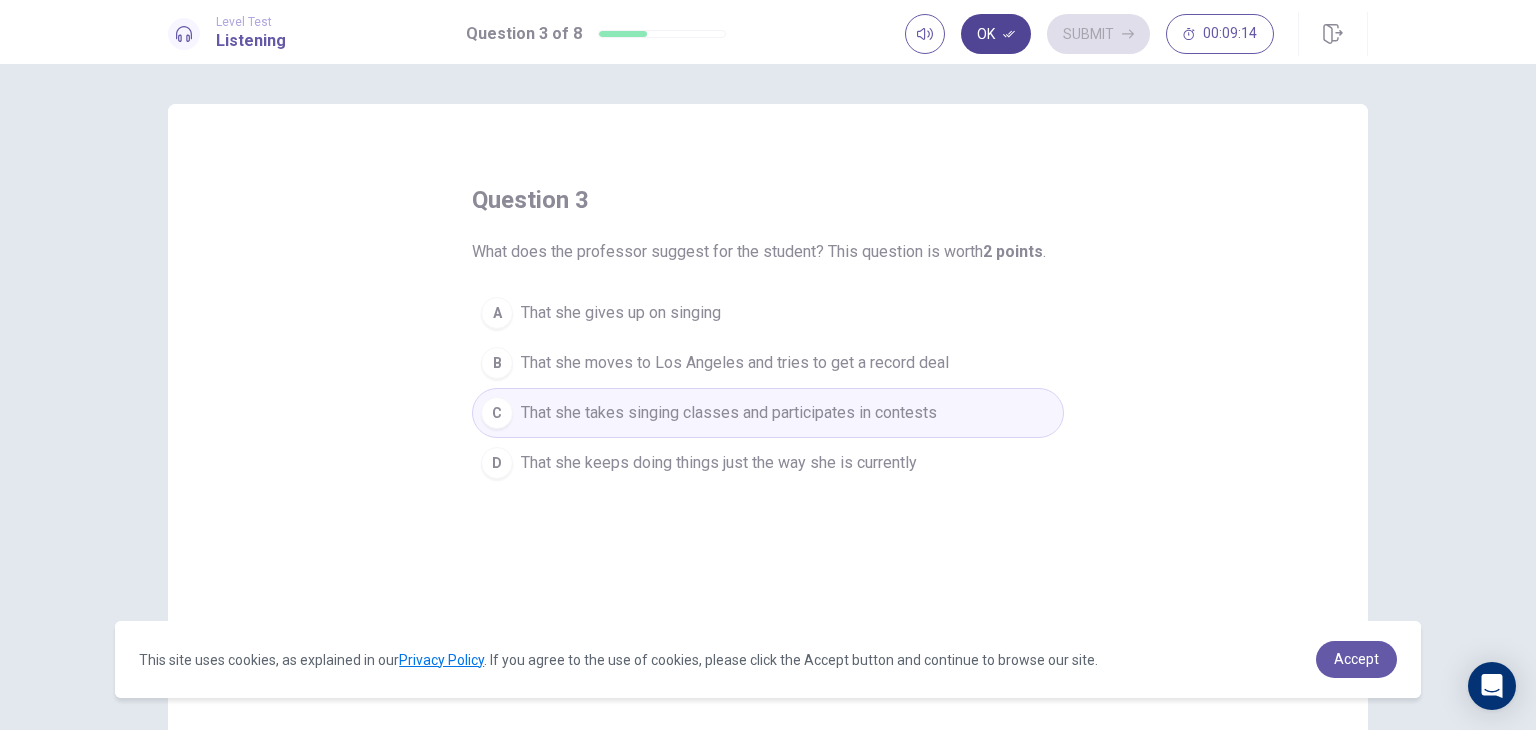 click on "Ok" at bounding box center [996, 34] 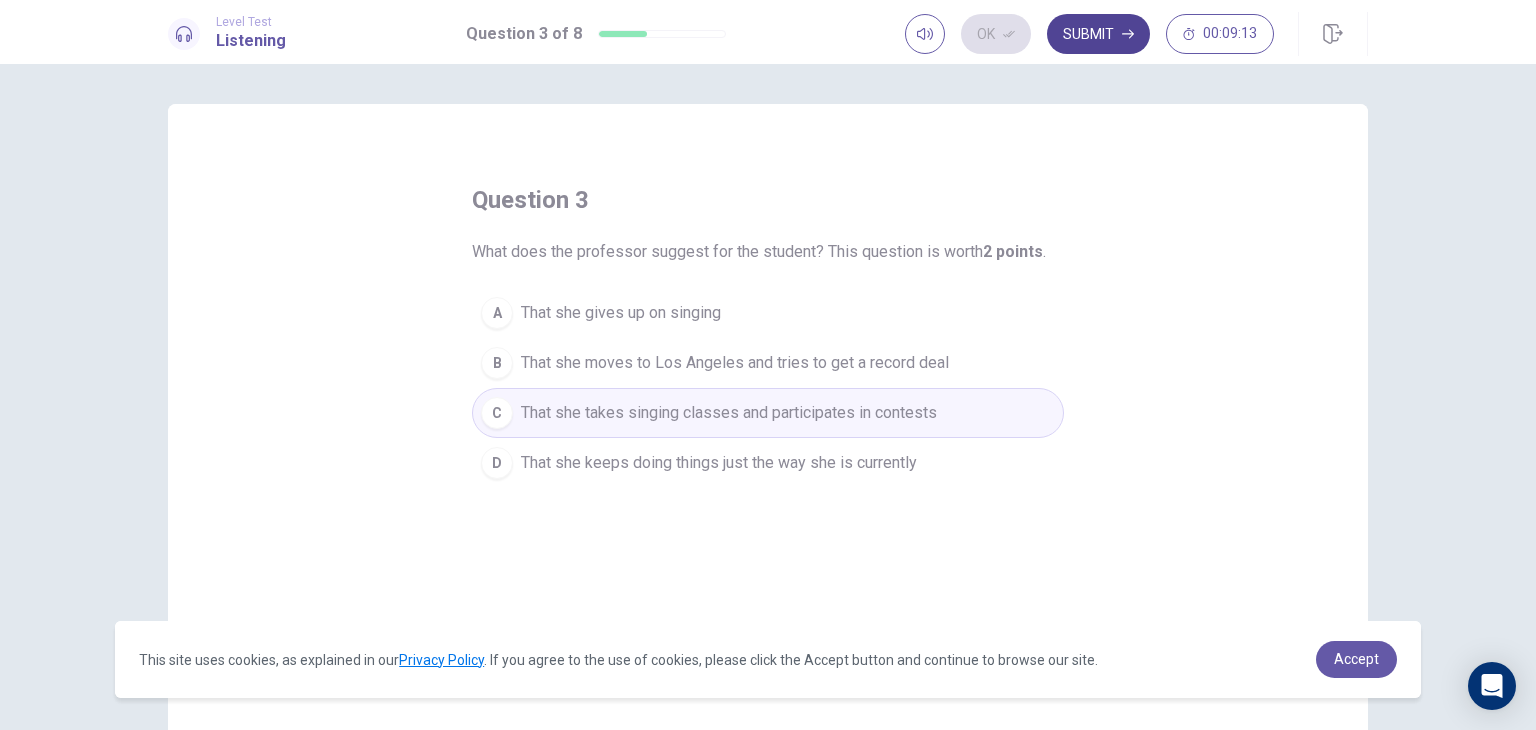 click on "Submit" at bounding box center [1098, 34] 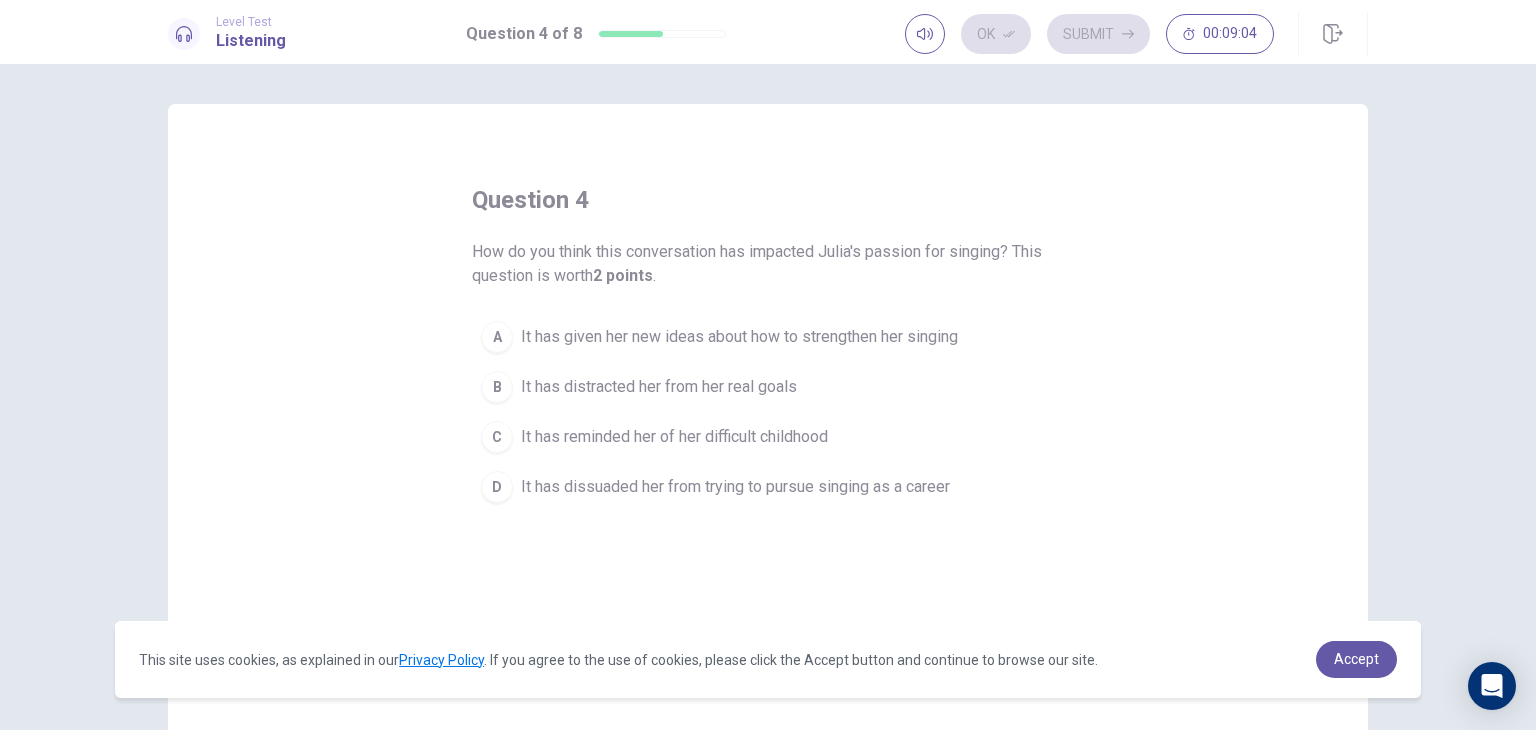 click on "A It has given her new ideas about how to strengthen her singing" at bounding box center (768, 337) 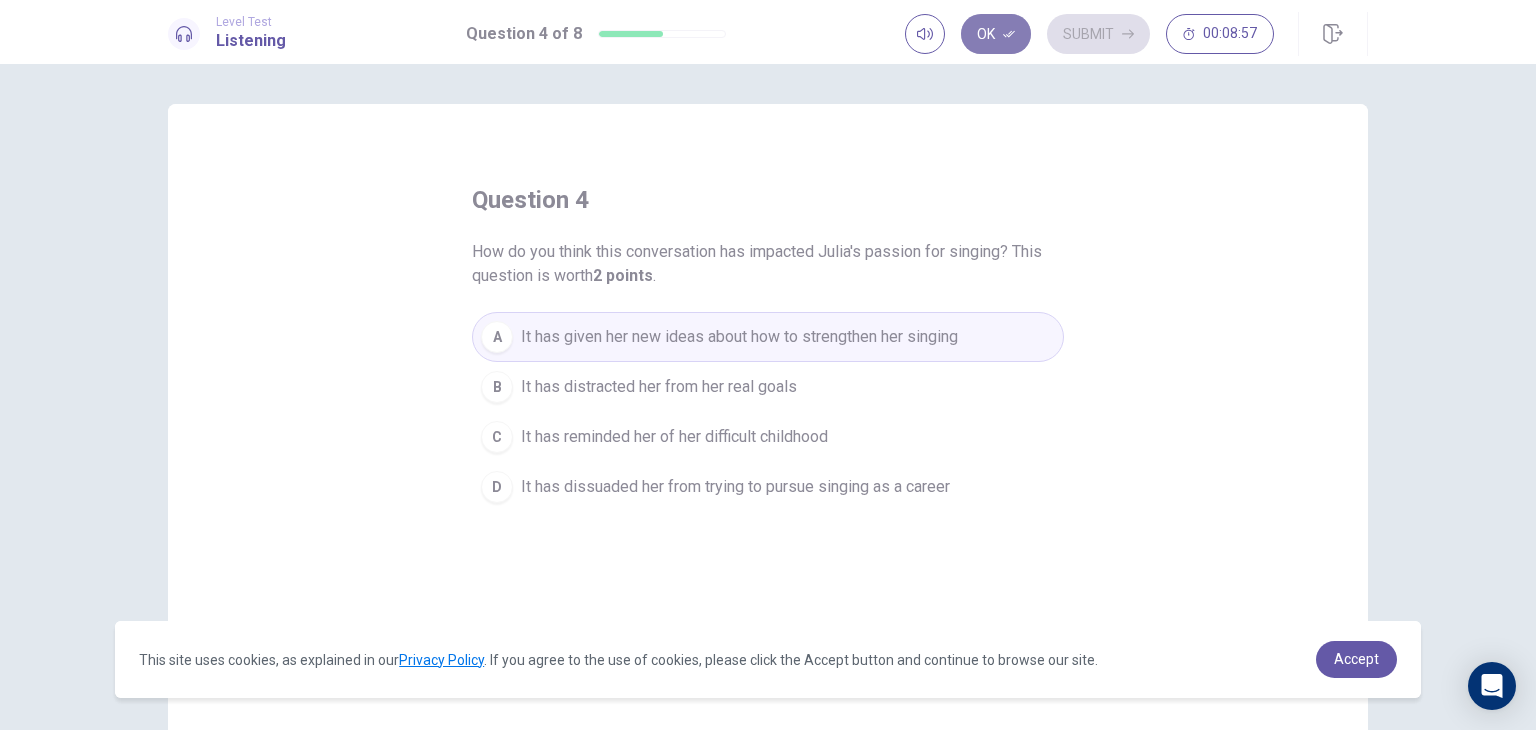 click on "Ok" at bounding box center [996, 34] 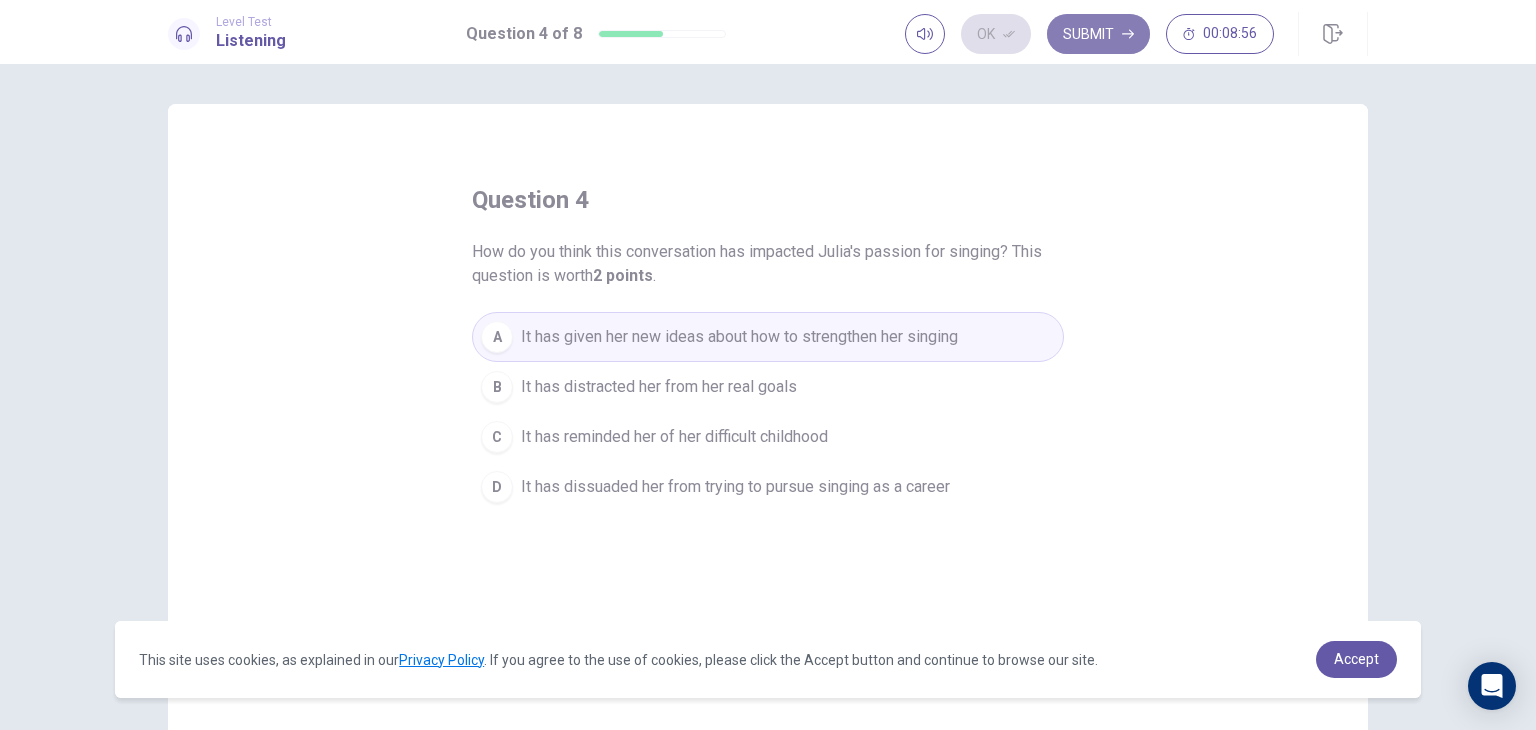 click on "Submit" at bounding box center [1098, 34] 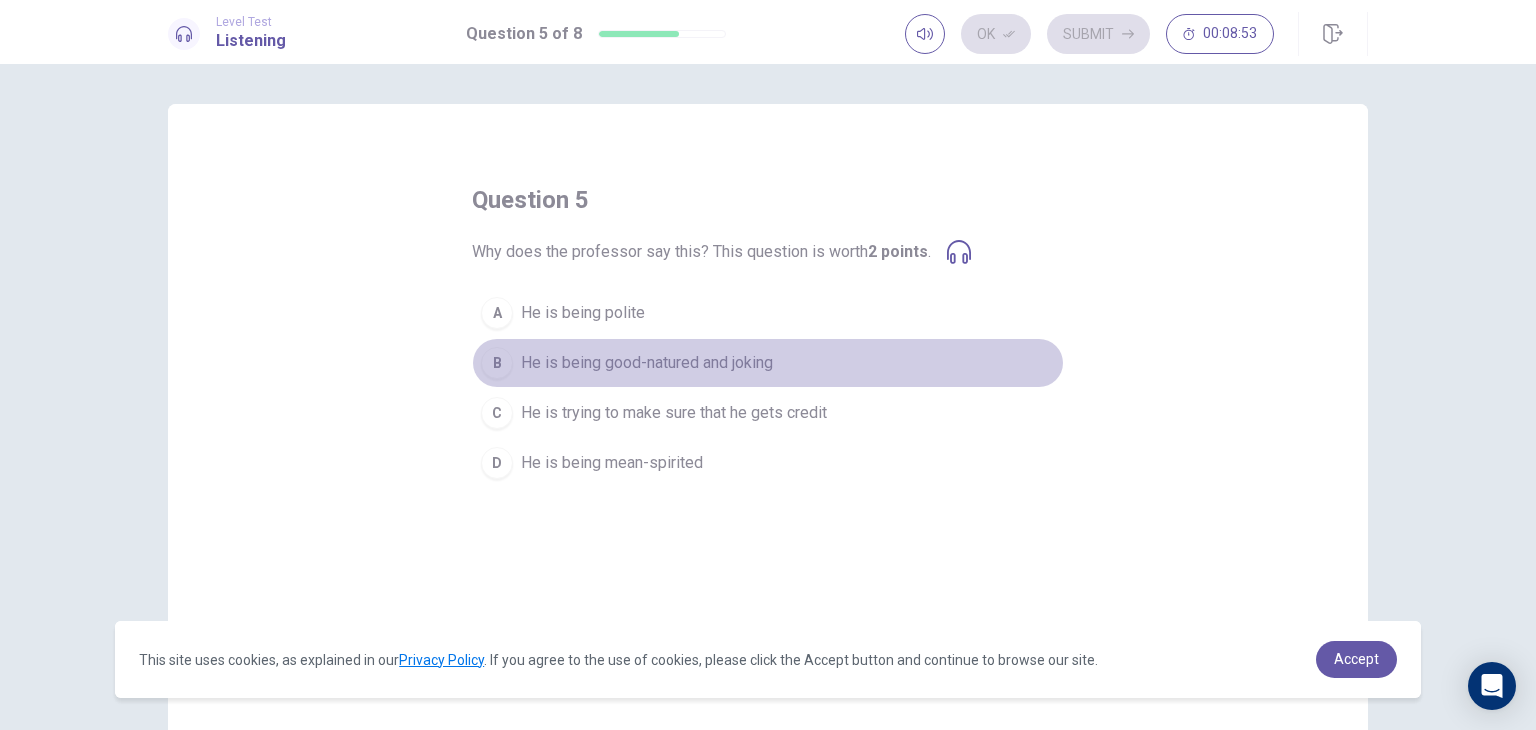 click on "B He is being good-natured and joking" at bounding box center (768, 363) 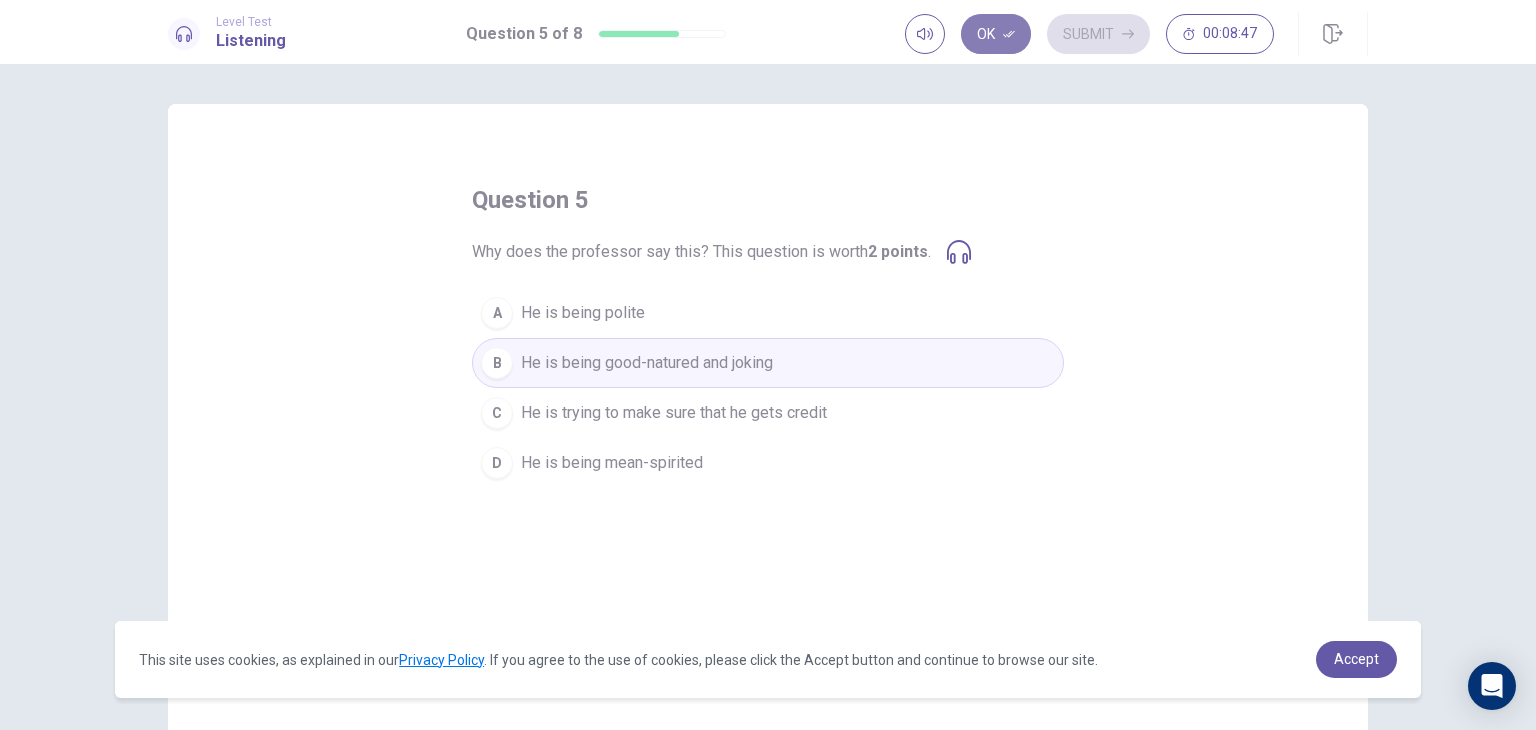 click on "Ok" at bounding box center (996, 34) 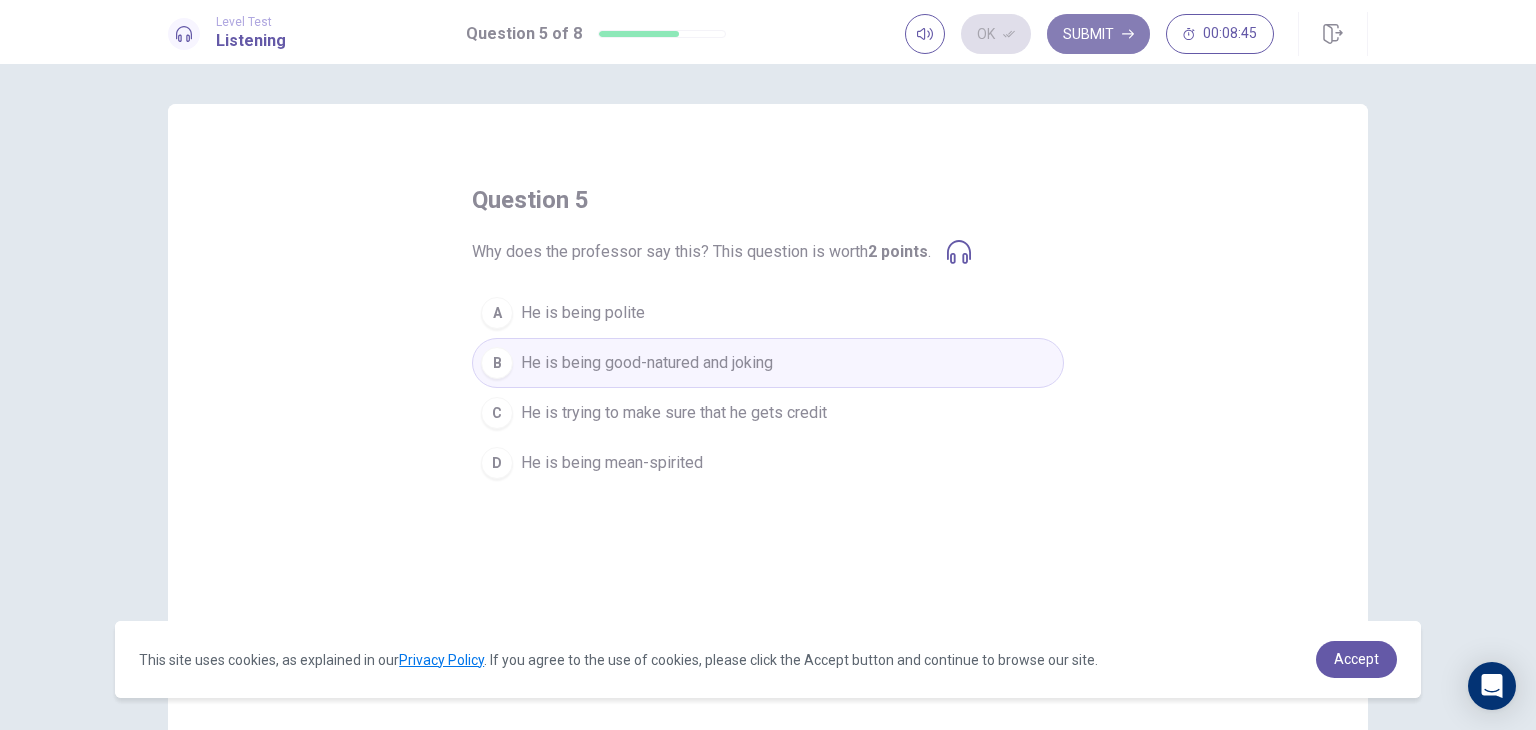 click on "Submit" at bounding box center [1098, 34] 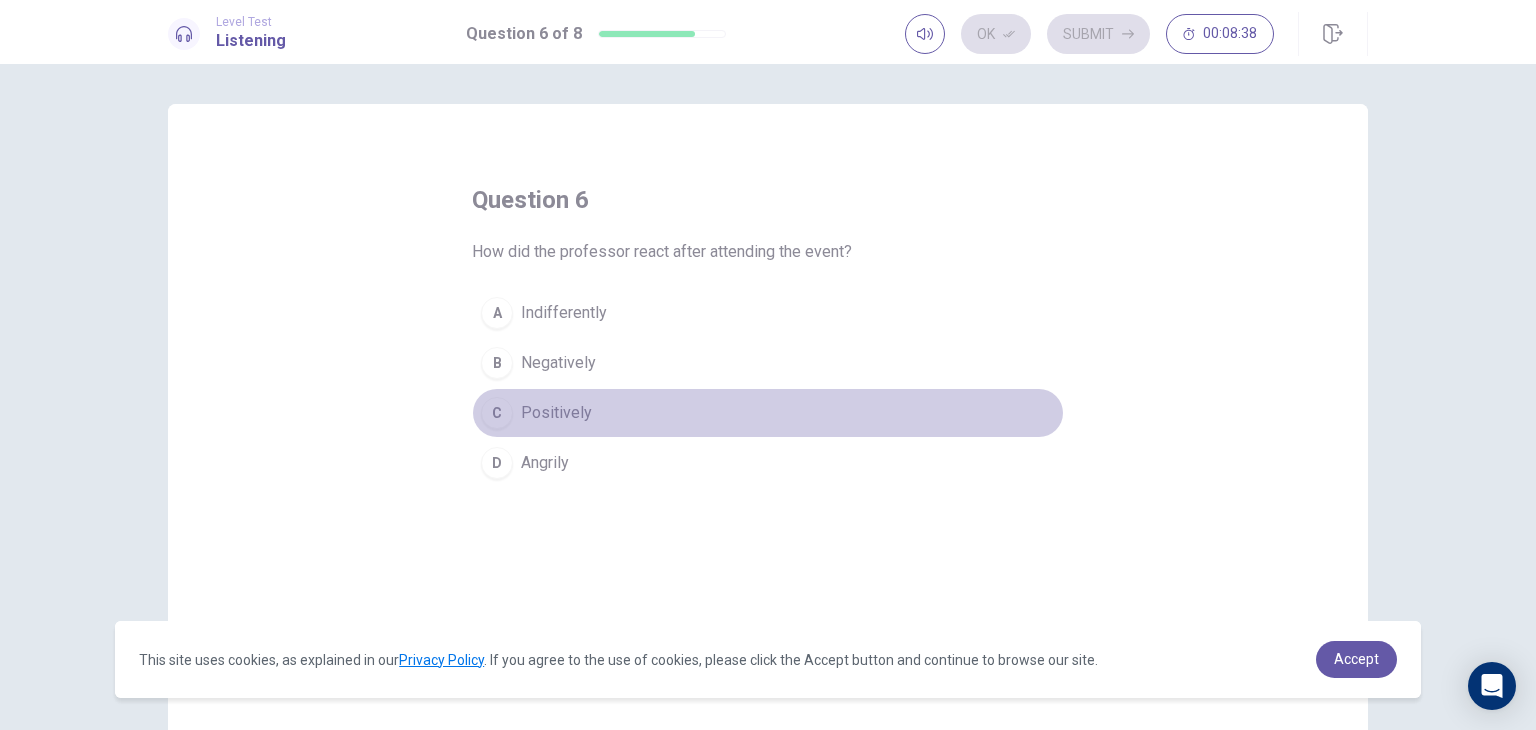 click on "C Positively" at bounding box center [768, 413] 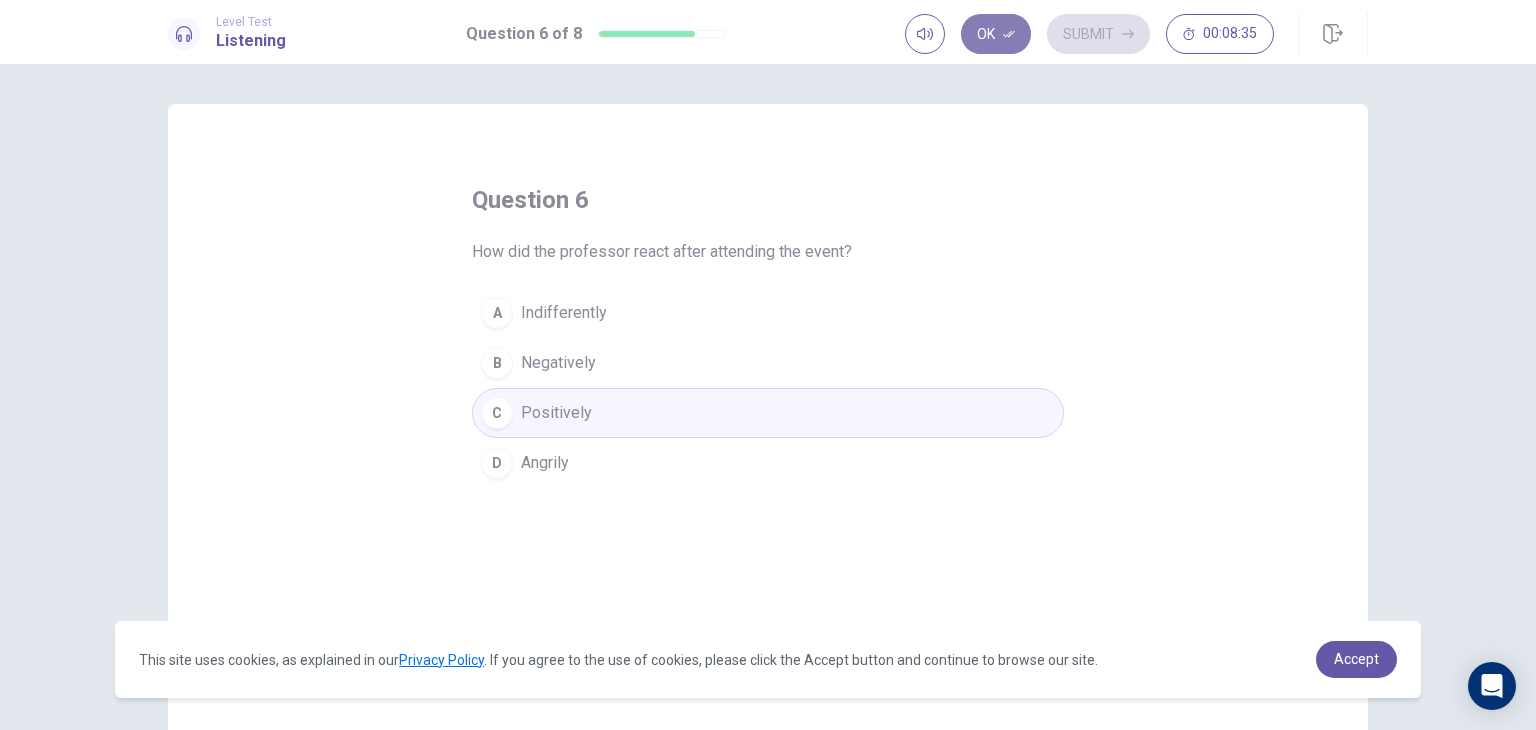 click on "Ok" at bounding box center [996, 34] 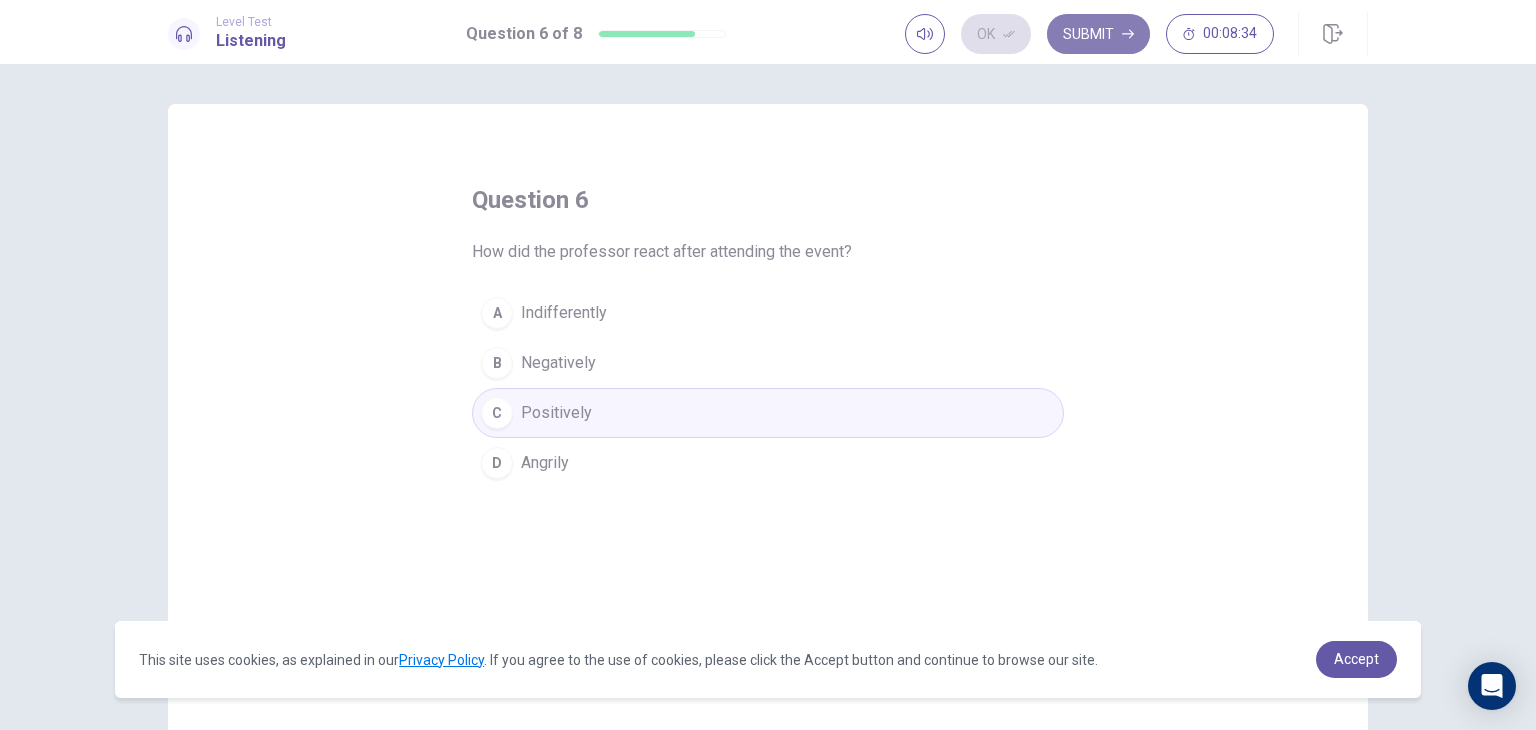 click on "Submit" at bounding box center (1098, 34) 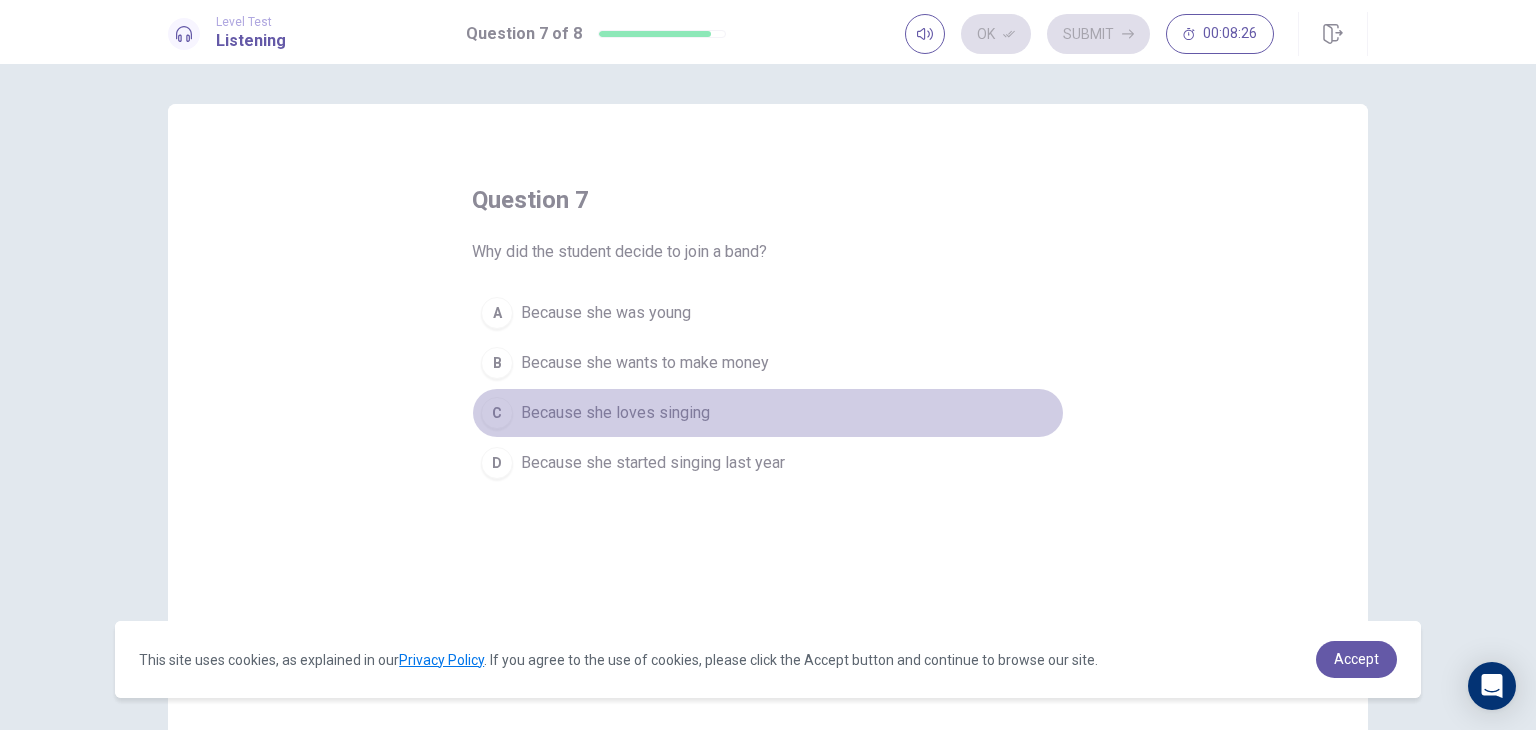 click on "C Because she loves singing" at bounding box center (768, 413) 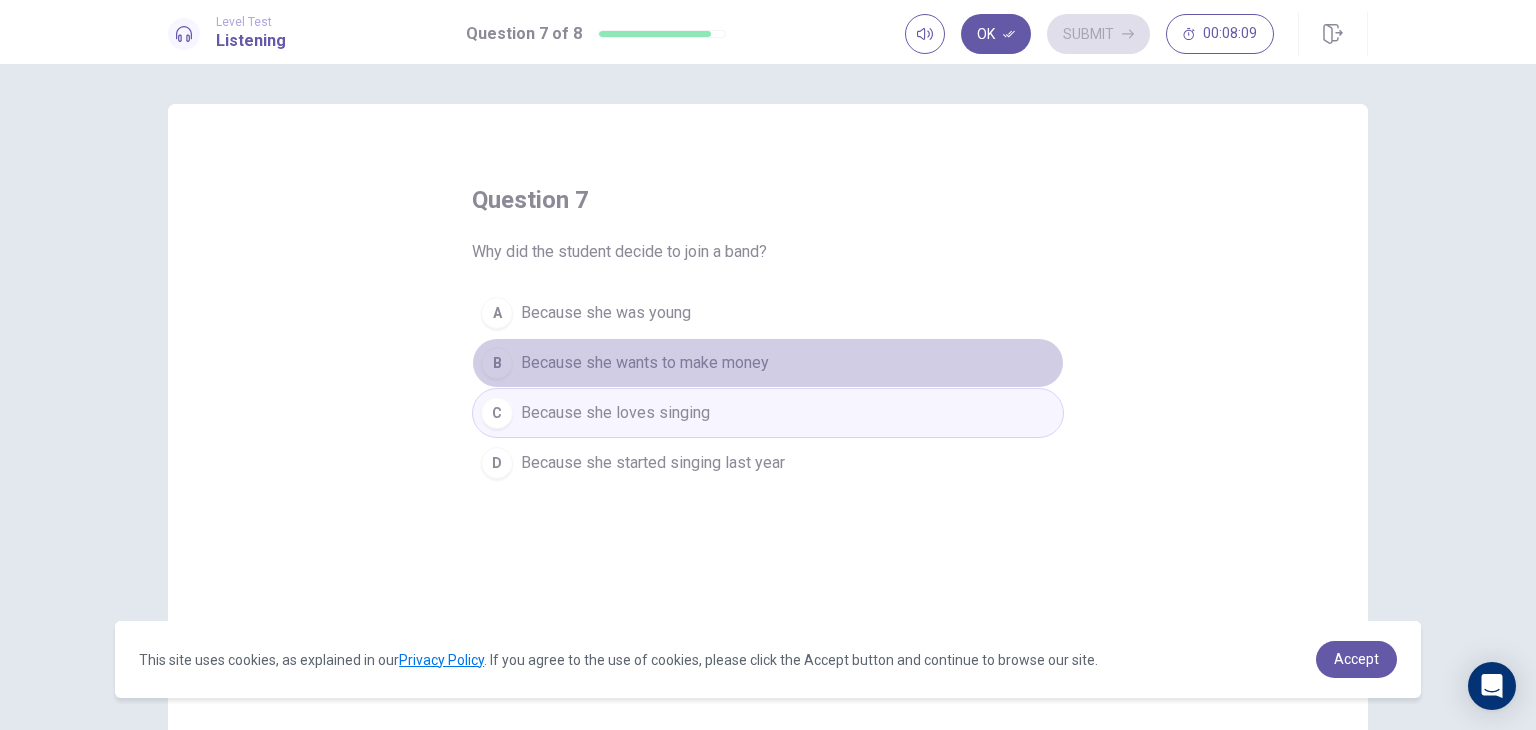 click on "B Because she wants to make money" at bounding box center (768, 363) 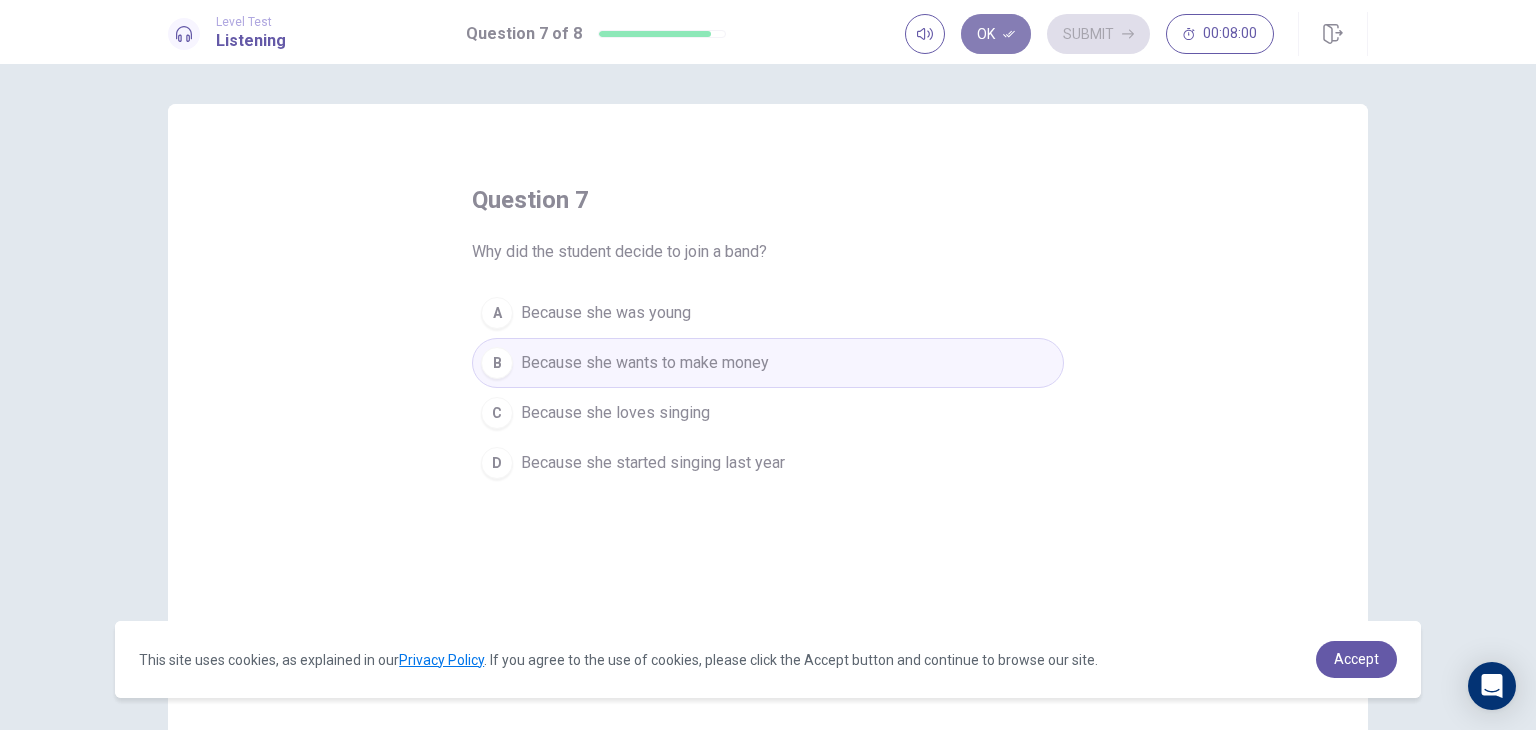 click on "Ok" at bounding box center [996, 34] 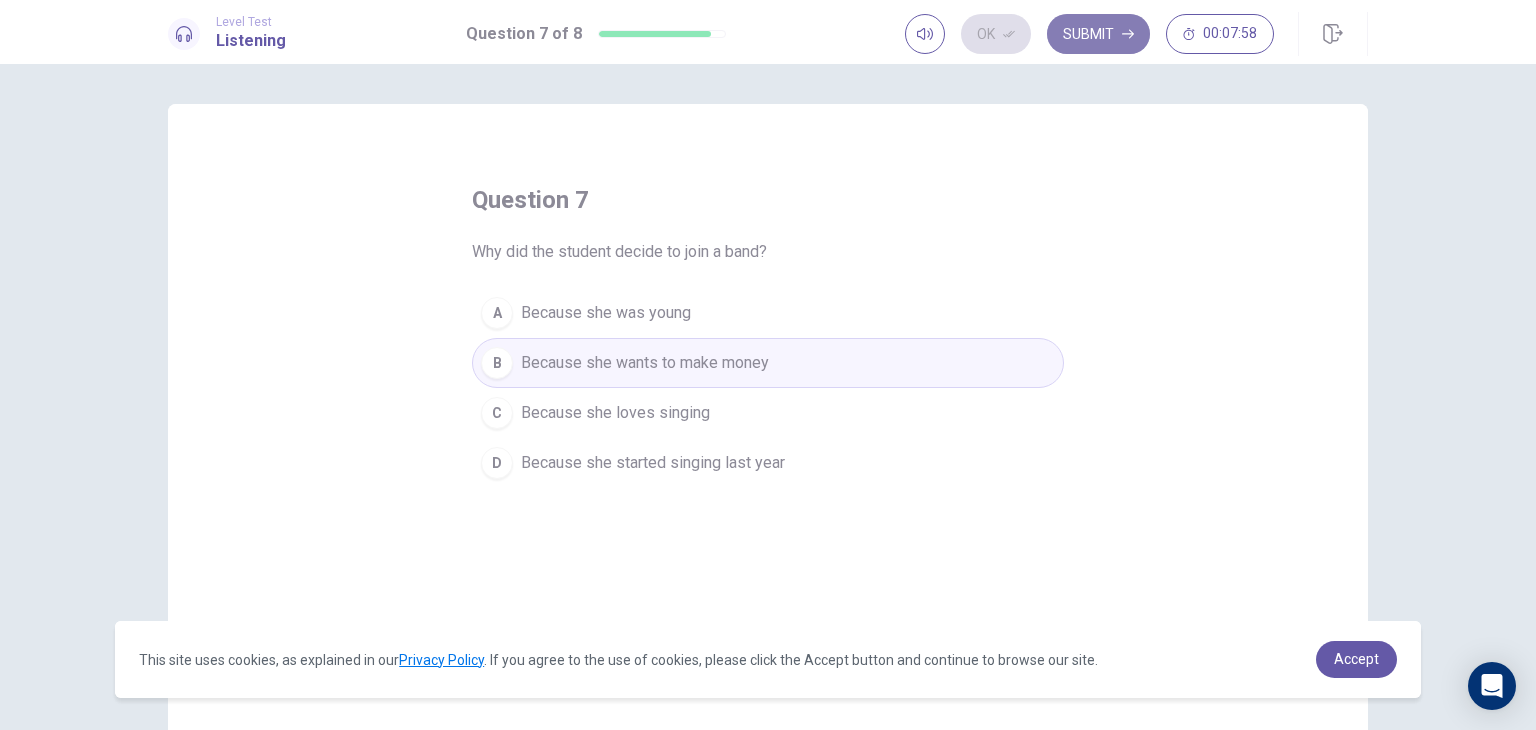 click at bounding box center [1009, 34] 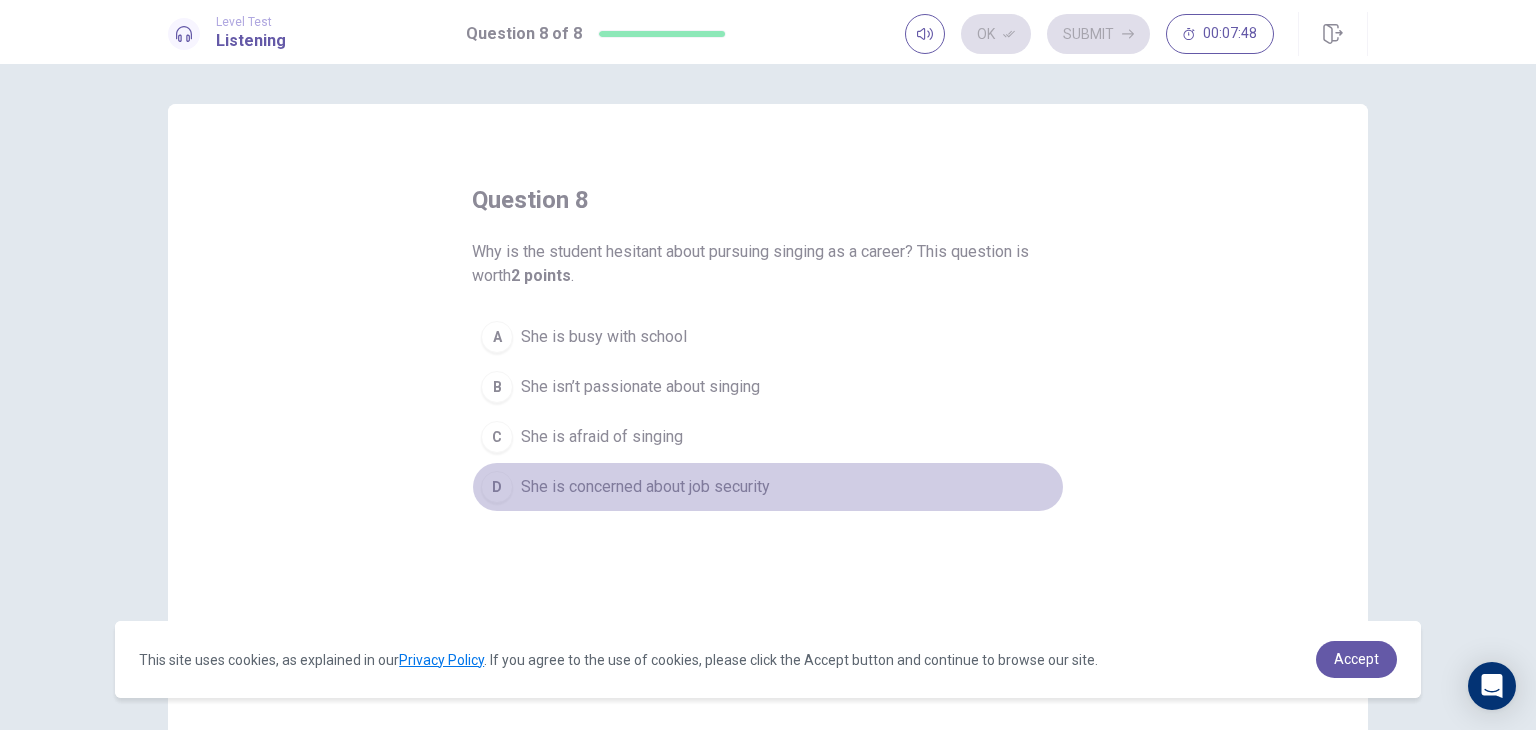 click on "D She is concerned about job security" at bounding box center (768, 487) 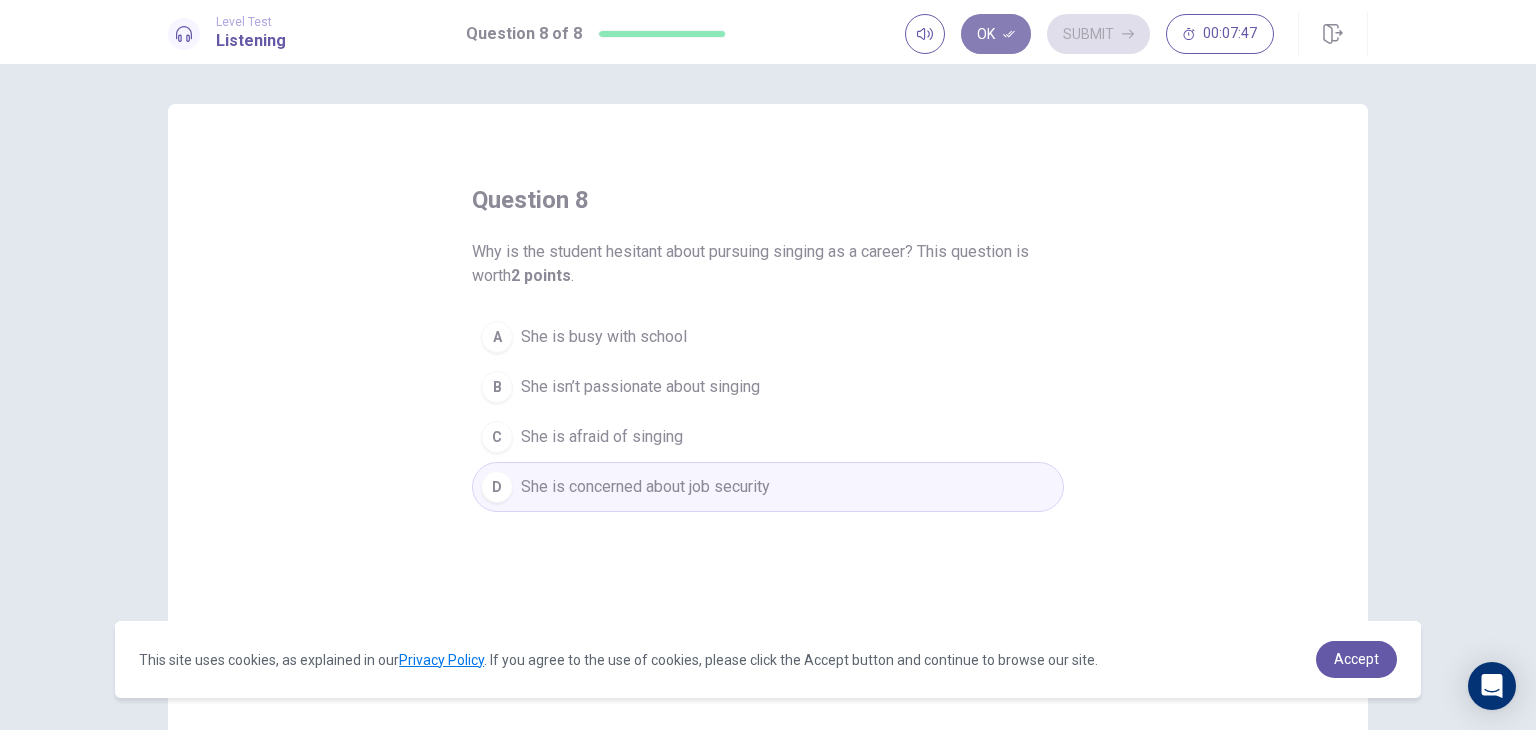 click at bounding box center [1009, 34] 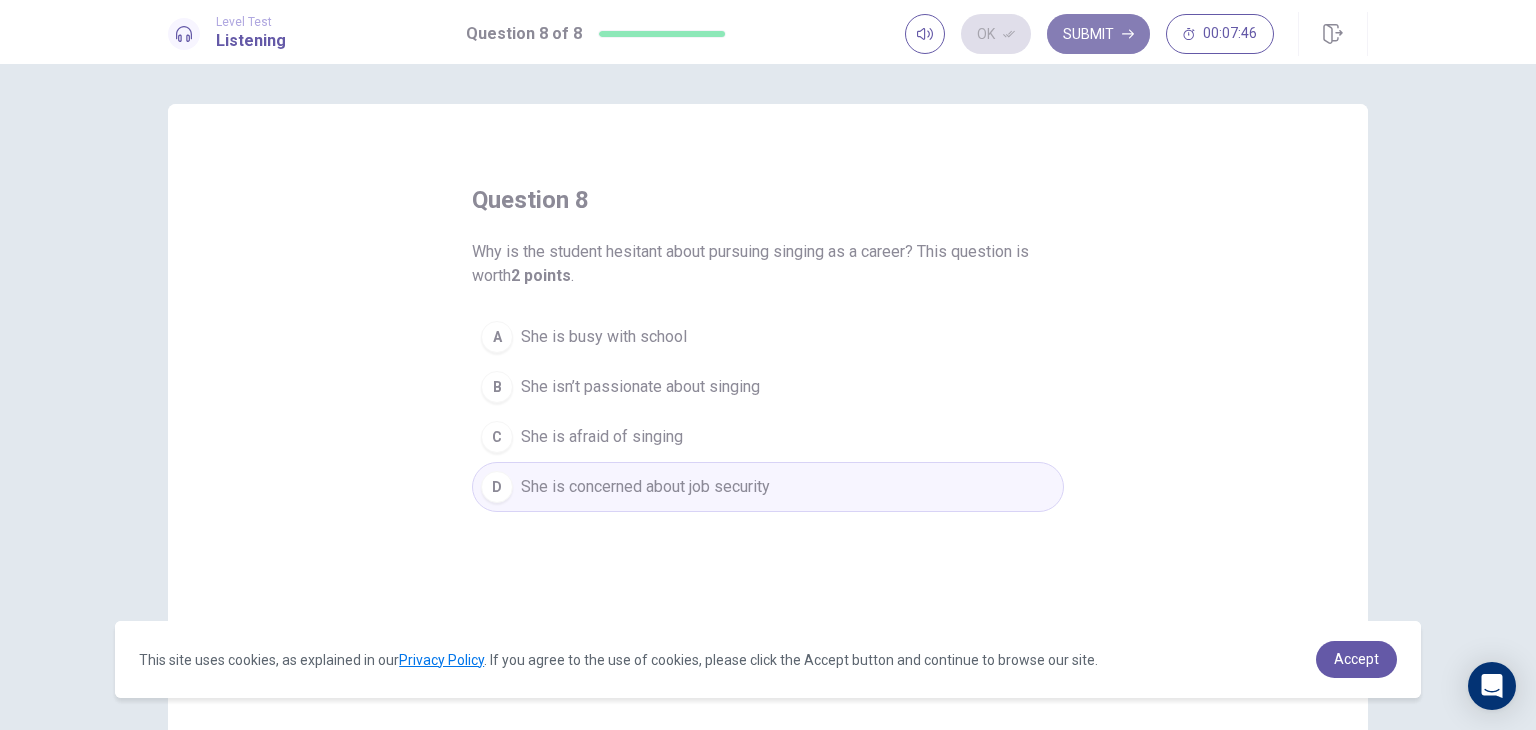 click on "Submit" at bounding box center (1098, 34) 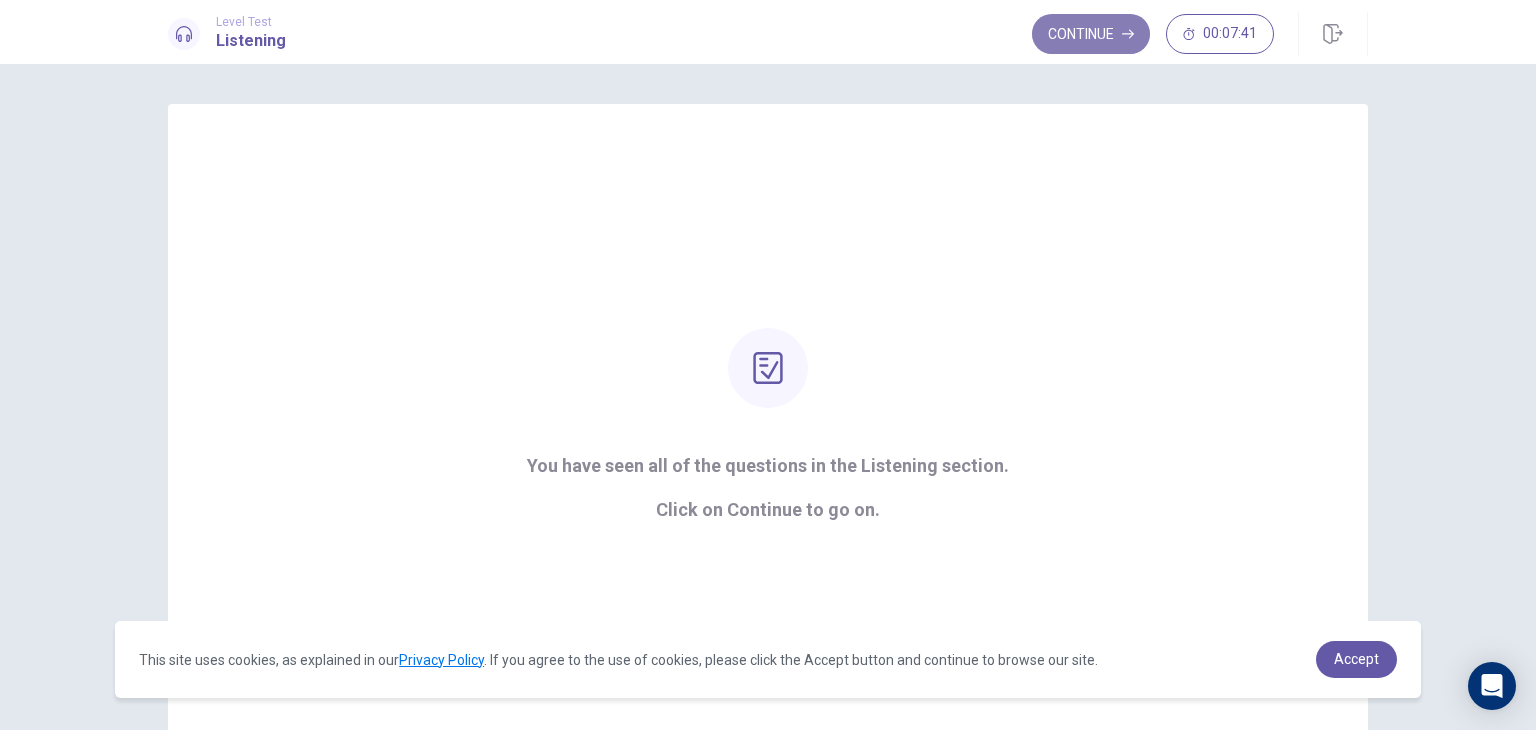 click on "Continue" at bounding box center [1091, 34] 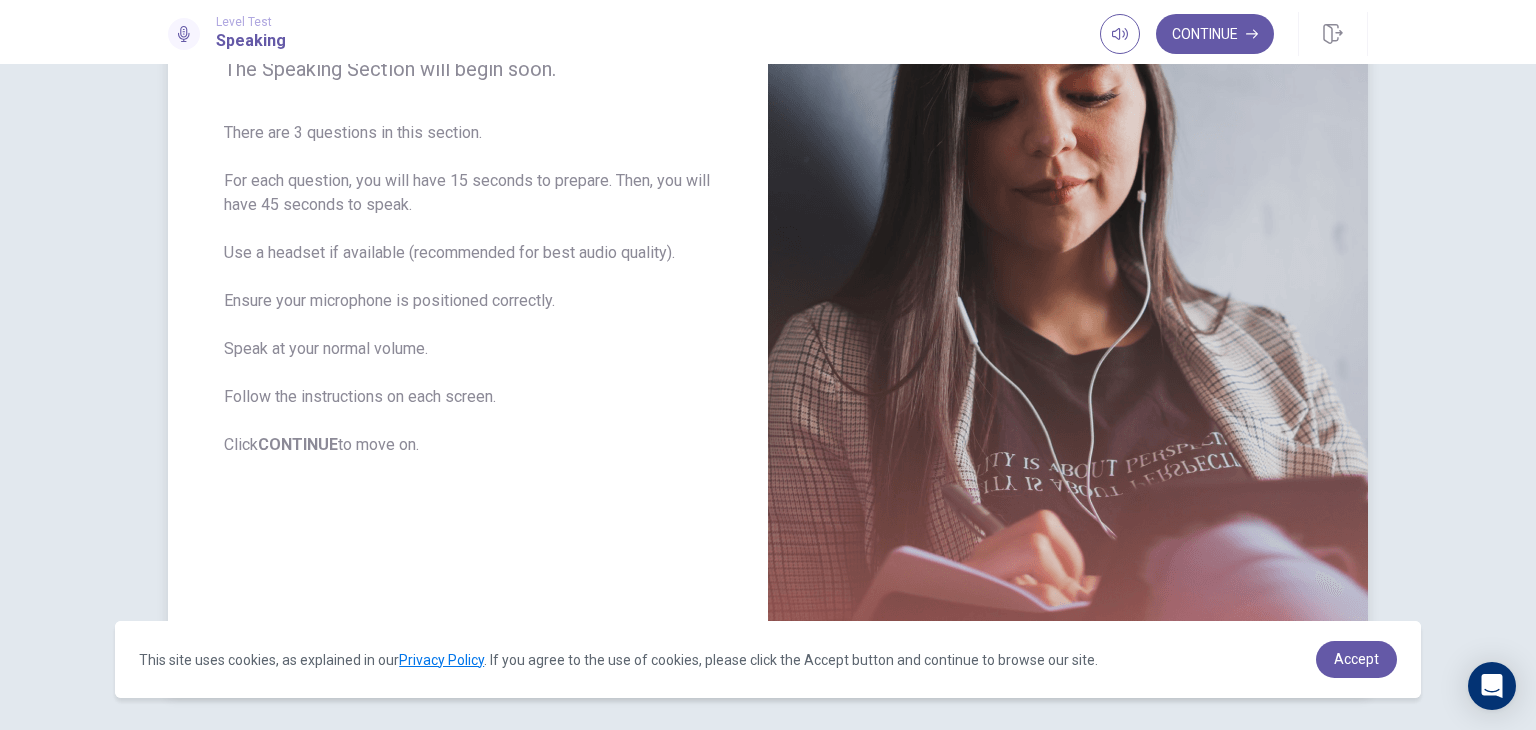 scroll, scrollTop: 0, scrollLeft: 0, axis: both 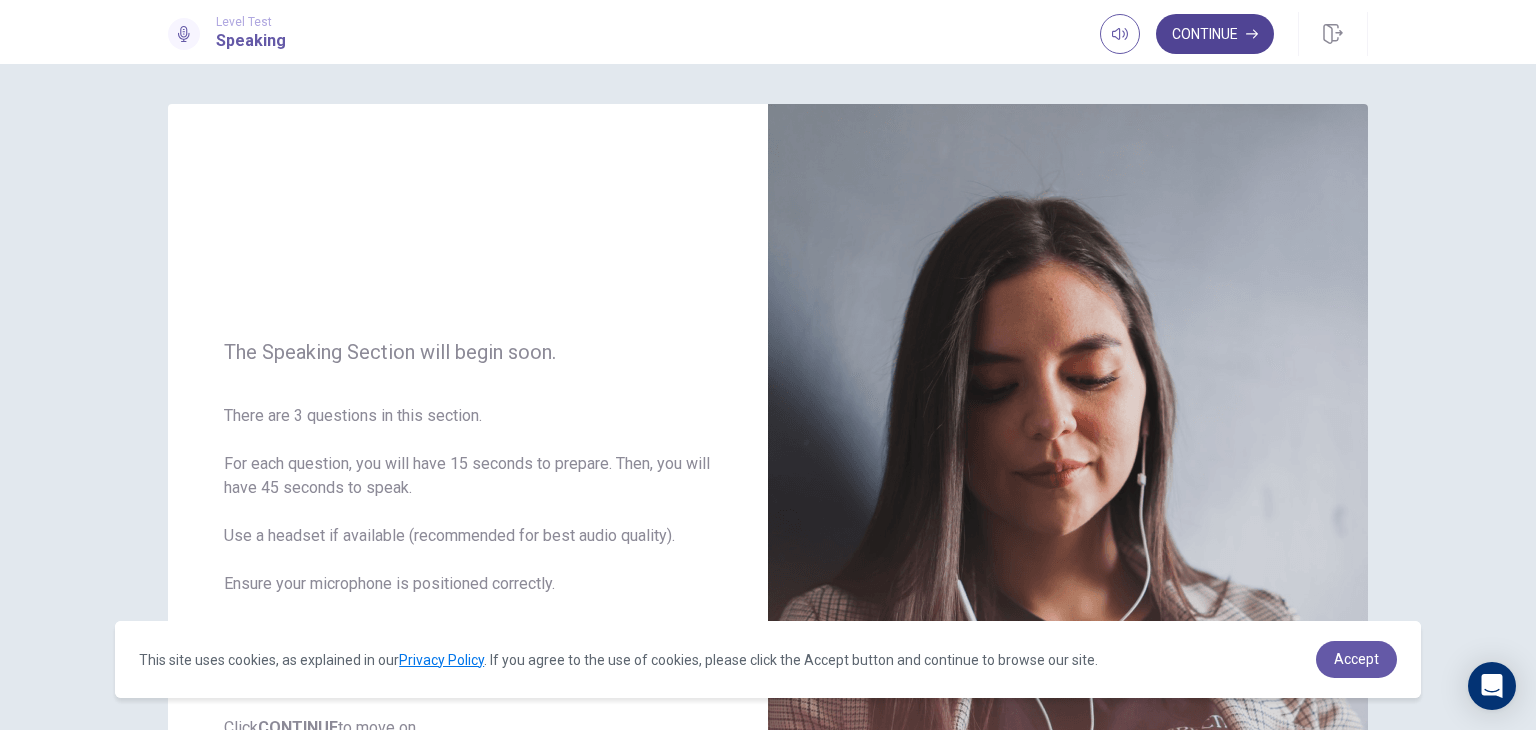 click on "Continue" at bounding box center (1215, 34) 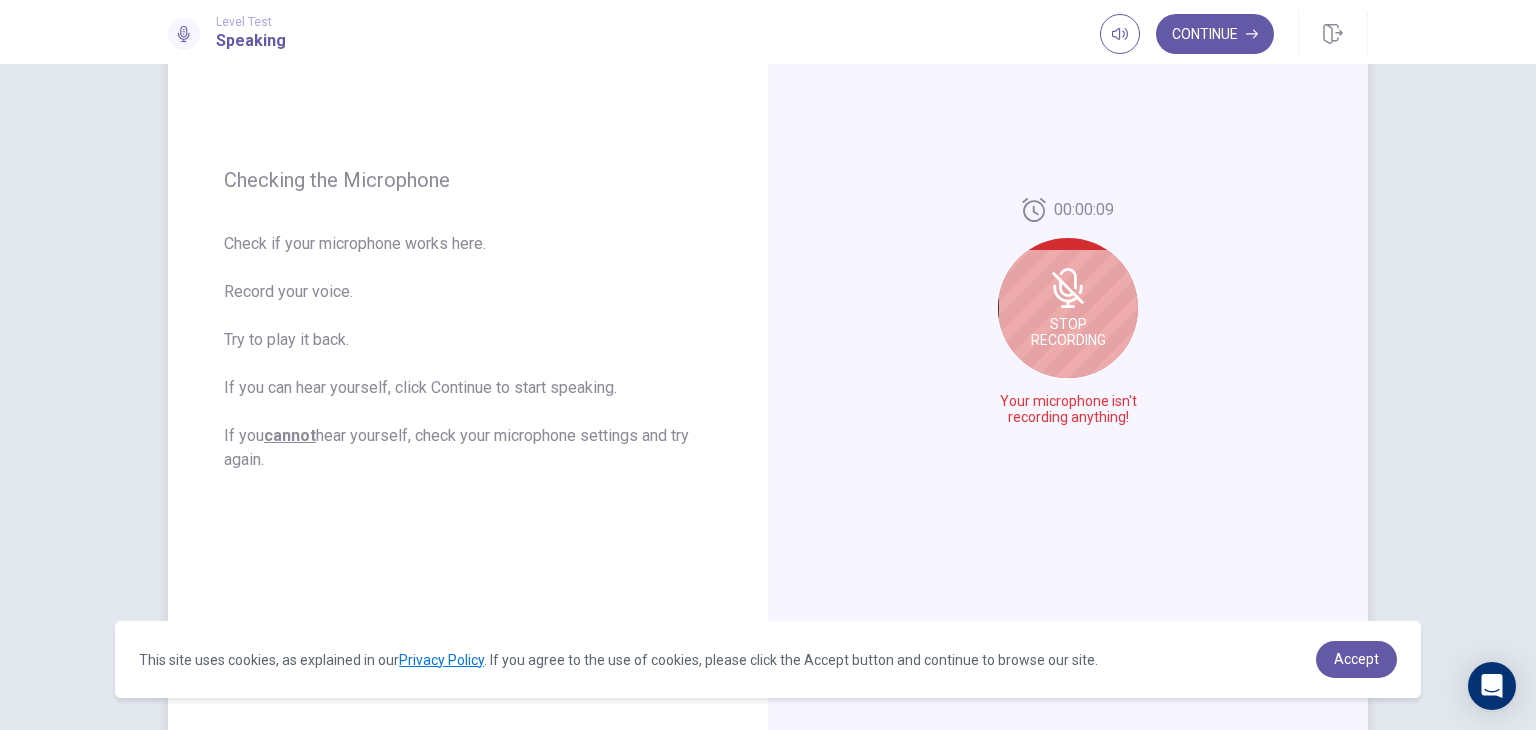 scroll, scrollTop: 215, scrollLeft: 0, axis: vertical 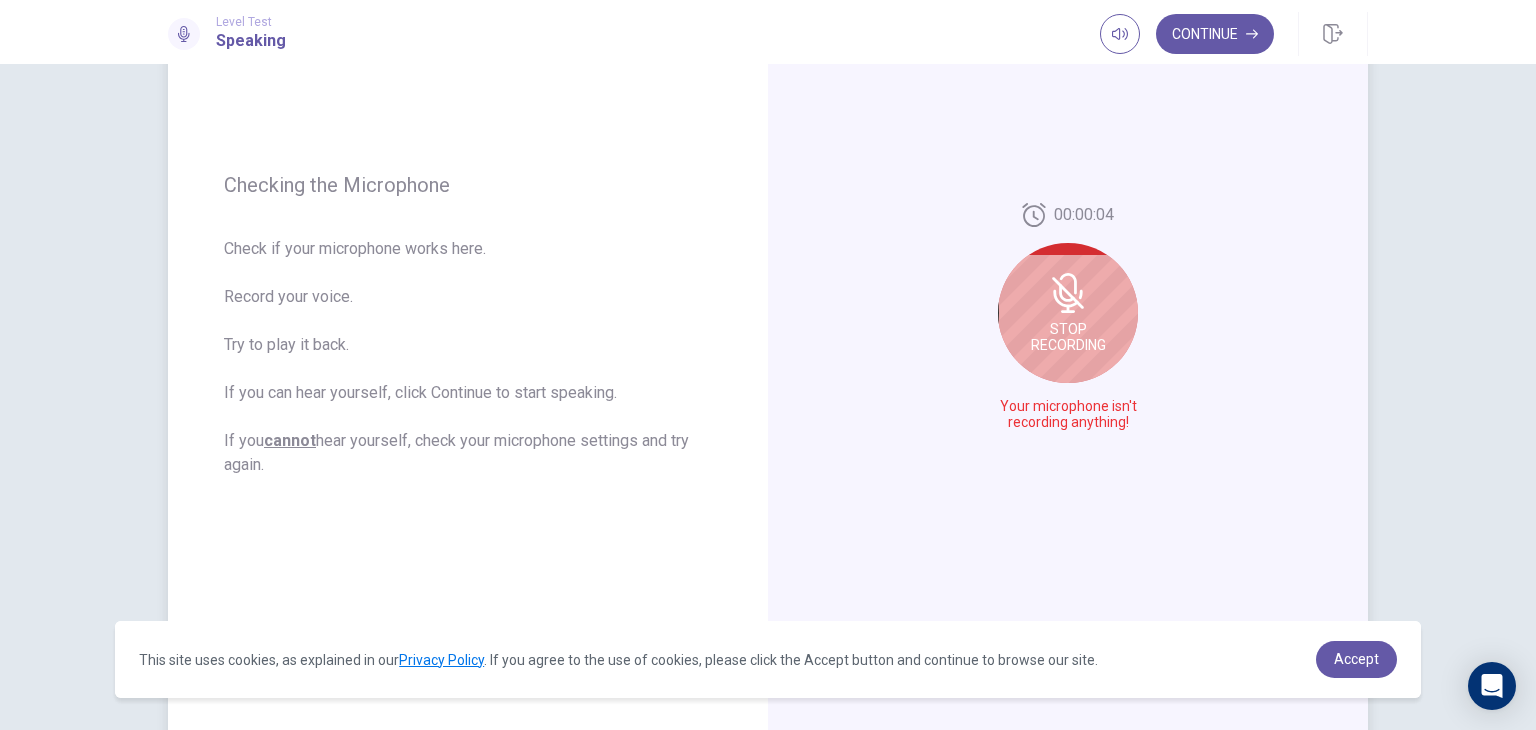 click on "Stop   Recording" at bounding box center [1068, 313] 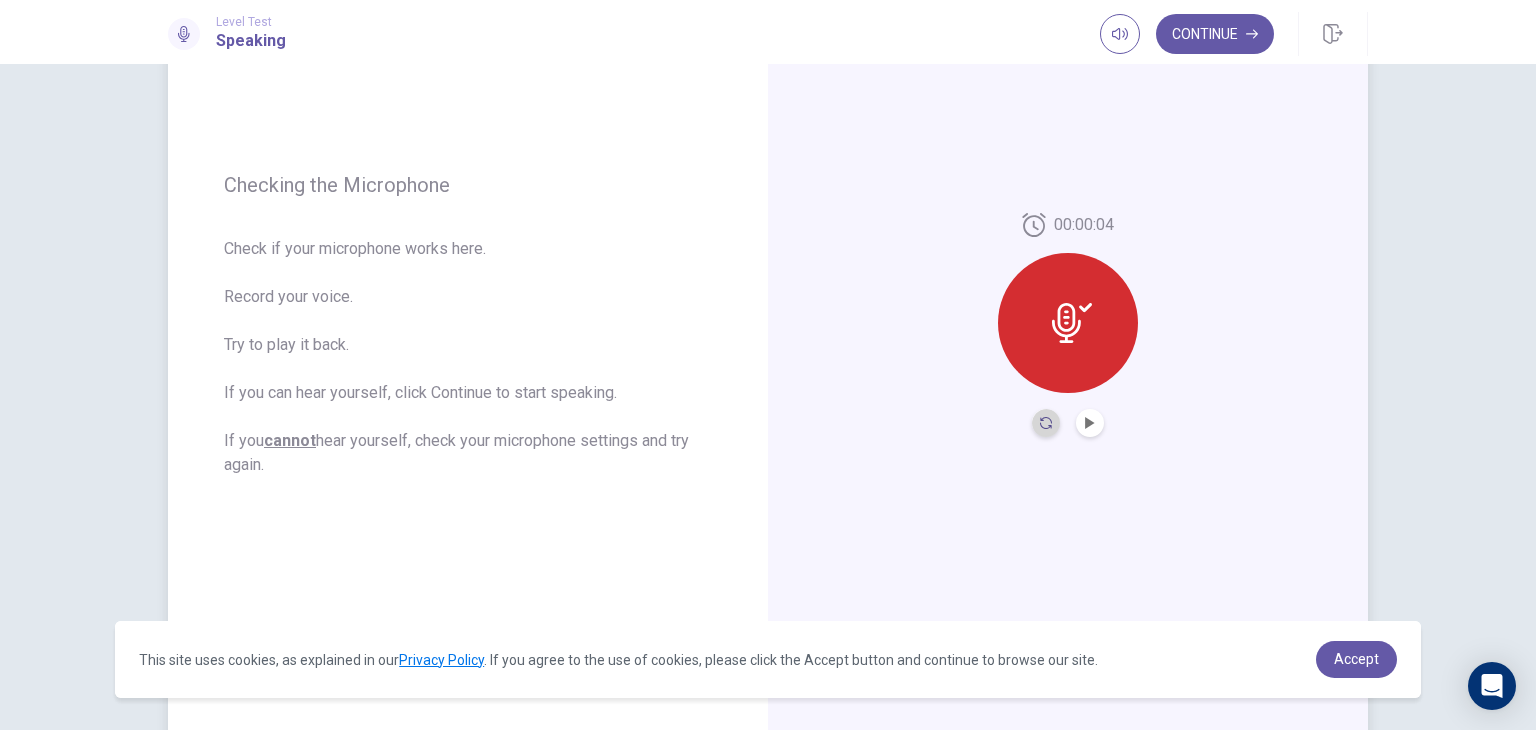 click at bounding box center [1046, 423] 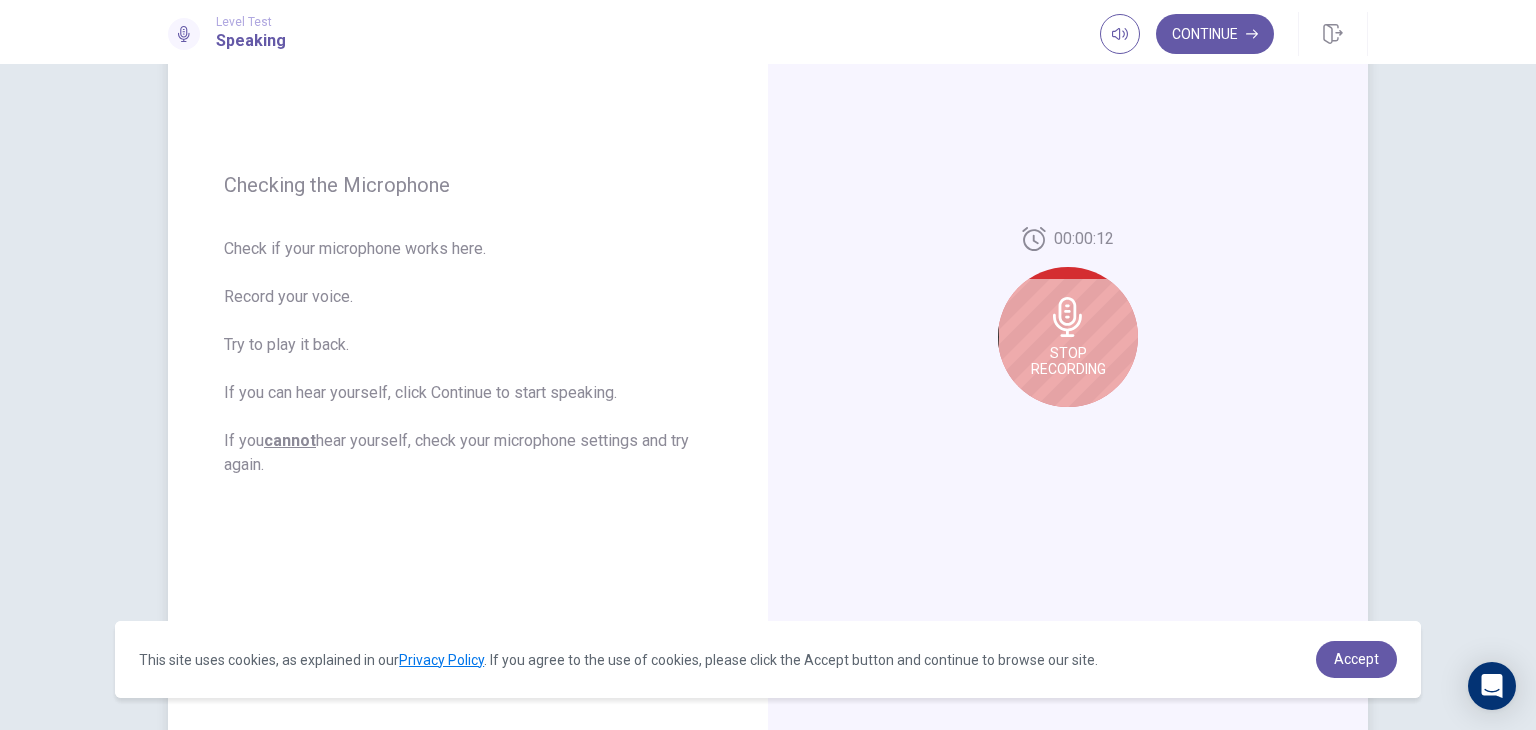 click on "Stop   Recording" at bounding box center [1068, 337] 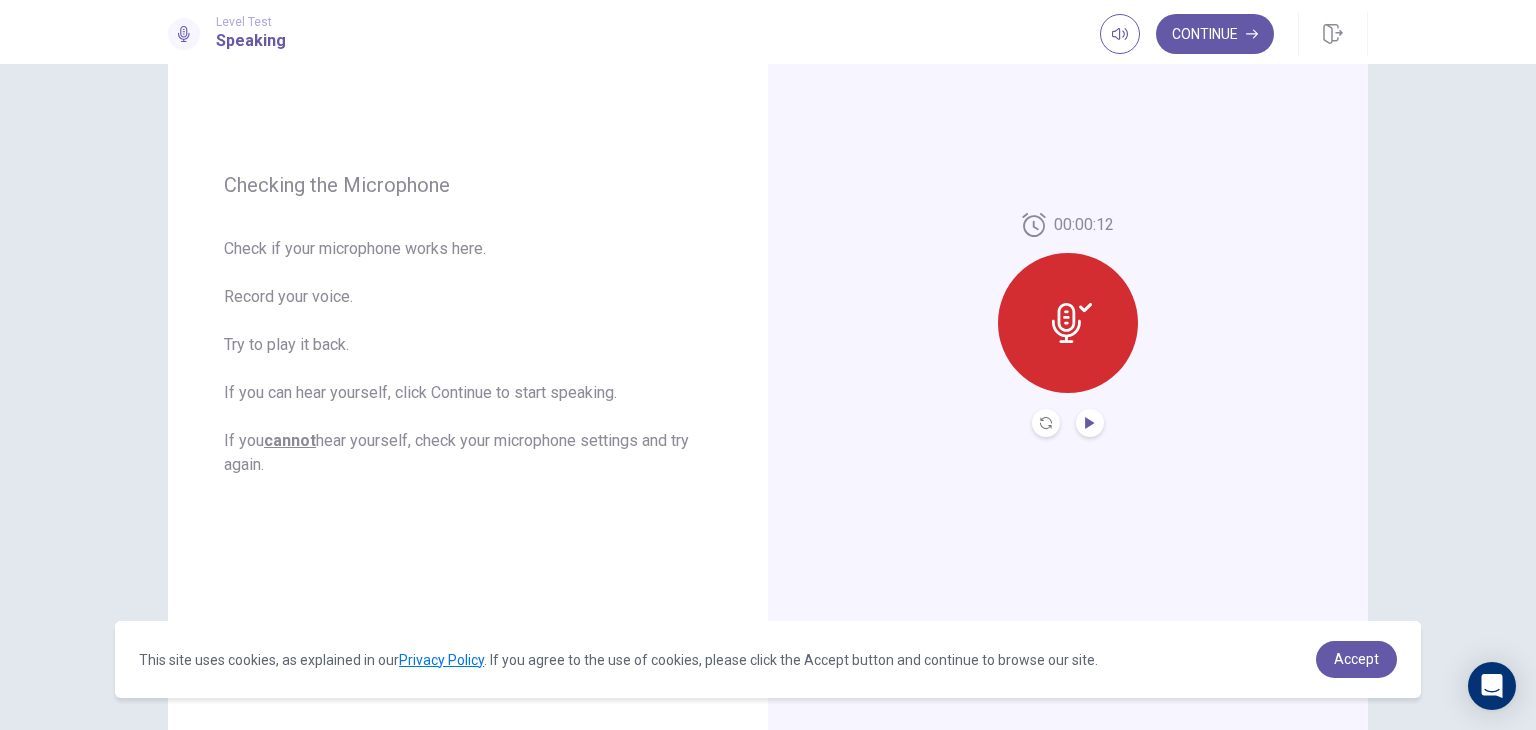 click at bounding box center [1090, 423] 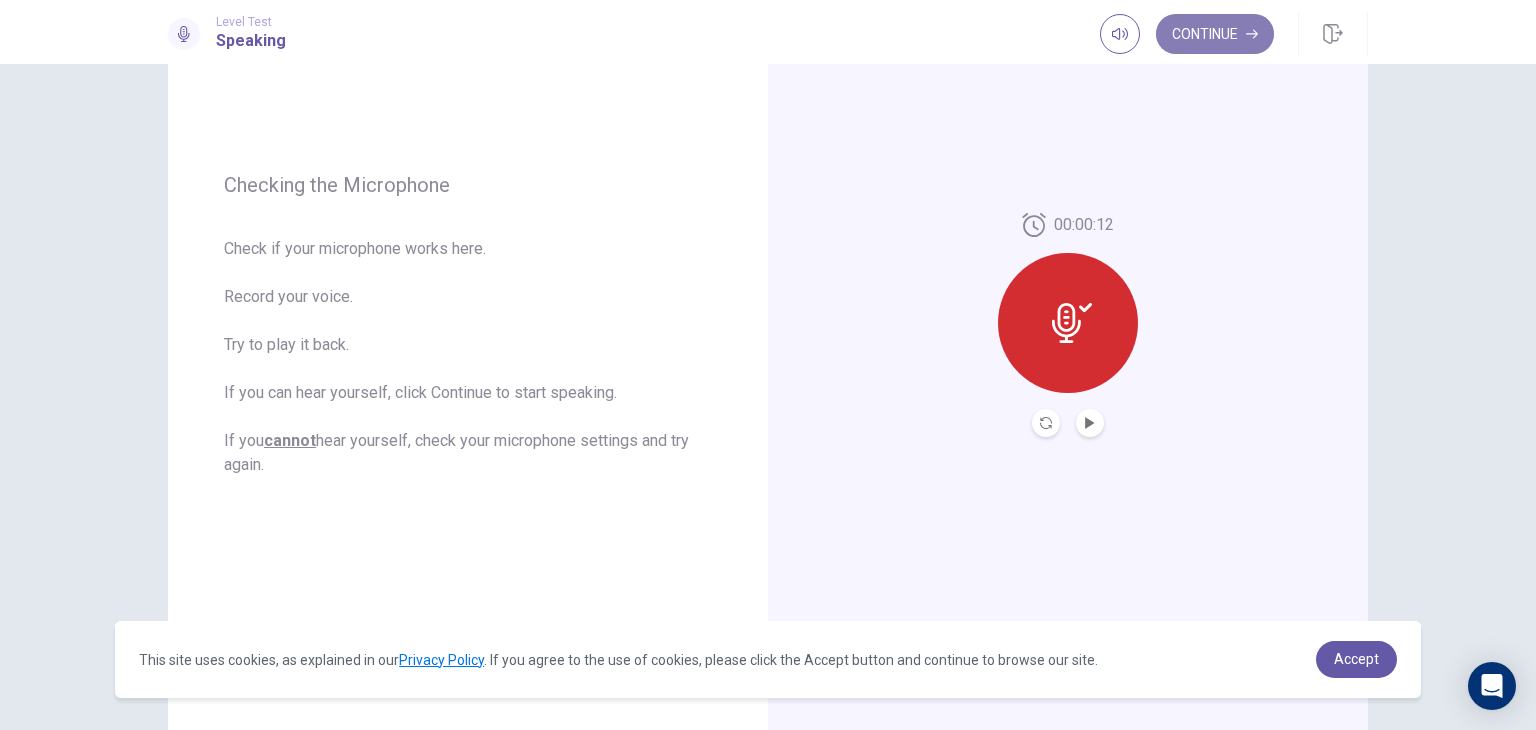 click on "Continue" at bounding box center (1215, 34) 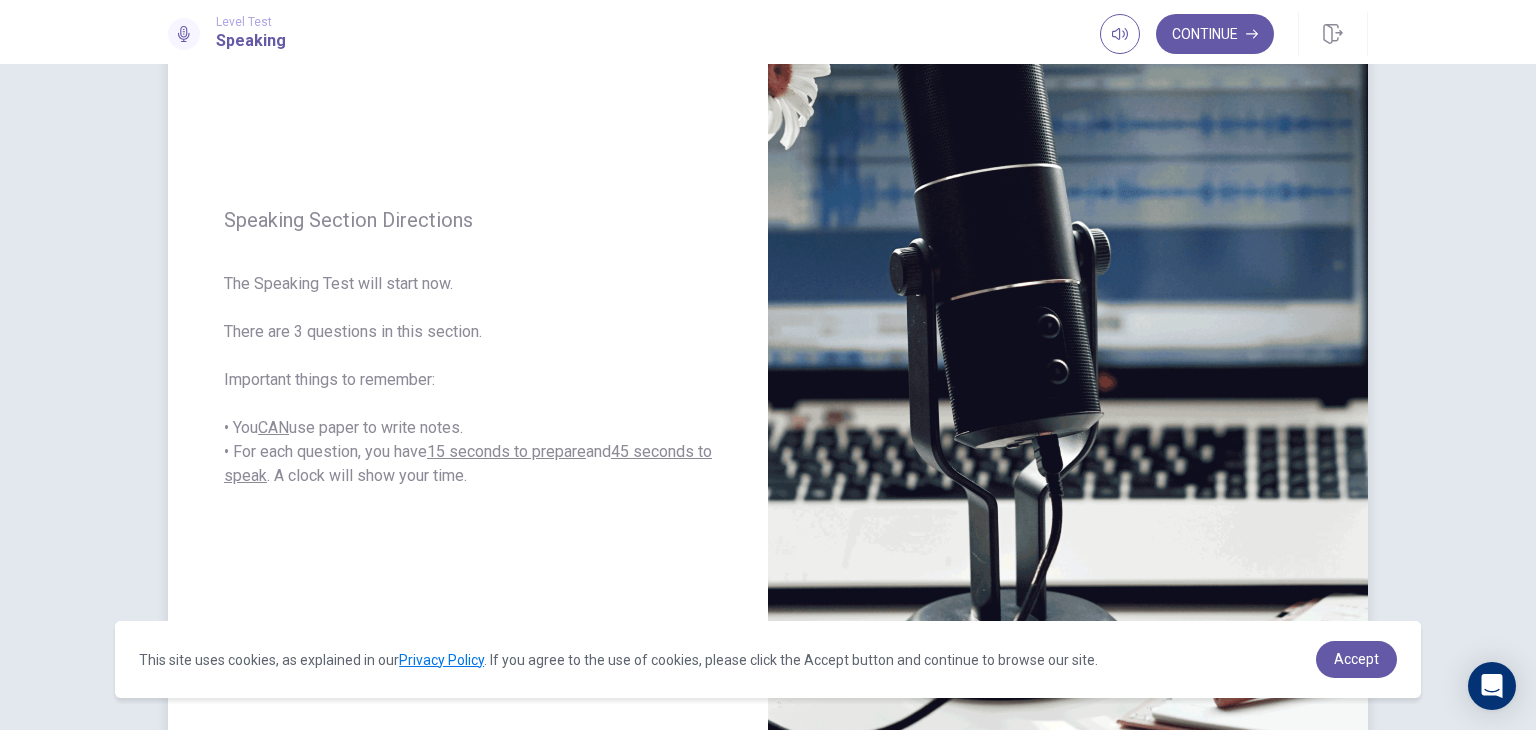 scroll, scrollTop: 187, scrollLeft: 0, axis: vertical 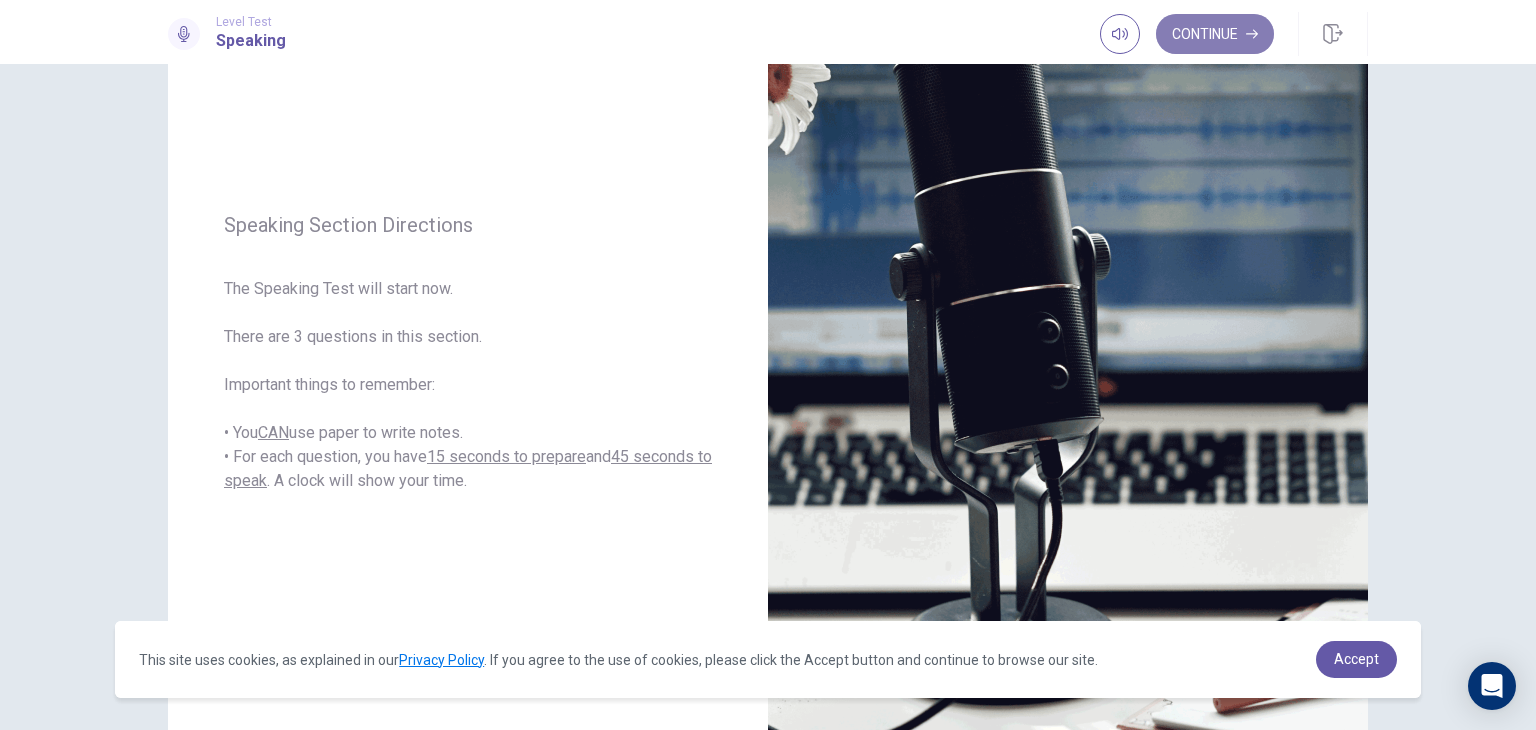 click on "Continue" at bounding box center (1215, 34) 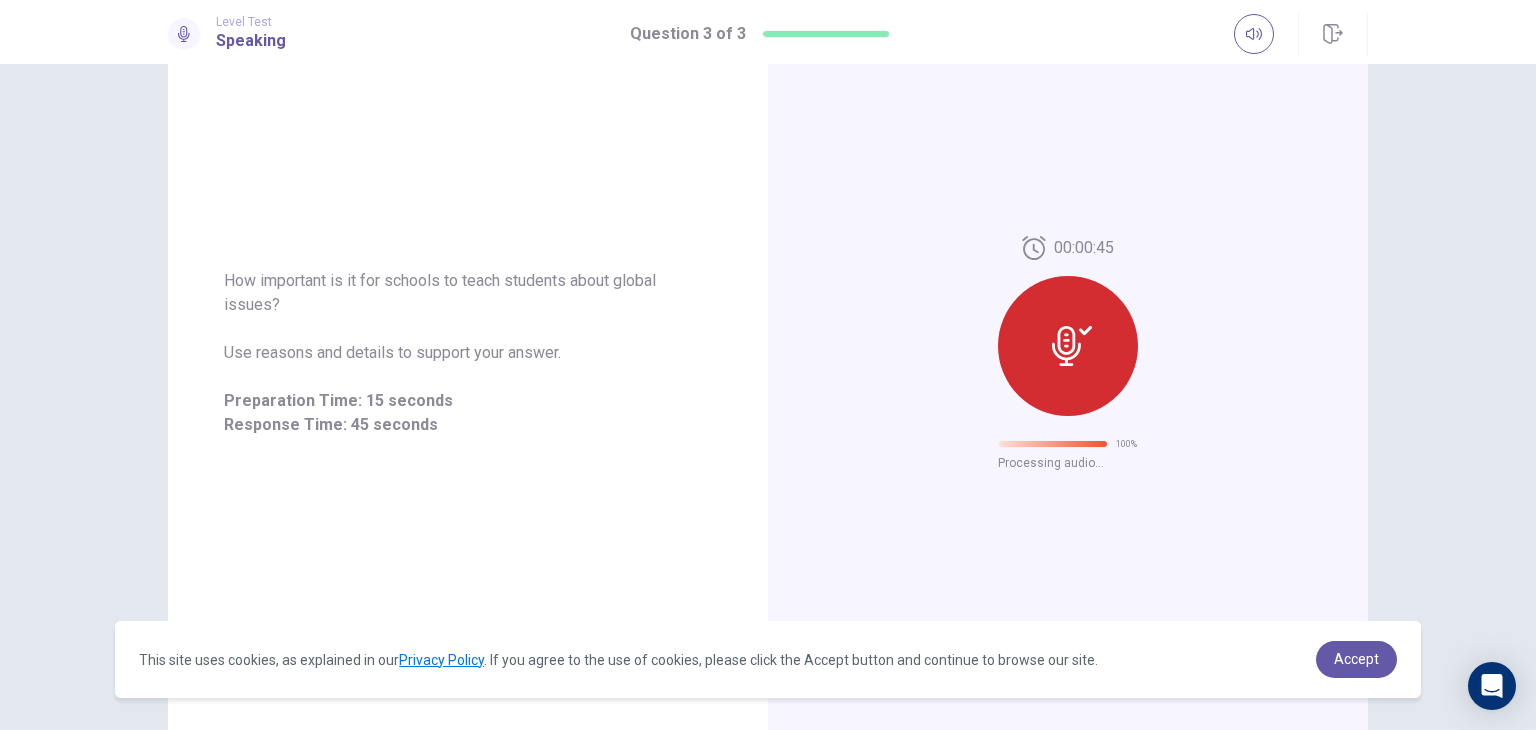 scroll, scrollTop: 0, scrollLeft: 0, axis: both 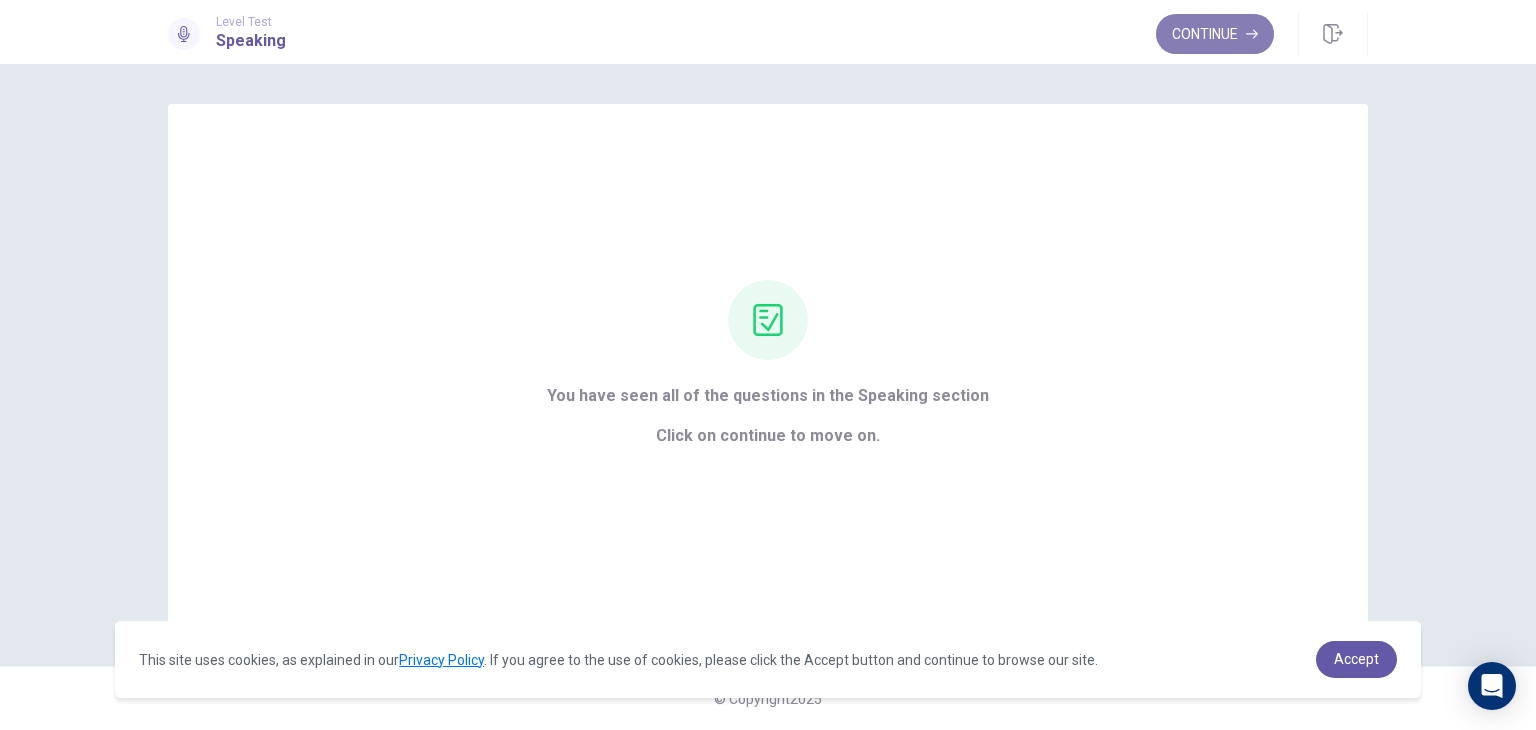 click on "Continue" at bounding box center (1215, 34) 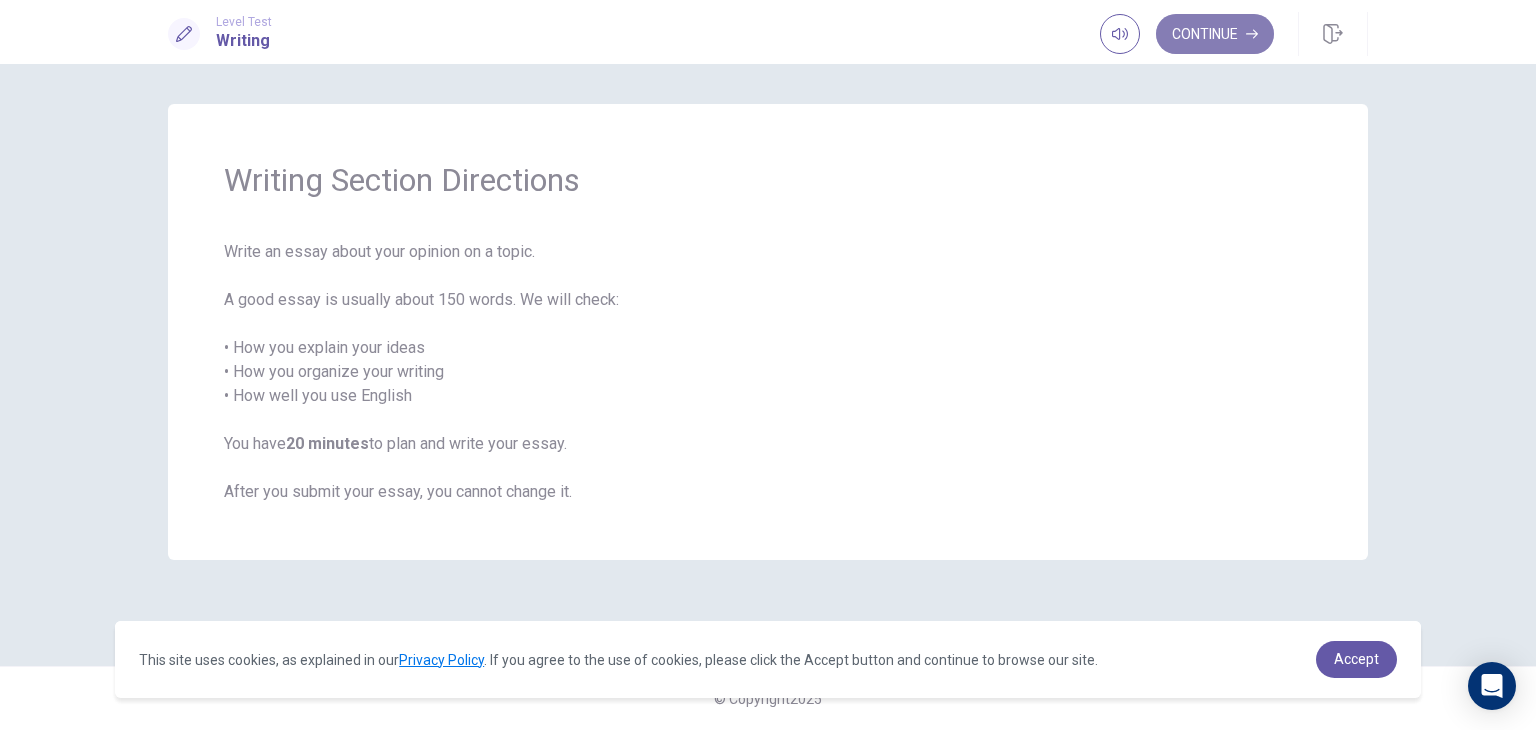 click on "Continue" at bounding box center (1215, 34) 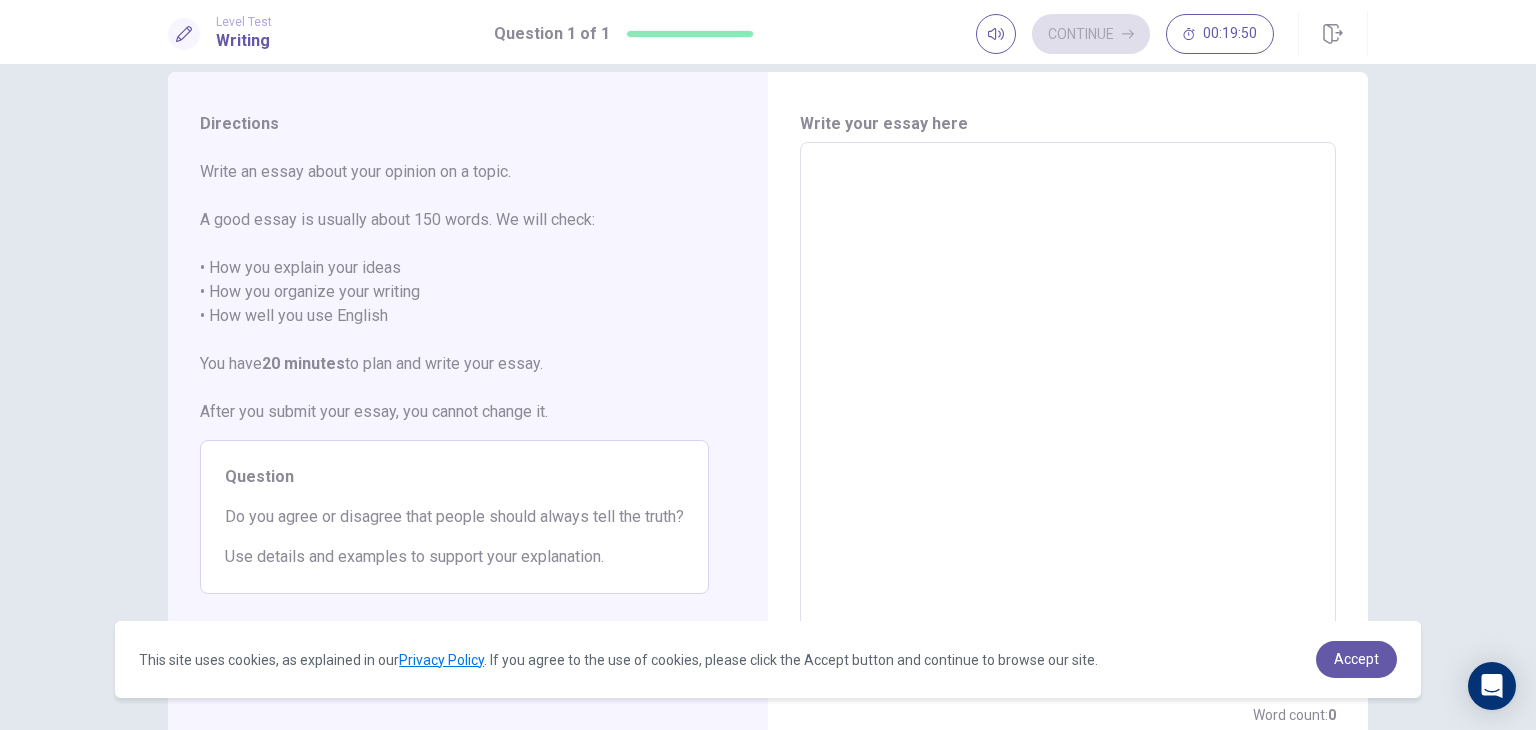 scroll, scrollTop: 48, scrollLeft: 0, axis: vertical 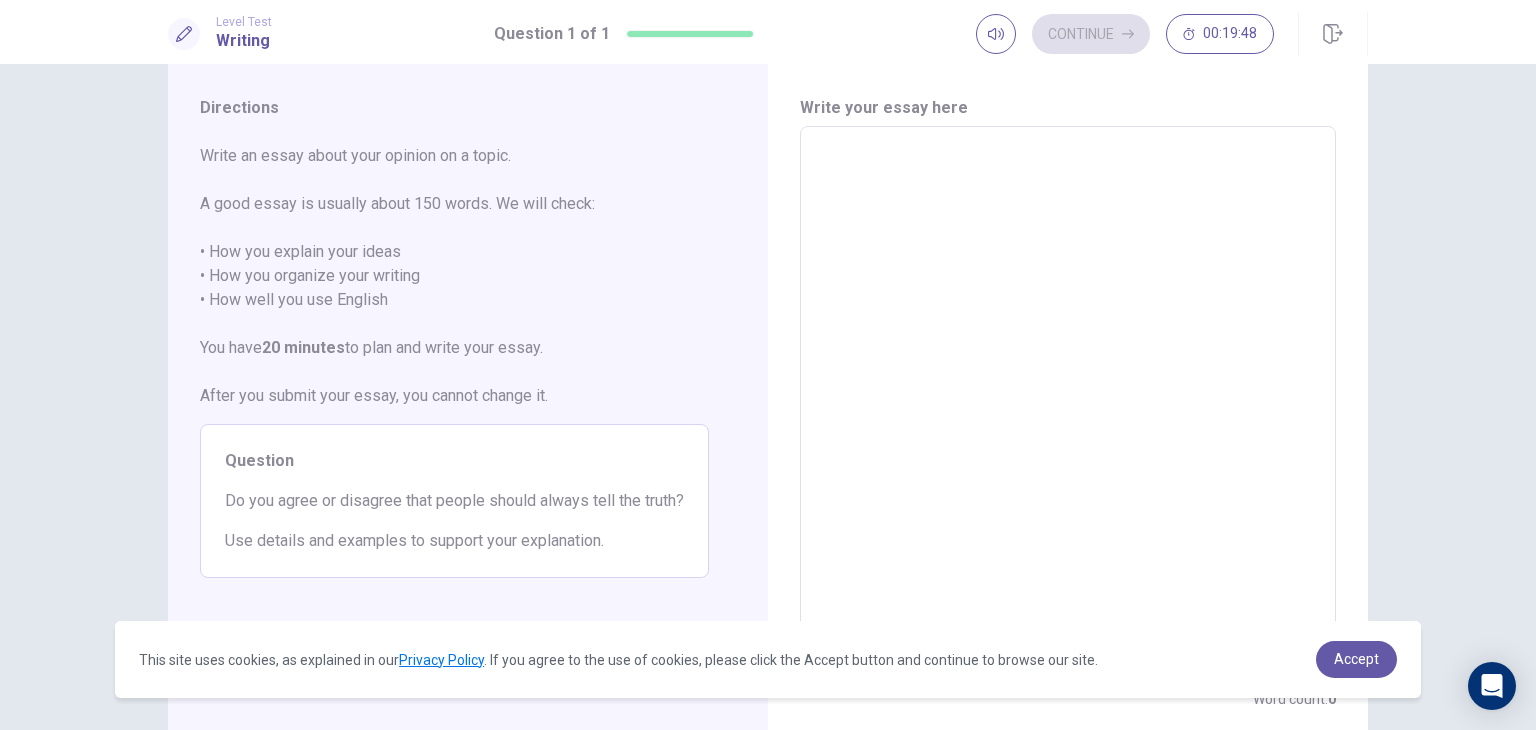 click at bounding box center (1068, 403) 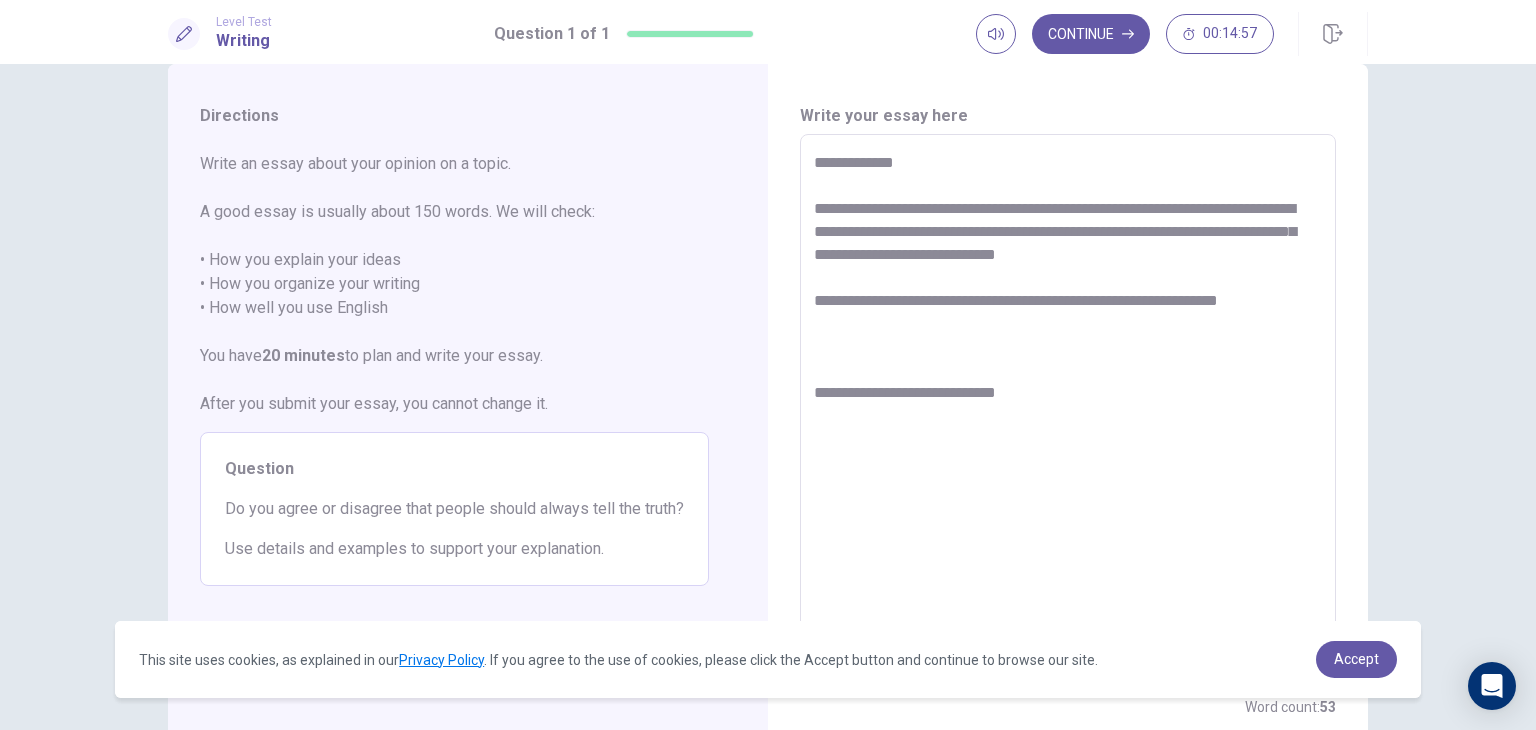 scroll, scrollTop: 38, scrollLeft: 0, axis: vertical 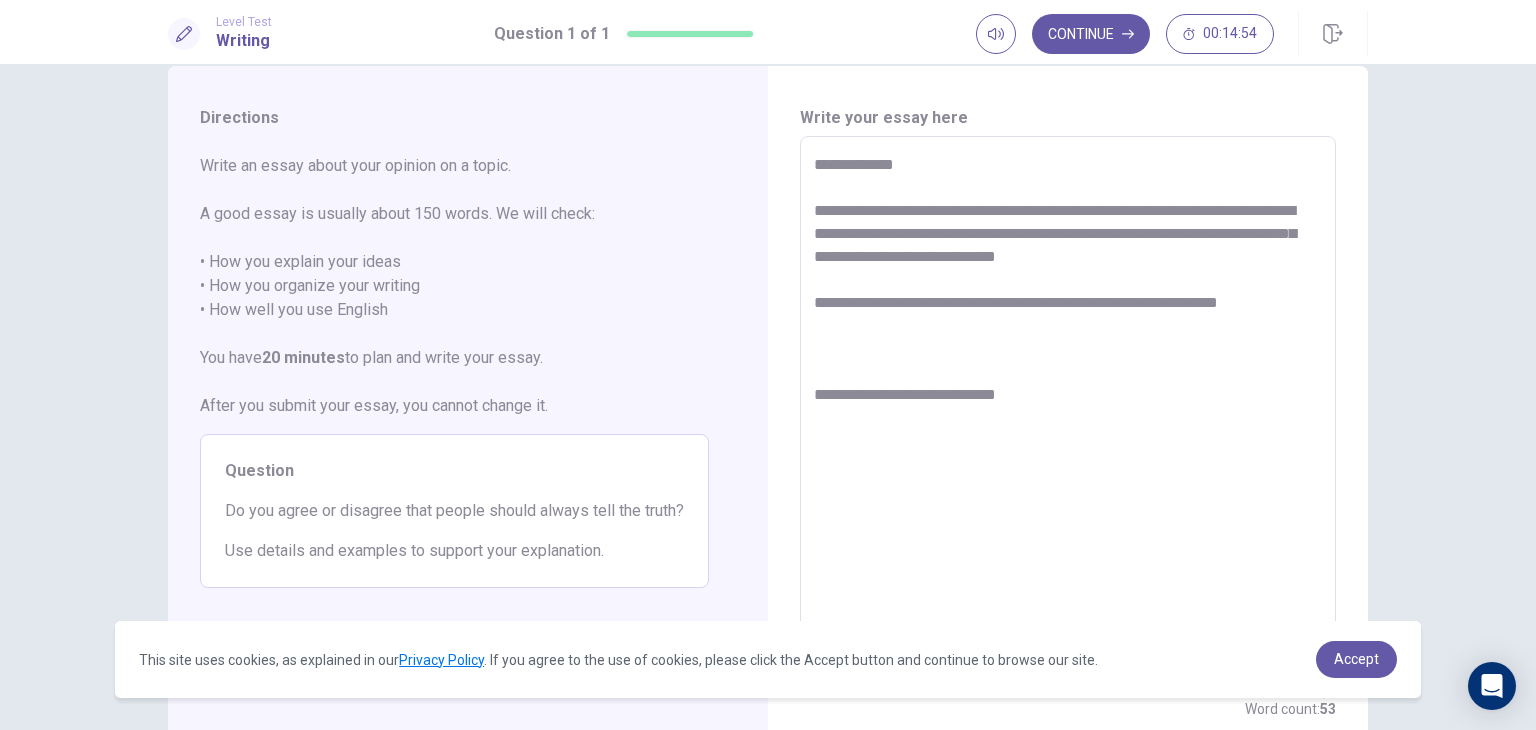 click on "**********" at bounding box center [1068, 413] 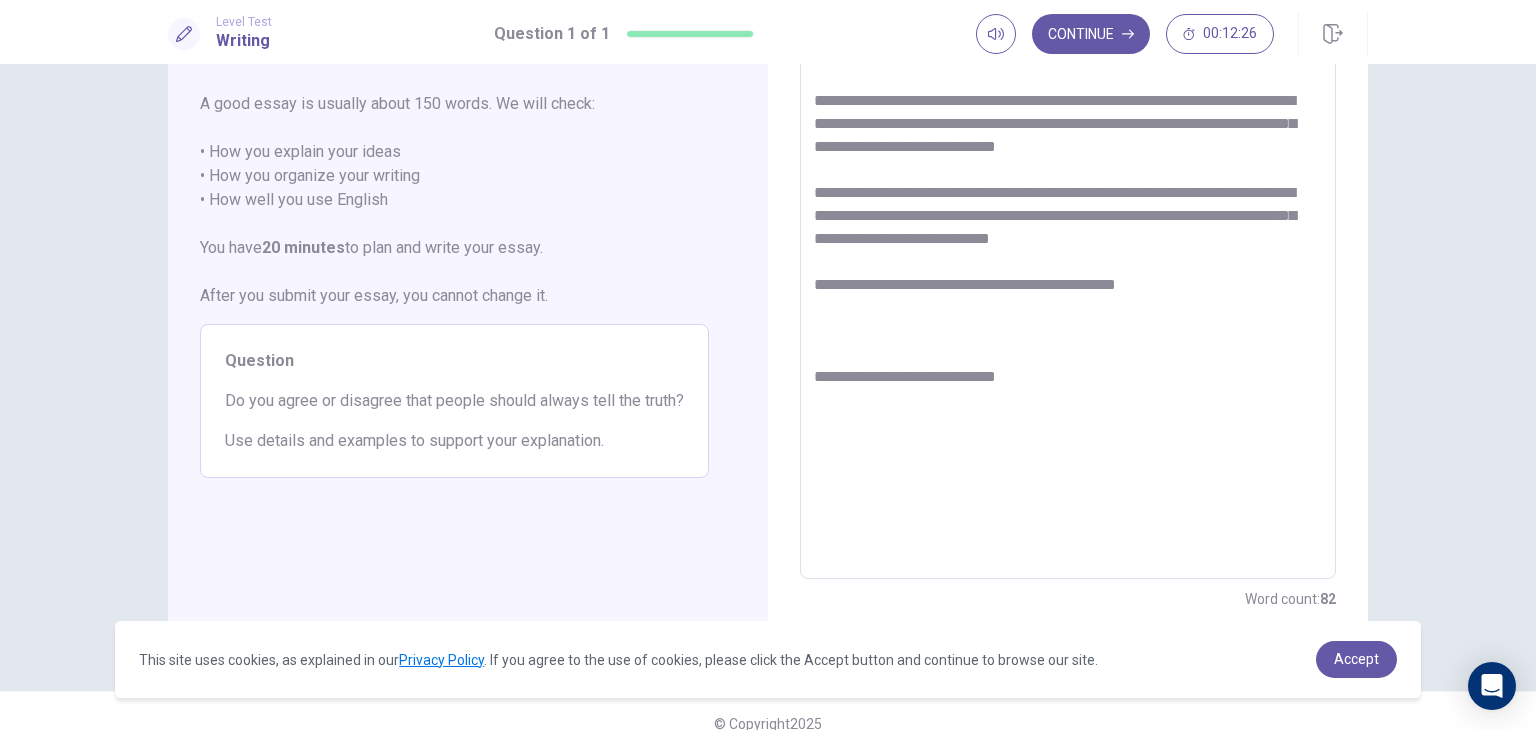 scroll, scrollTop: 145, scrollLeft: 0, axis: vertical 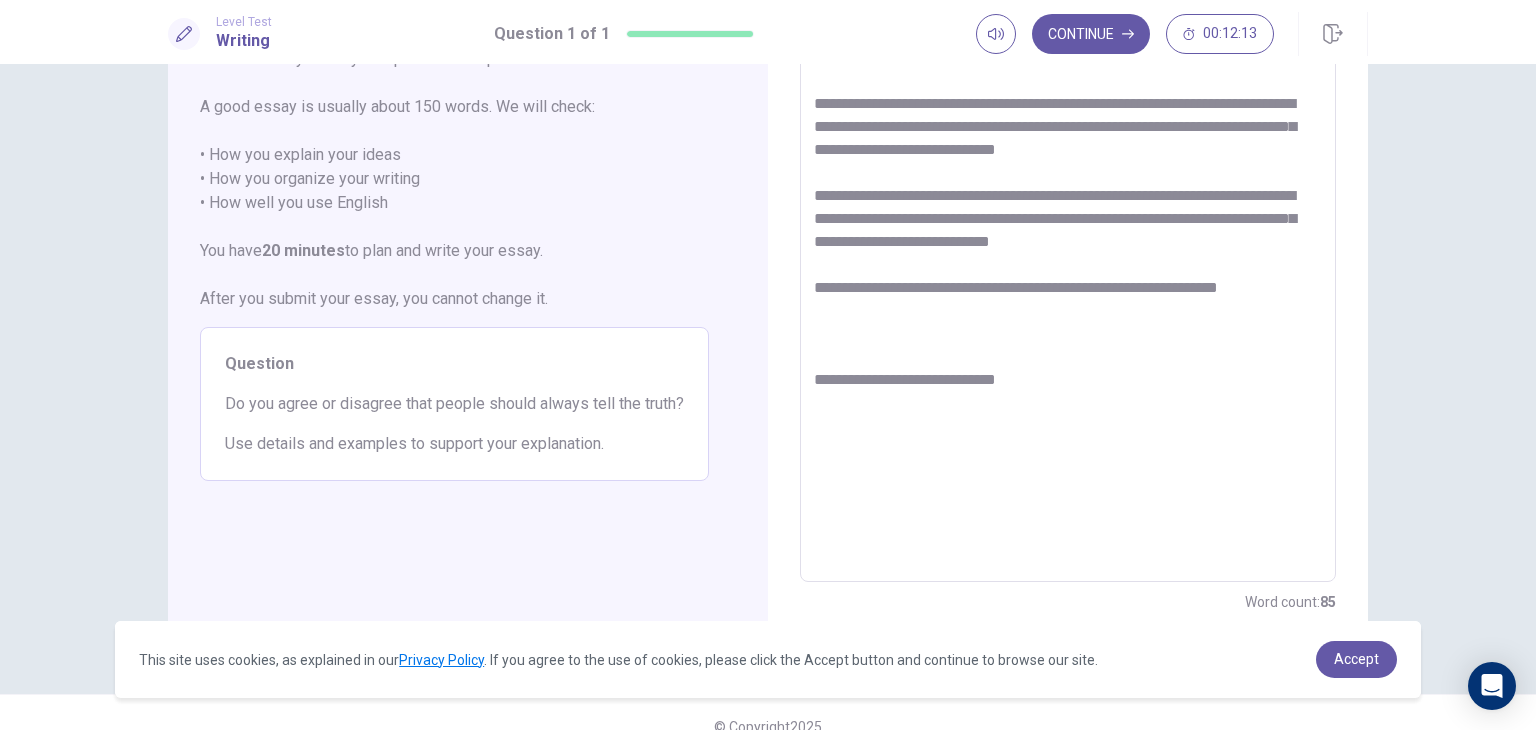 click on "**********" at bounding box center [1068, 306] 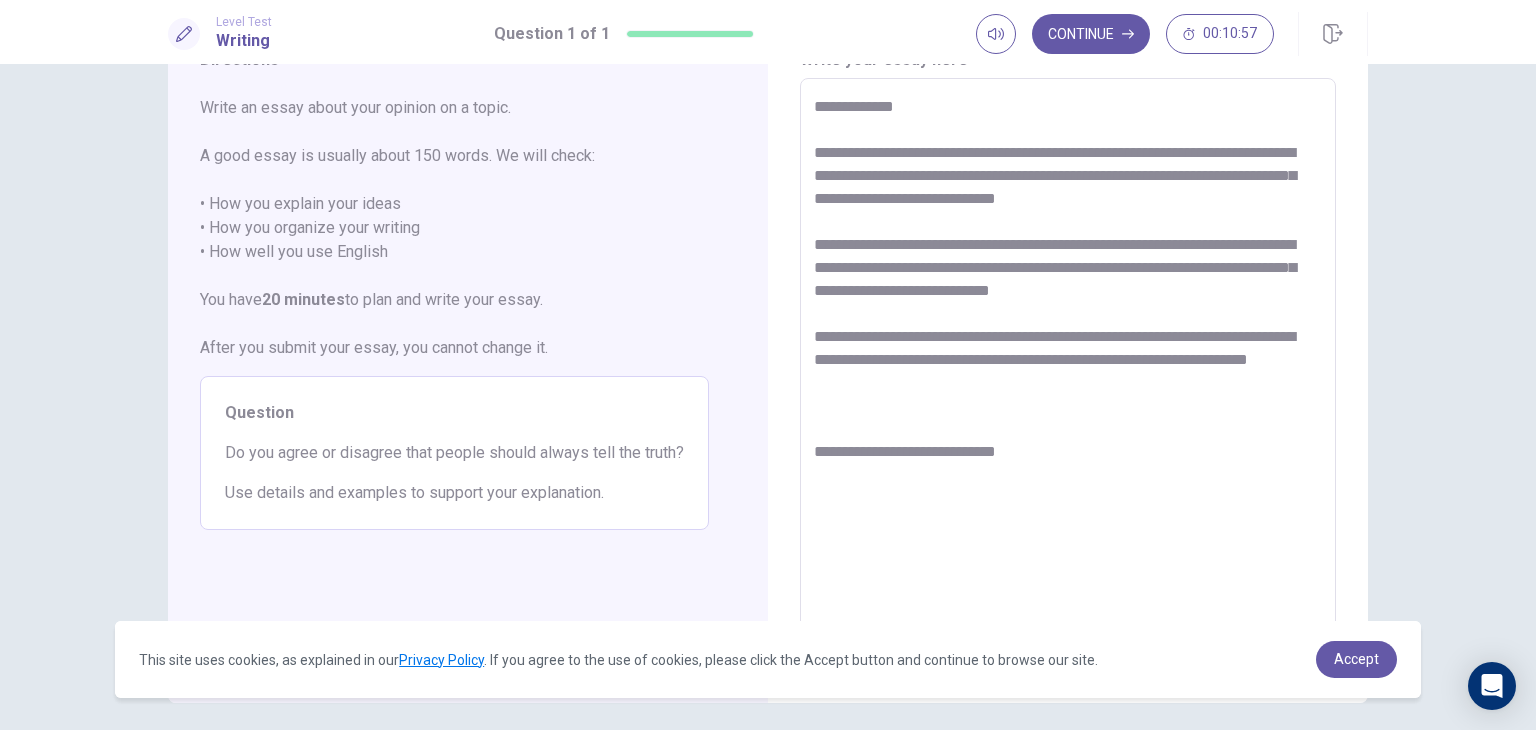 scroll, scrollTop: 96, scrollLeft: 0, axis: vertical 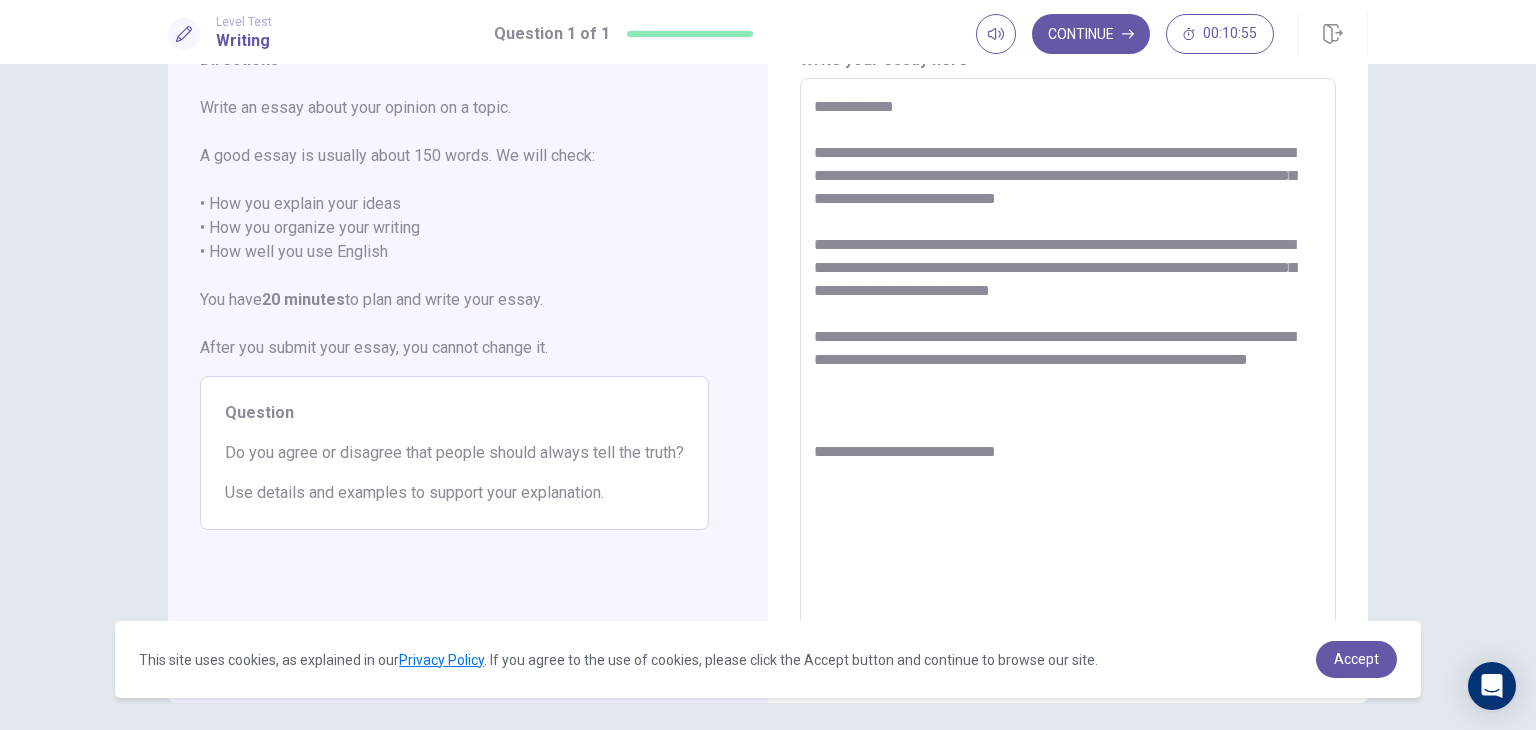 click on "**********" at bounding box center [1068, 355] 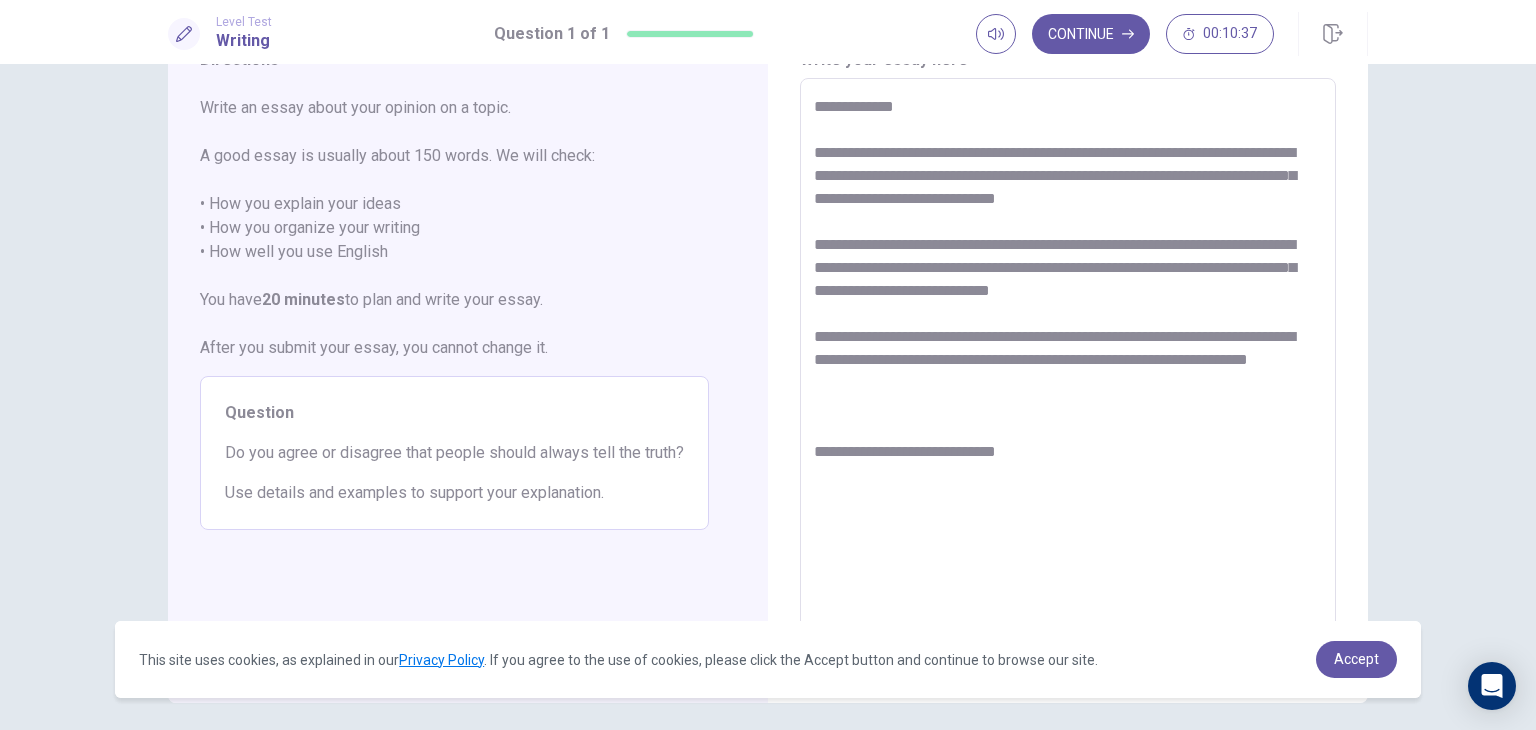 click on "**********" at bounding box center [1068, 355] 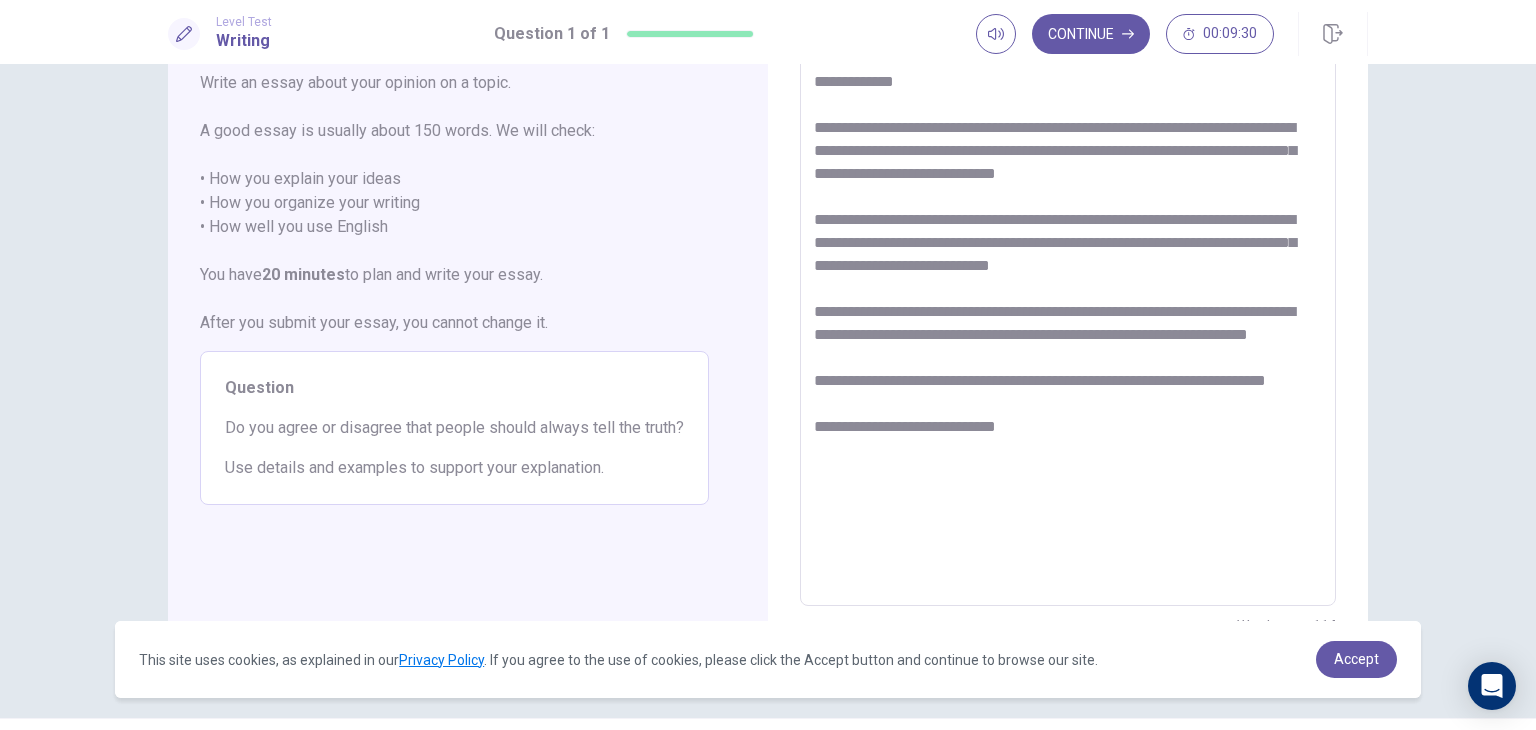 scroll, scrollTop: 132, scrollLeft: 0, axis: vertical 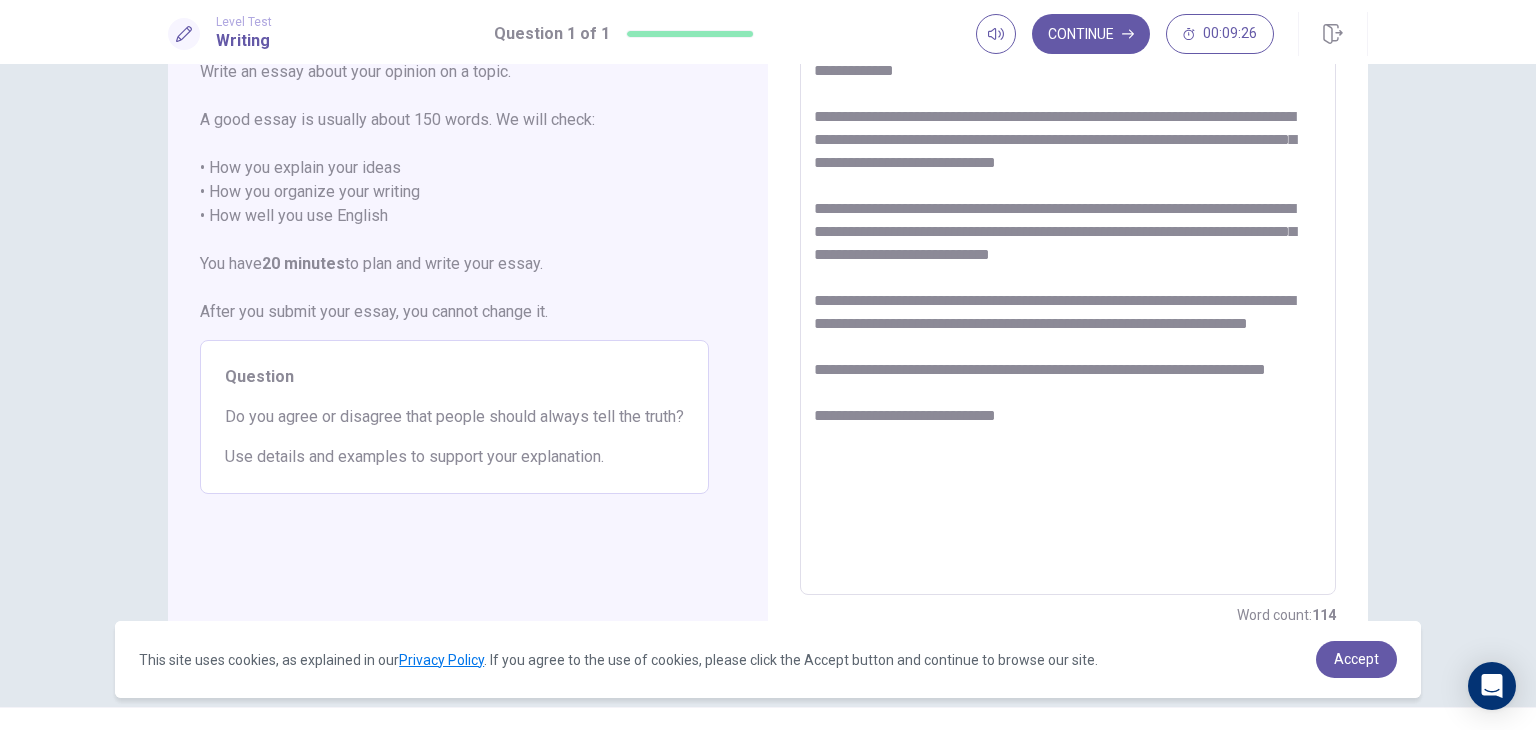 click on "**********" at bounding box center [1068, 319] 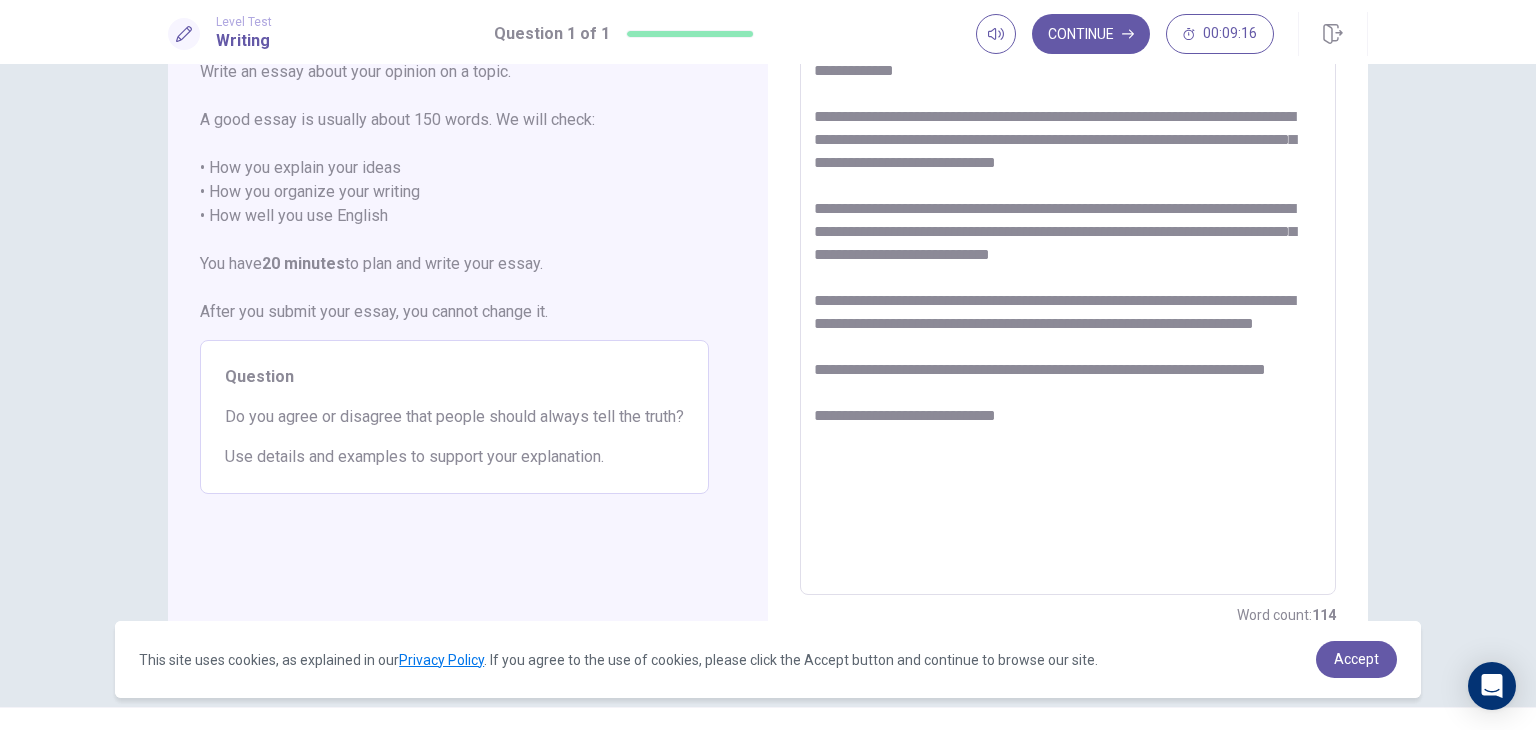 scroll, scrollTop: 173, scrollLeft: 0, axis: vertical 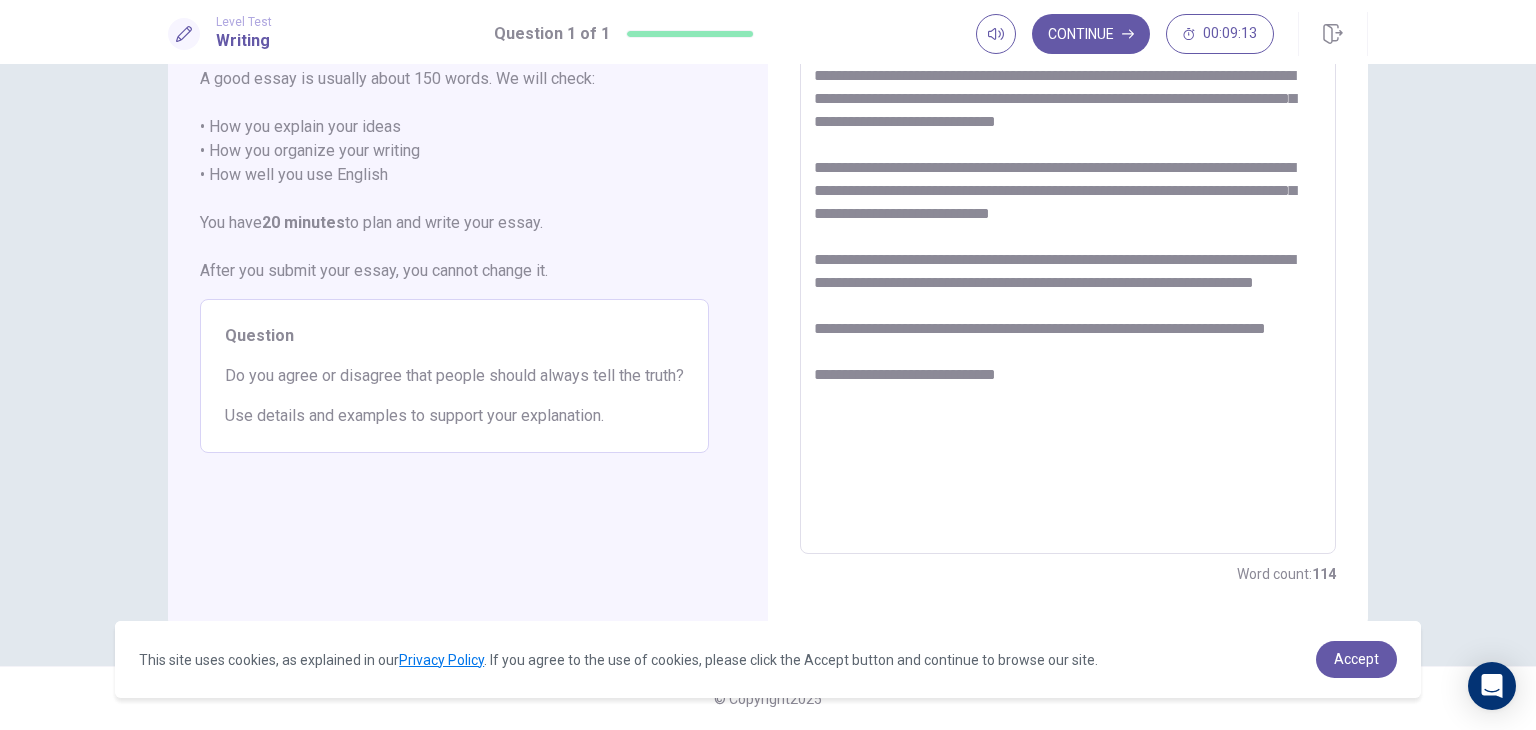 click on "**********" at bounding box center (1068, 278) 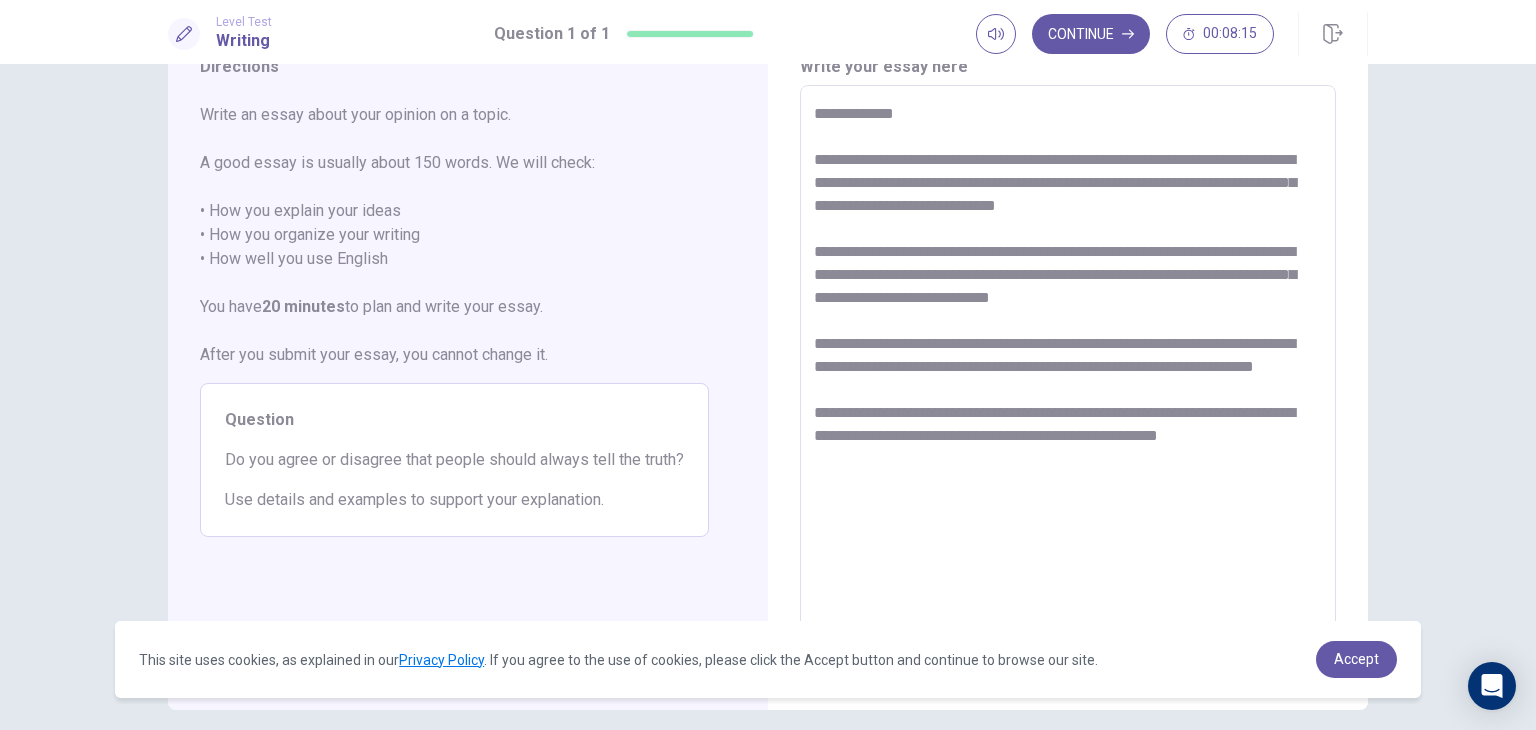 scroll, scrollTop: 90, scrollLeft: 0, axis: vertical 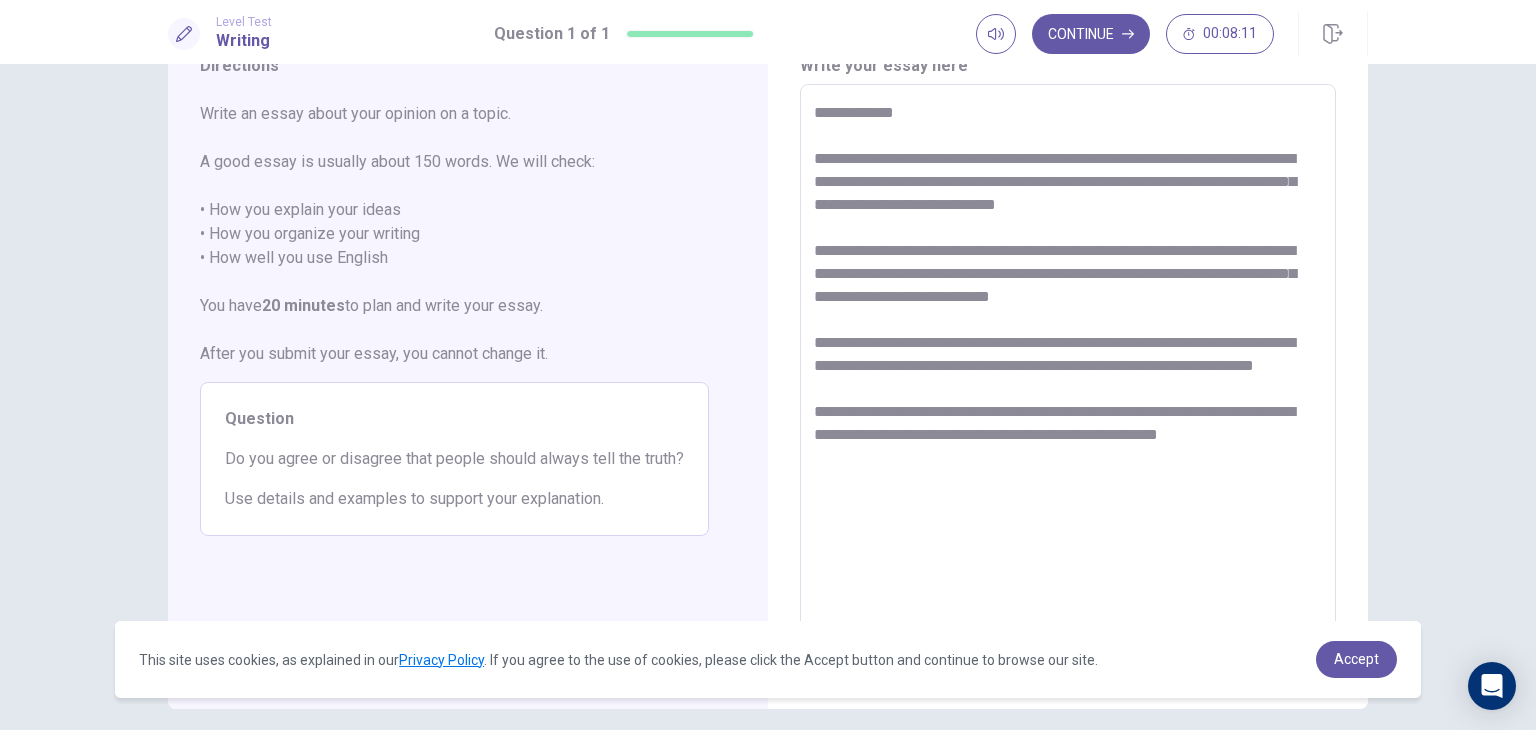 click on "**********" at bounding box center (1068, 361) 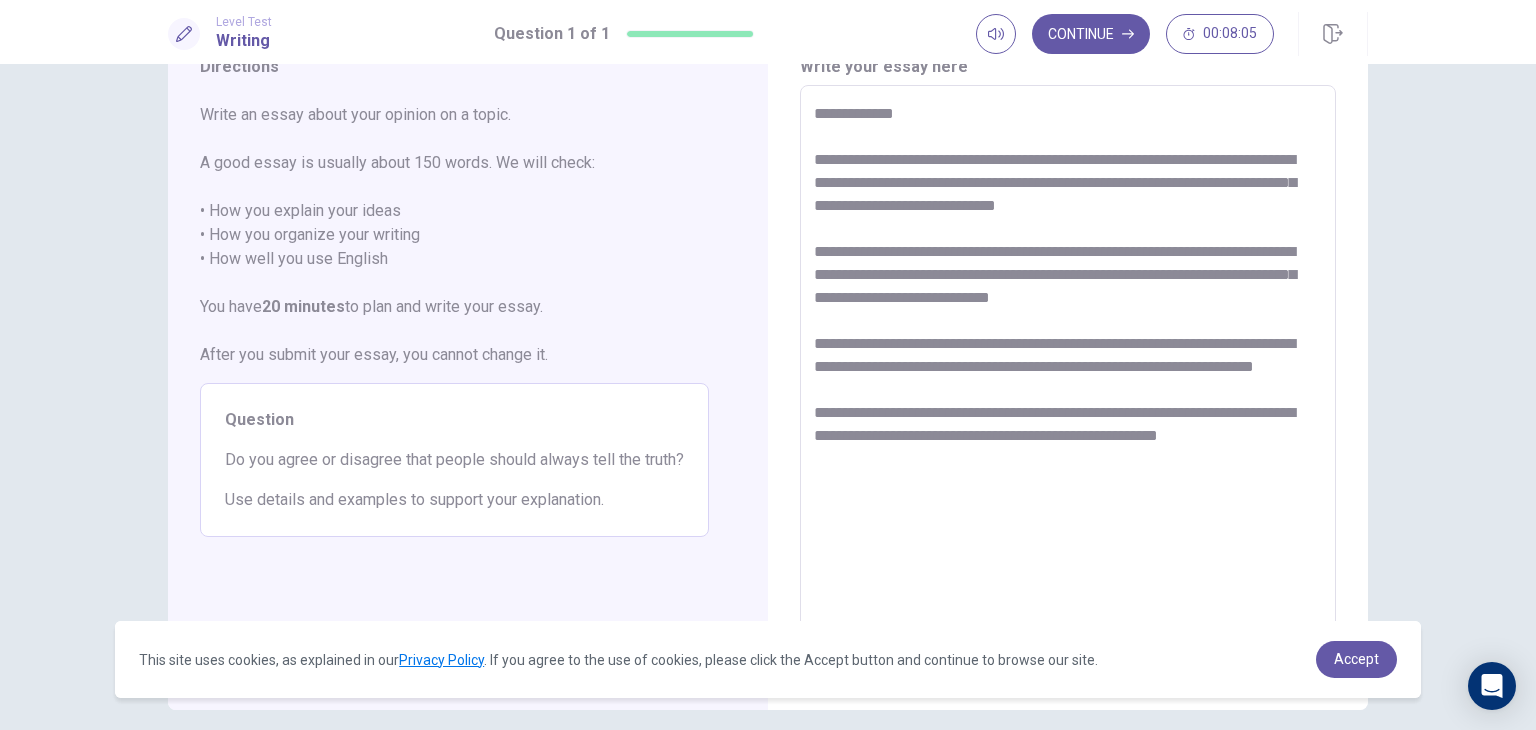 scroll, scrollTop: 88, scrollLeft: 0, axis: vertical 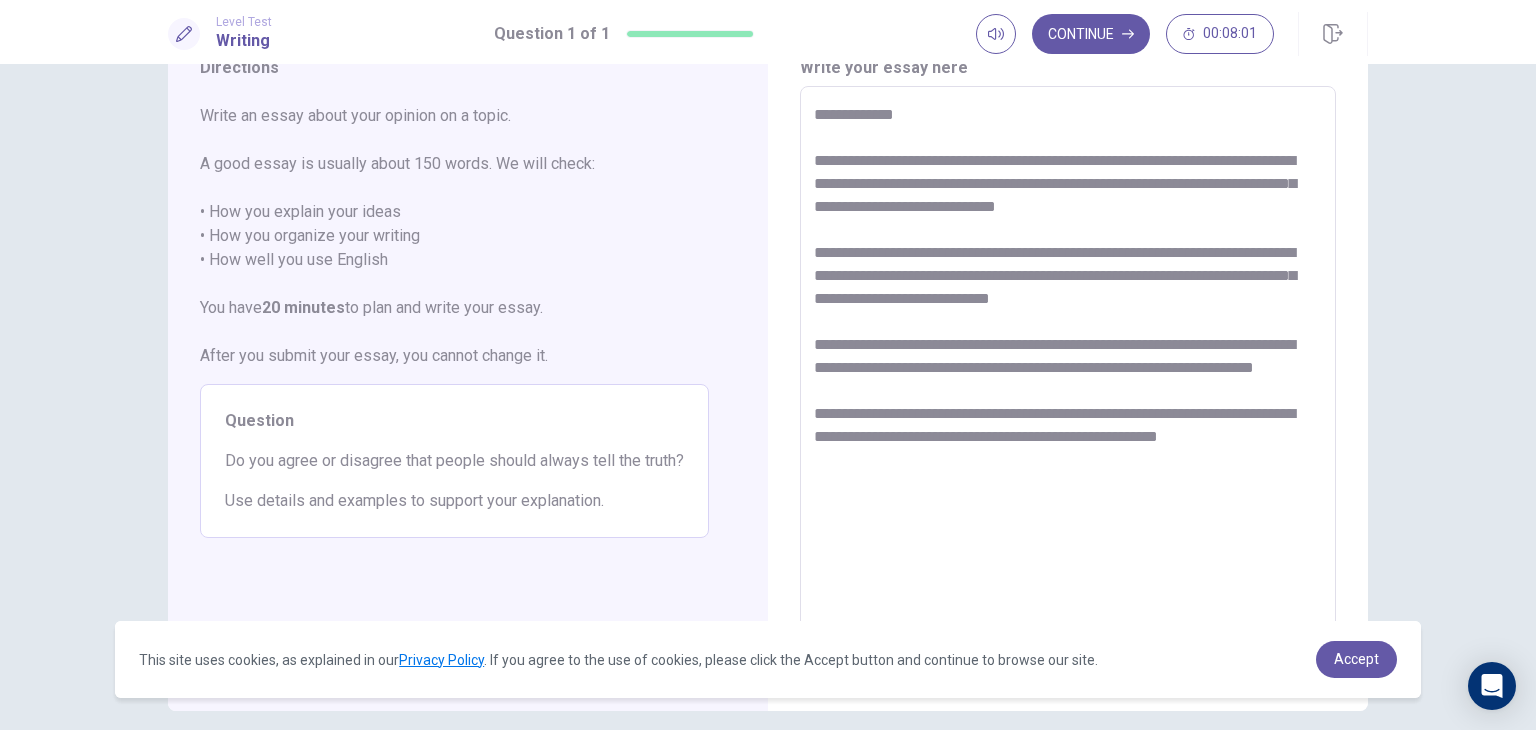 click on "**********" at bounding box center [1068, 363] 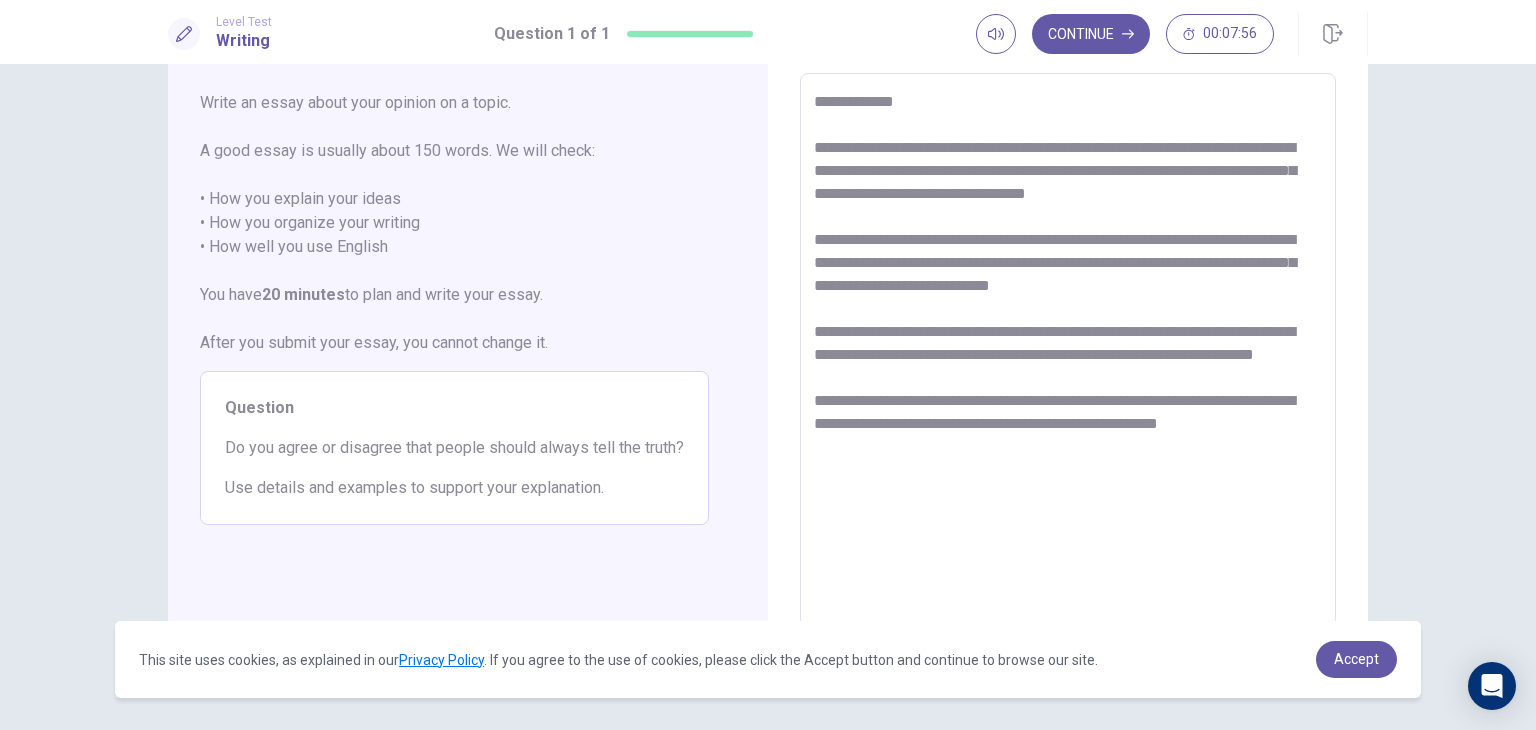scroll, scrollTop: 100, scrollLeft: 0, axis: vertical 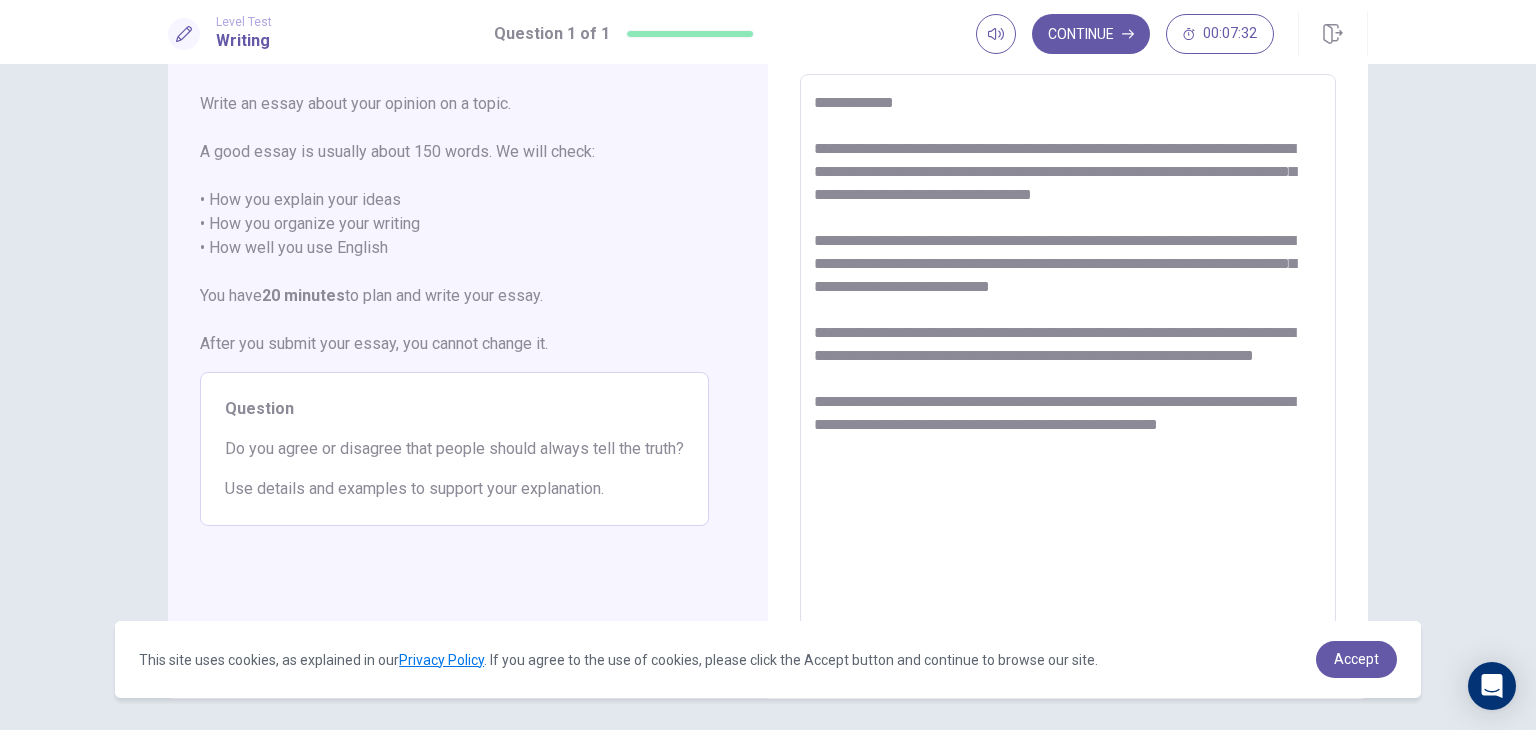 drag, startPoint x: 899, startPoint y: 97, endPoint x: 830, endPoint y: 106, distance: 69.58448 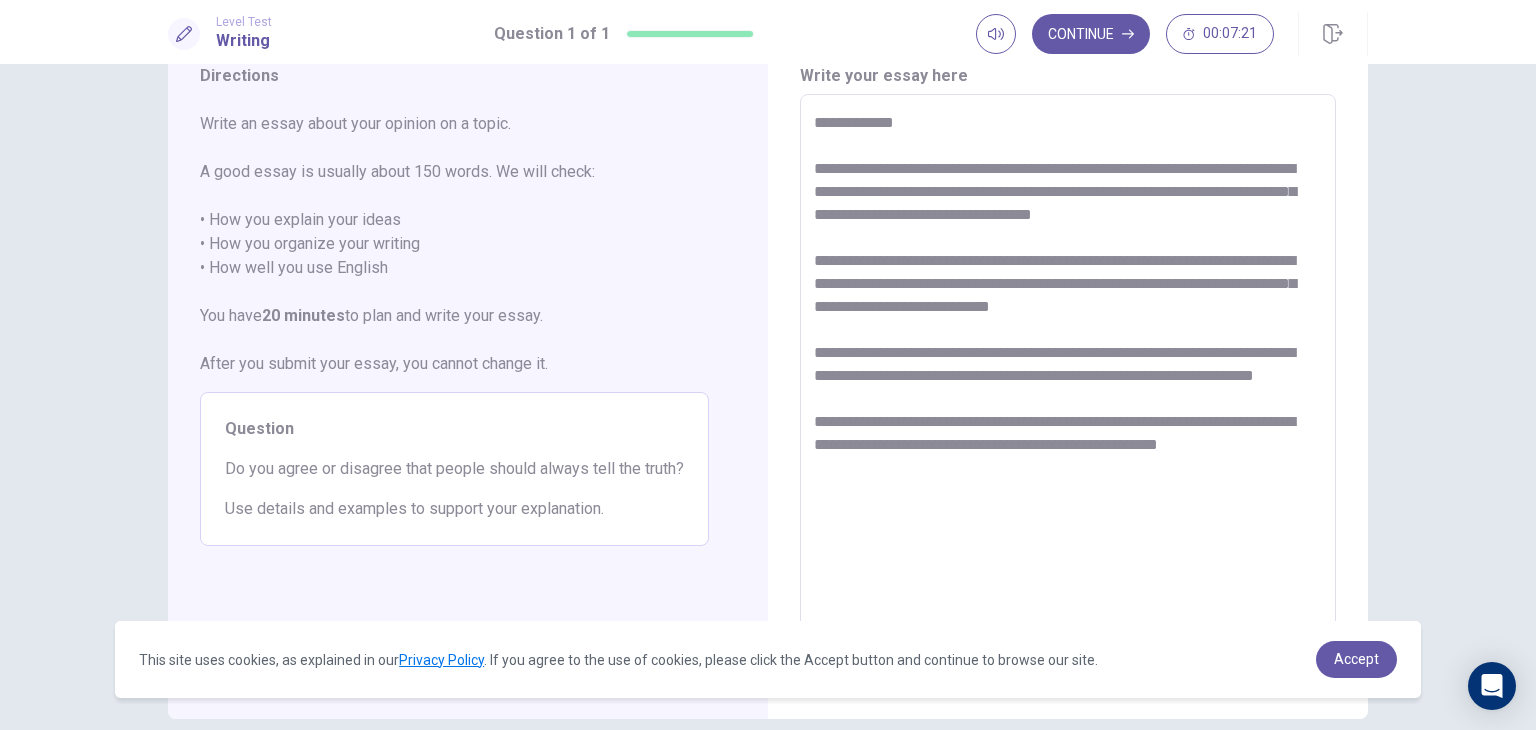 scroll, scrollTop: 90, scrollLeft: 0, axis: vertical 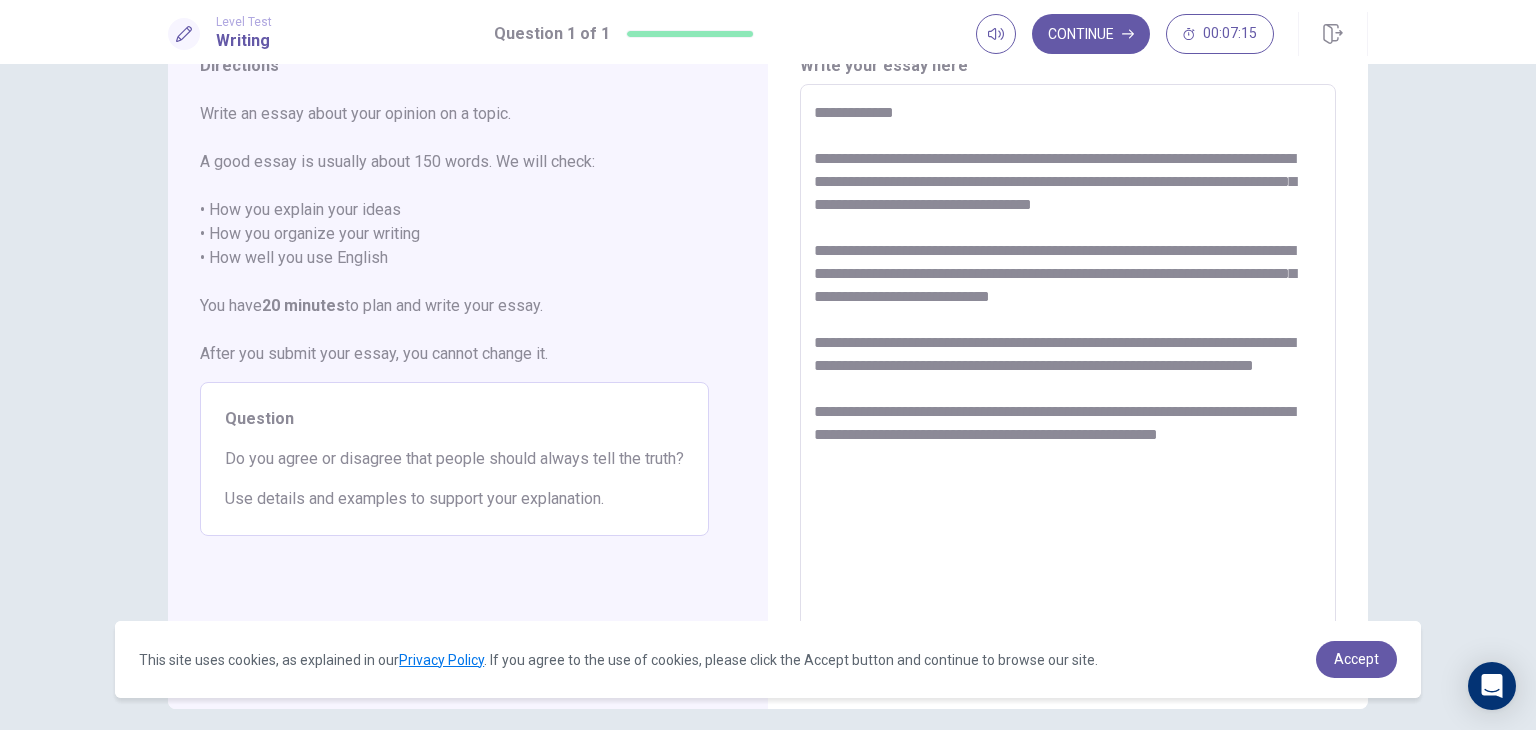 click on "**********" at bounding box center [1068, 361] 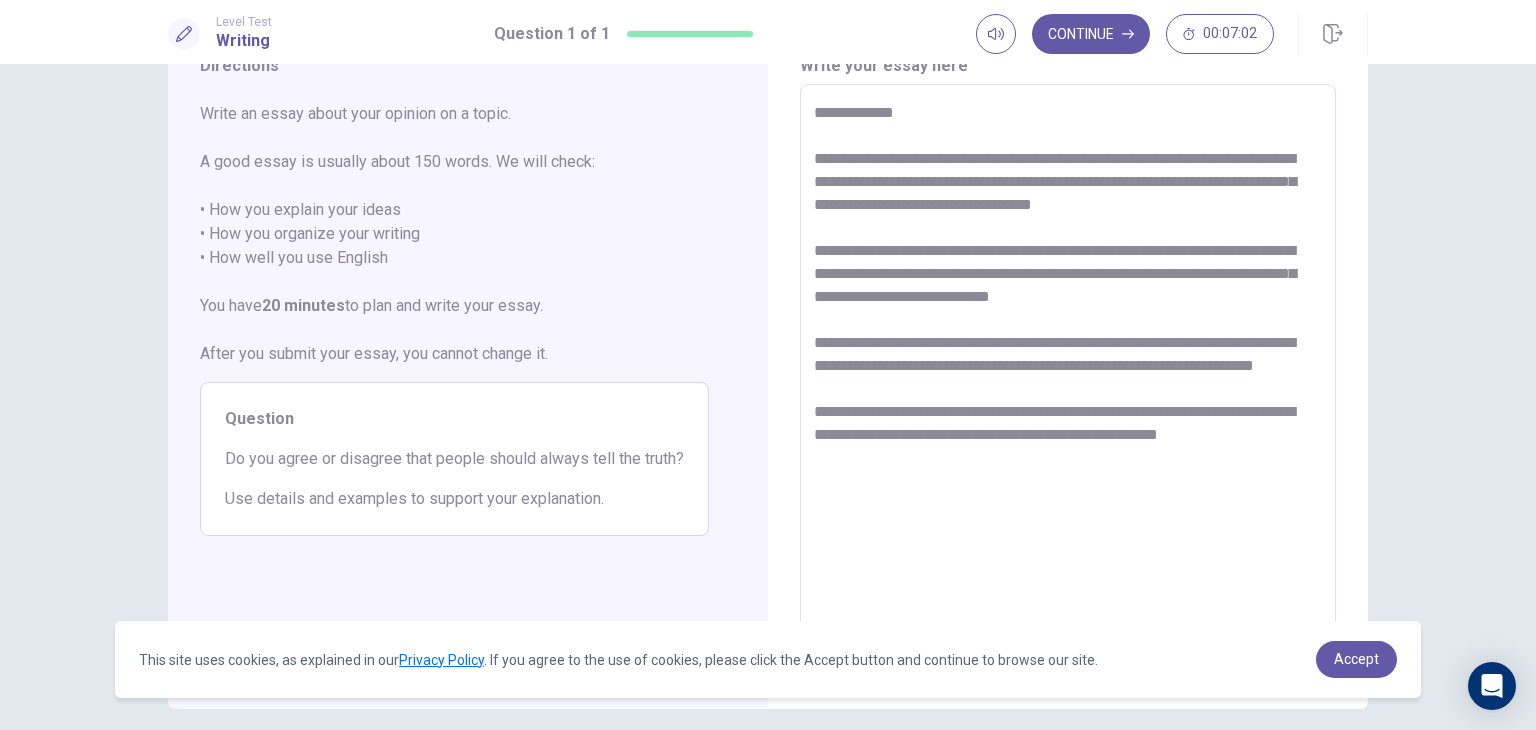 click on "**********" at bounding box center (1068, 361) 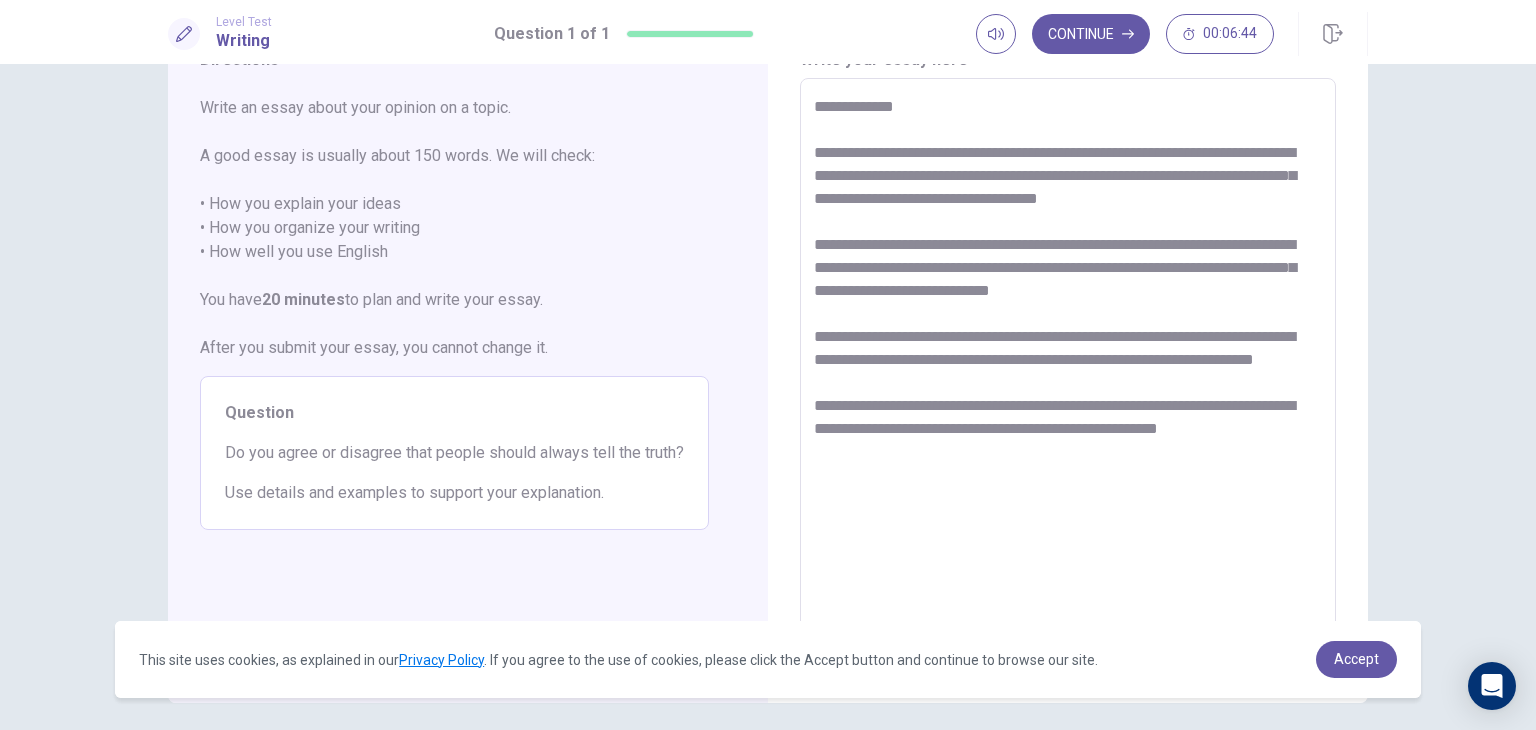 scroll, scrollTop: 96, scrollLeft: 0, axis: vertical 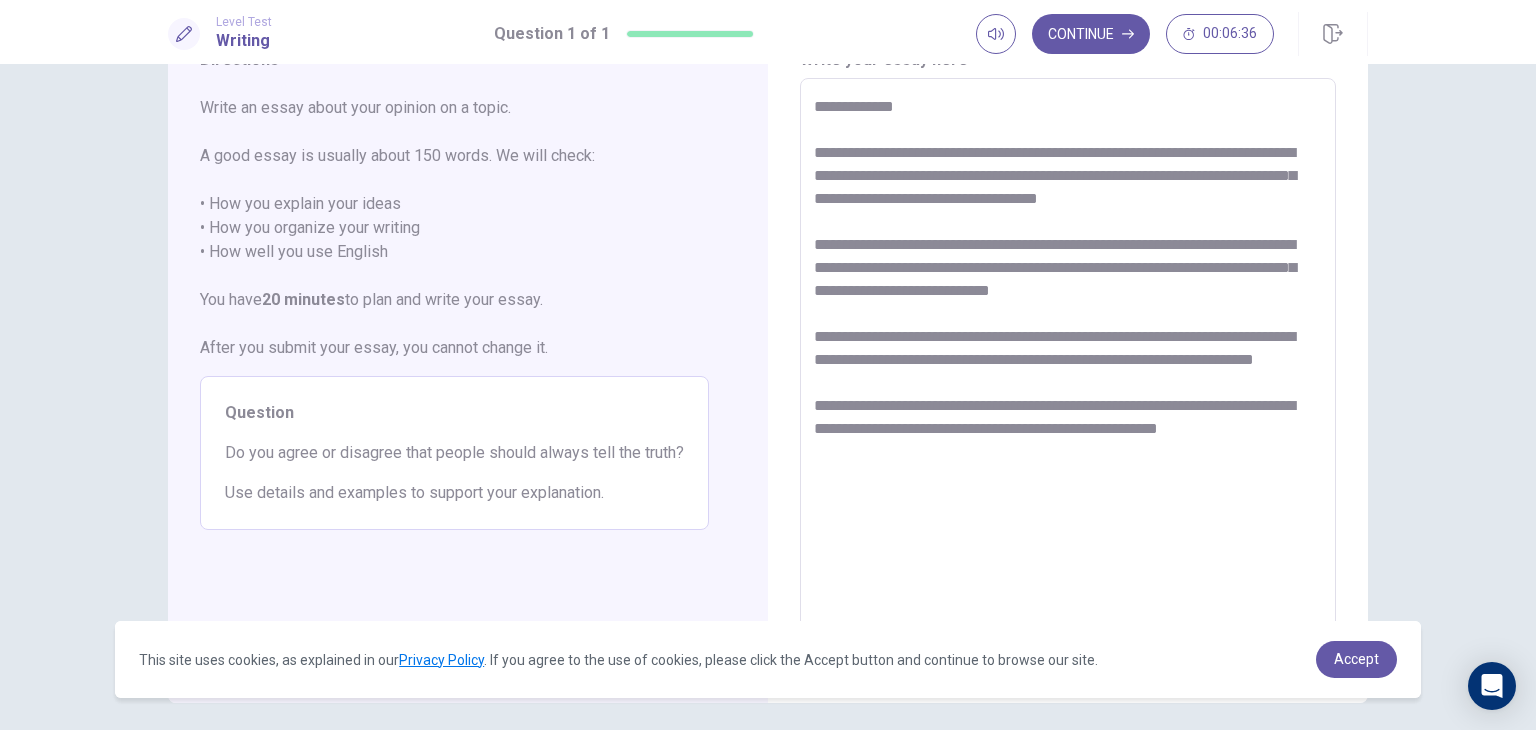 click on "**********" at bounding box center [1068, 355] 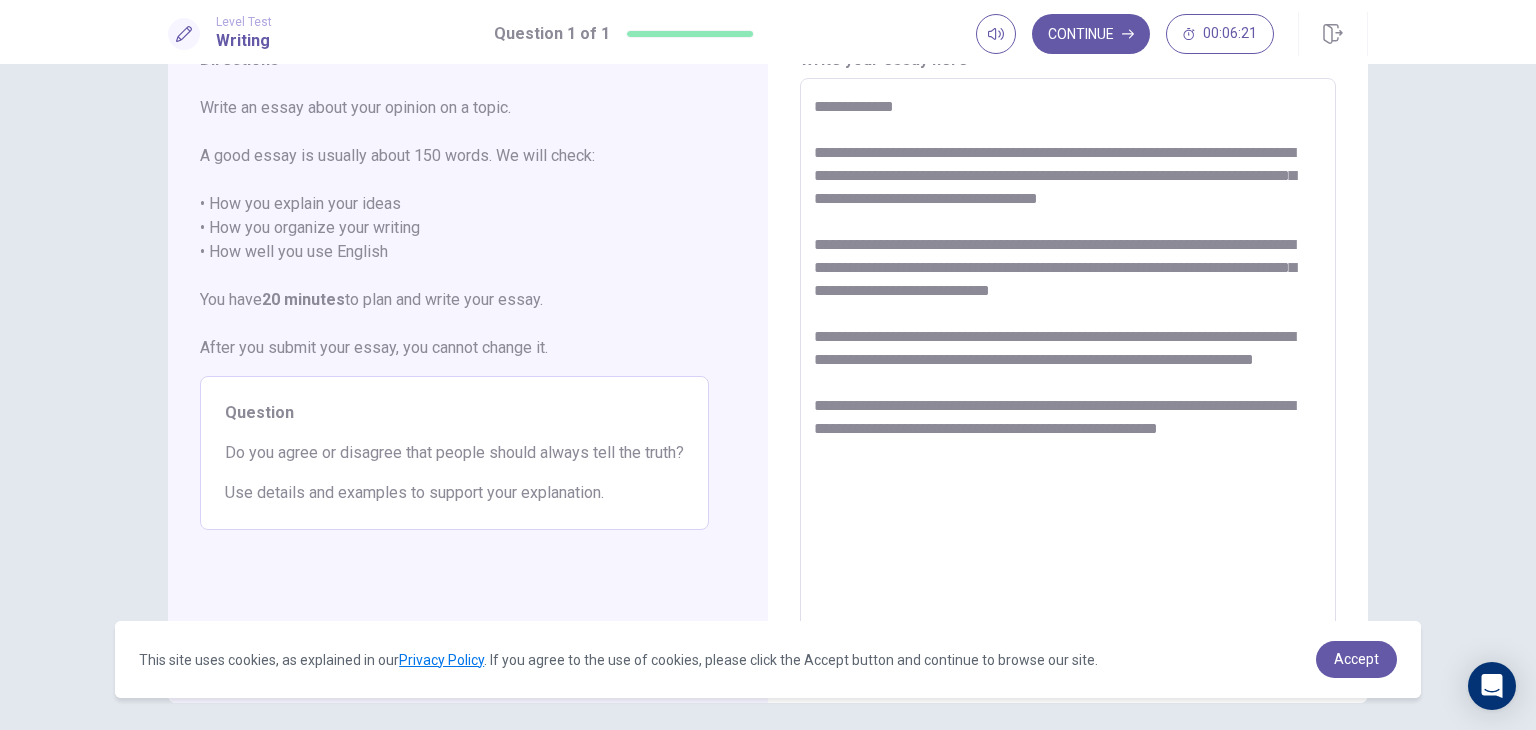 click on "**********" at bounding box center [1068, 355] 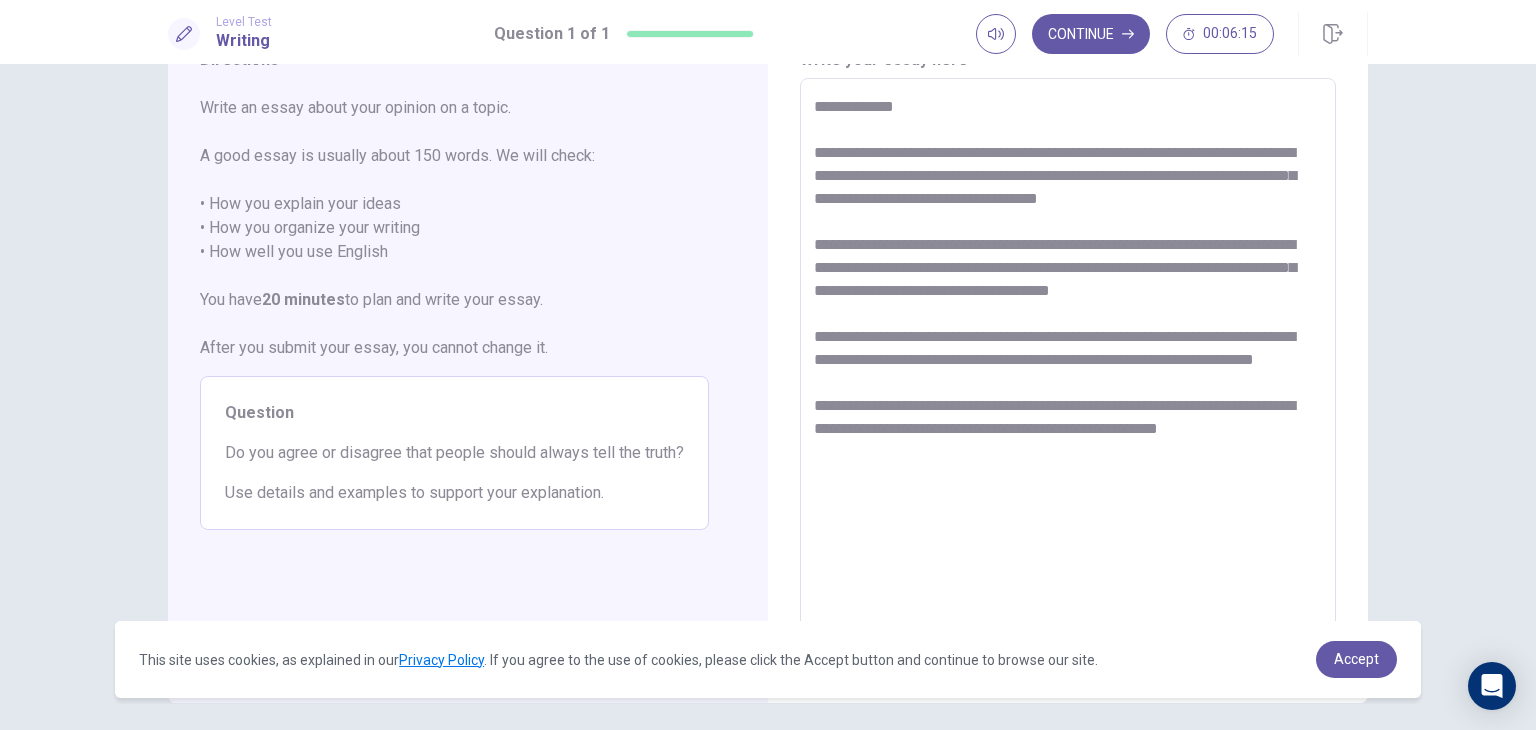 click on "**********" at bounding box center (1068, 355) 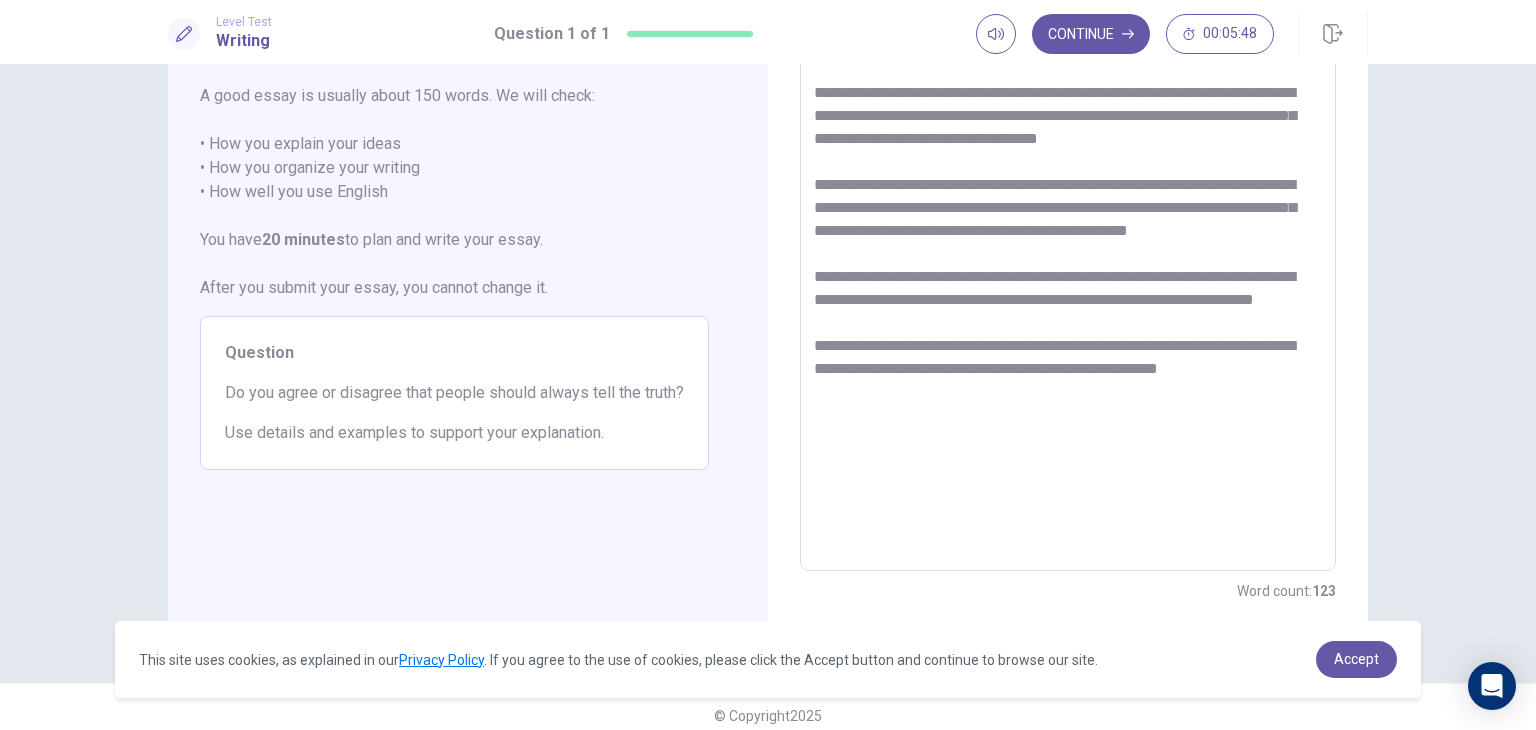 scroll, scrollTop: 162, scrollLeft: 0, axis: vertical 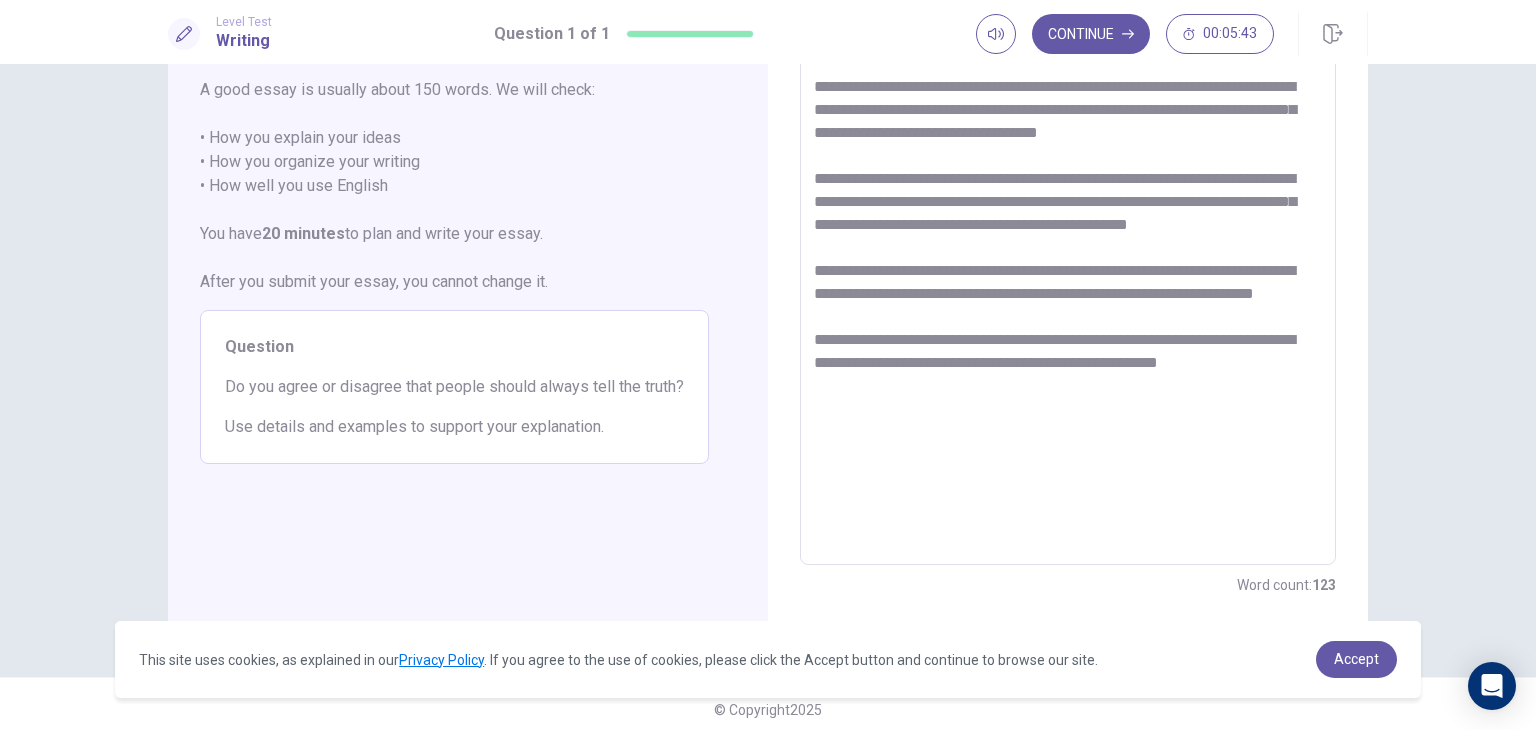 click on "**********" at bounding box center [1068, 289] 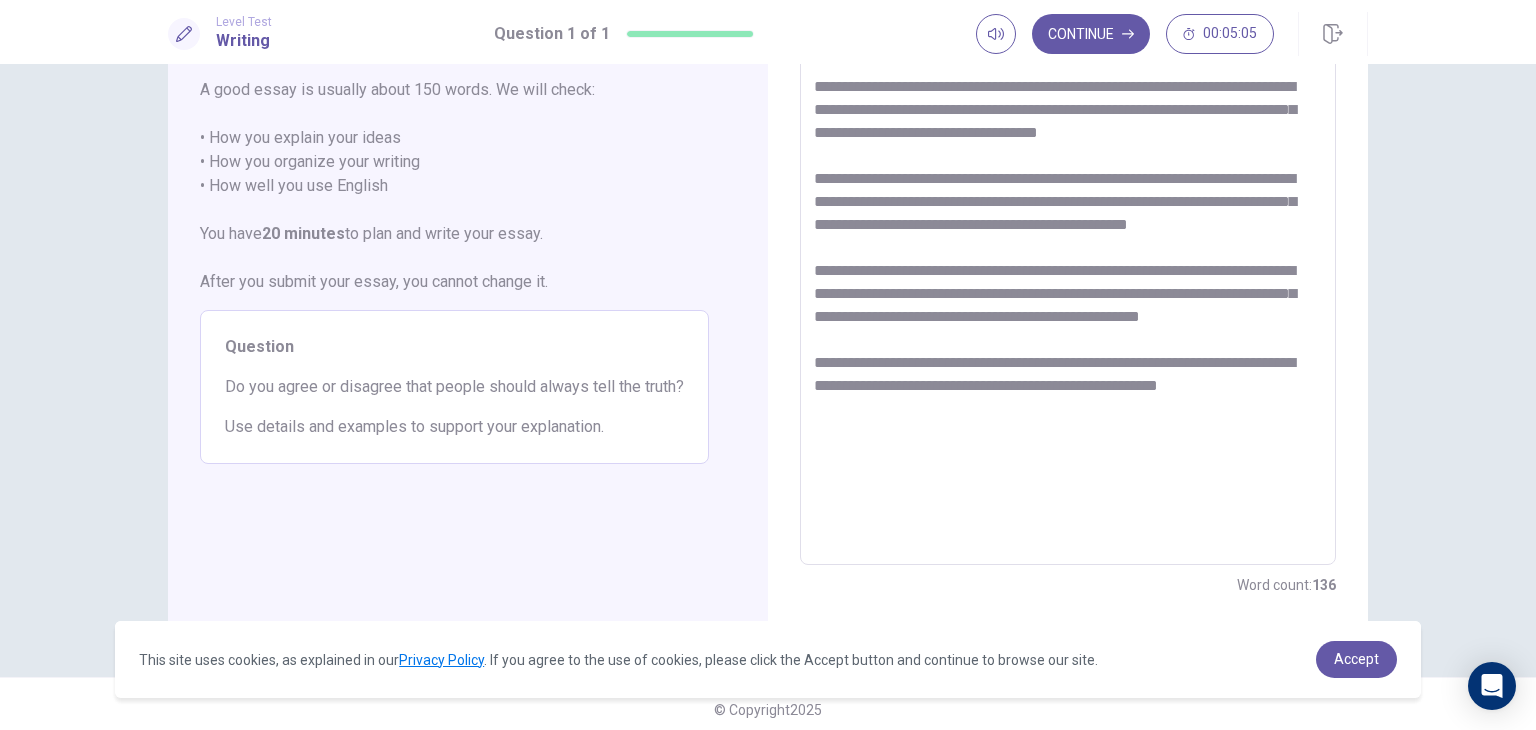 scroll, scrollTop: 173, scrollLeft: 0, axis: vertical 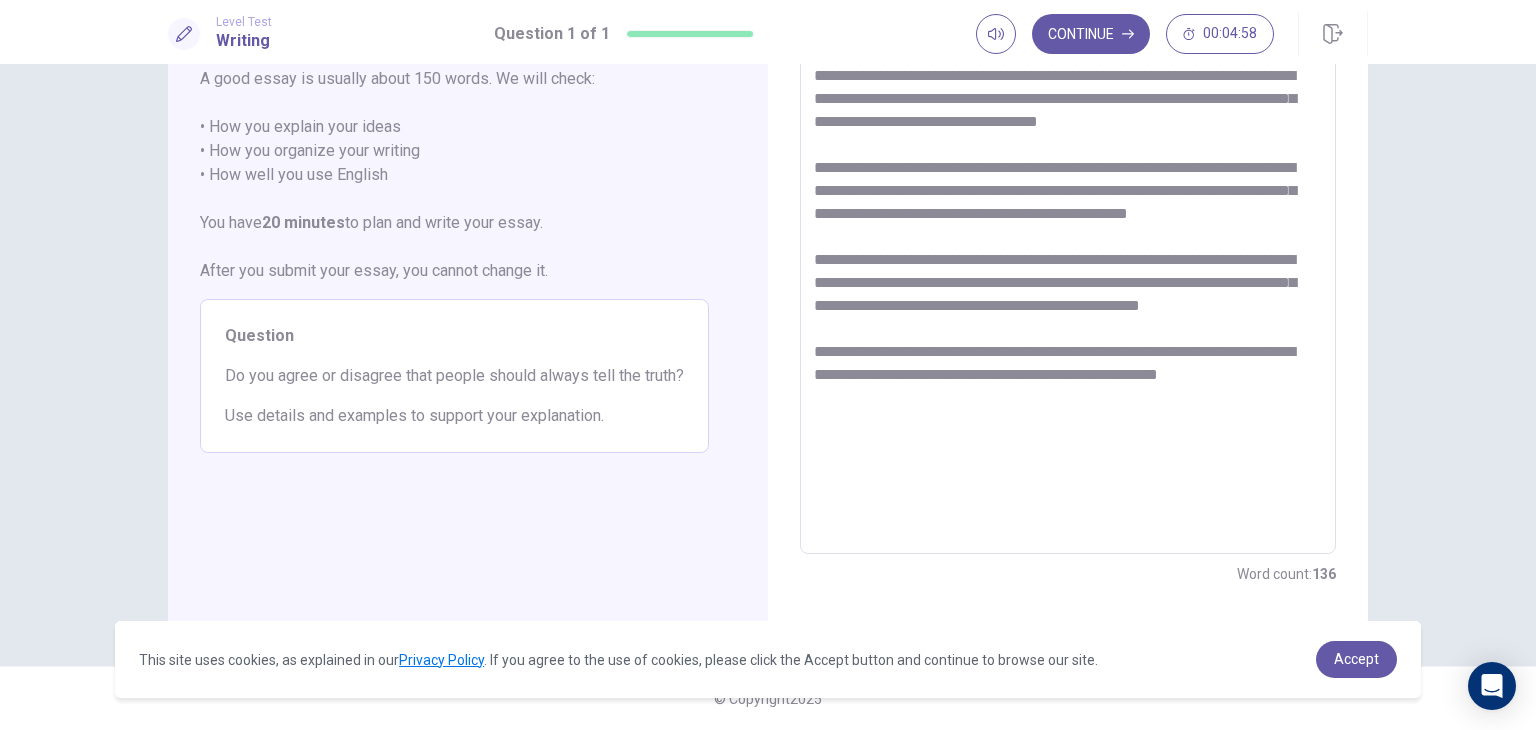 click on "**********" at bounding box center (1068, 278) 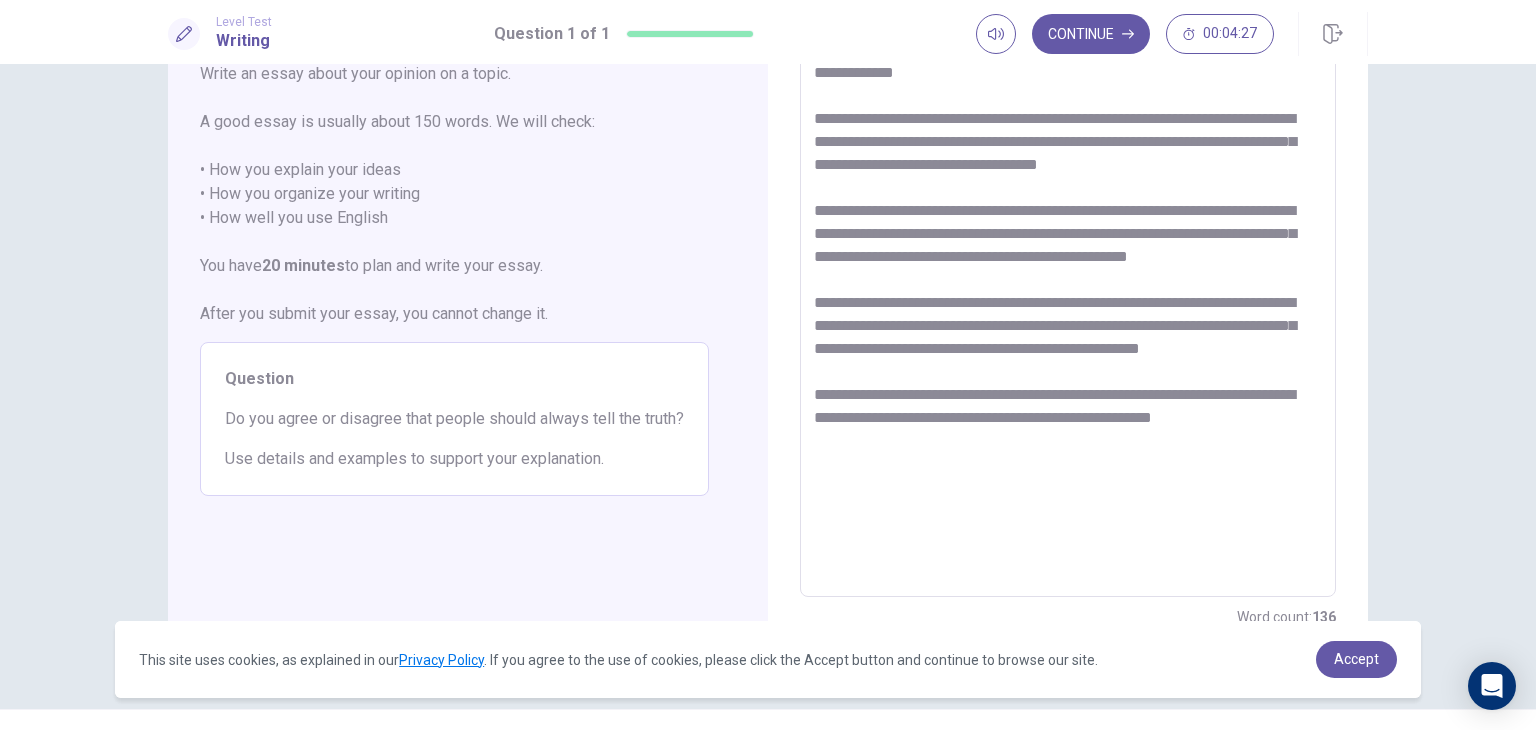 scroll, scrollTop: 129, scrollLeft: 0, axis: vertical 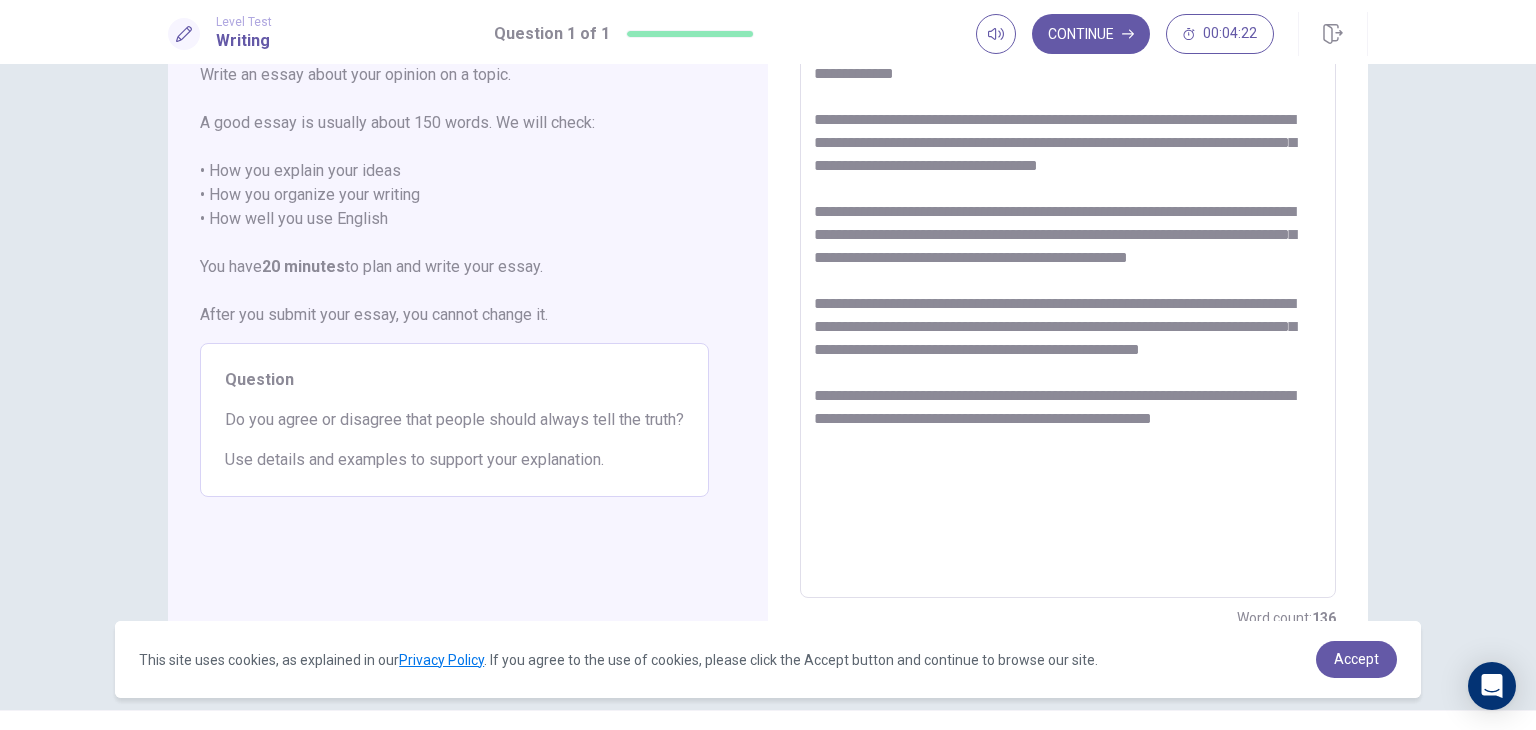 click on "**********" at bounding box center [1068, 322] 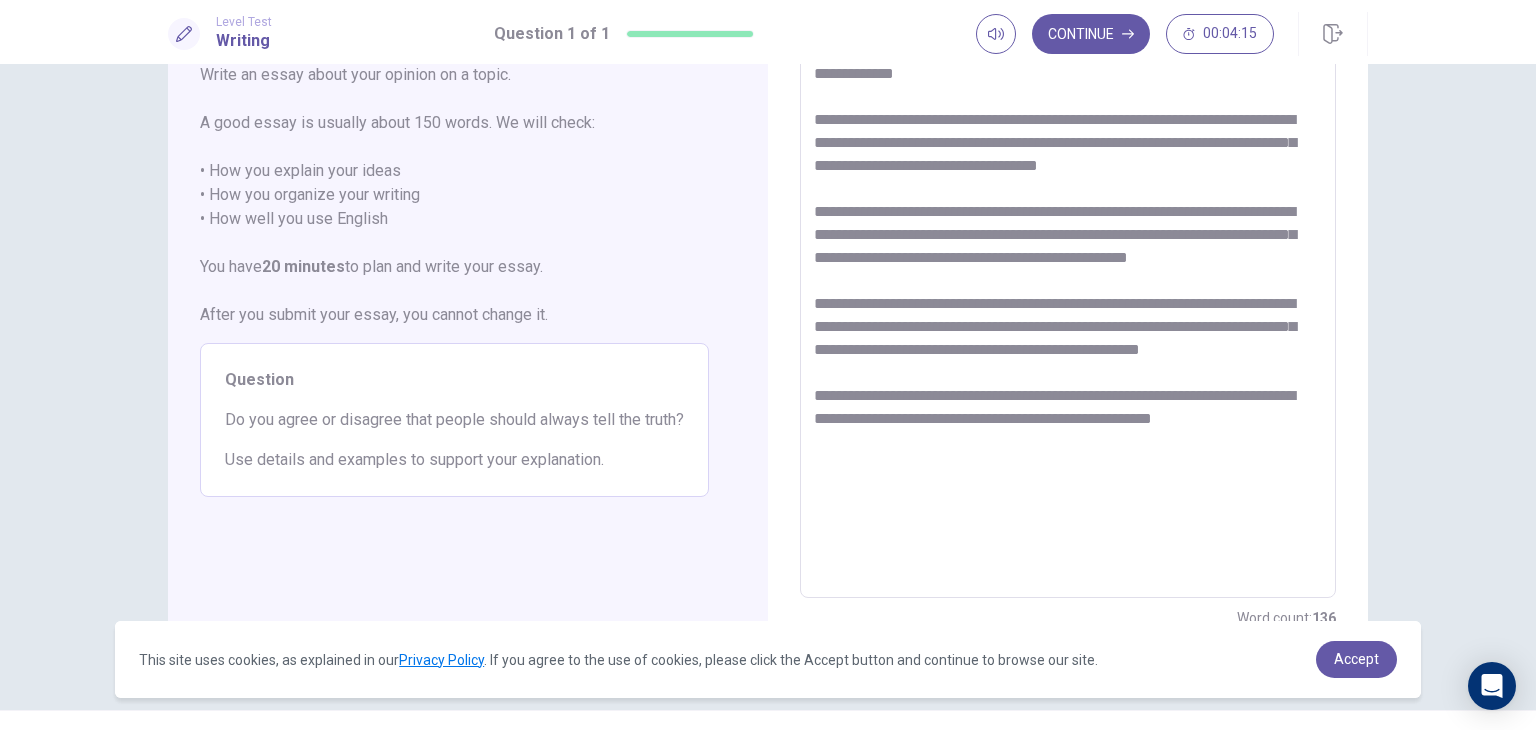 click on "**********" at bounding box center (1068, 322) 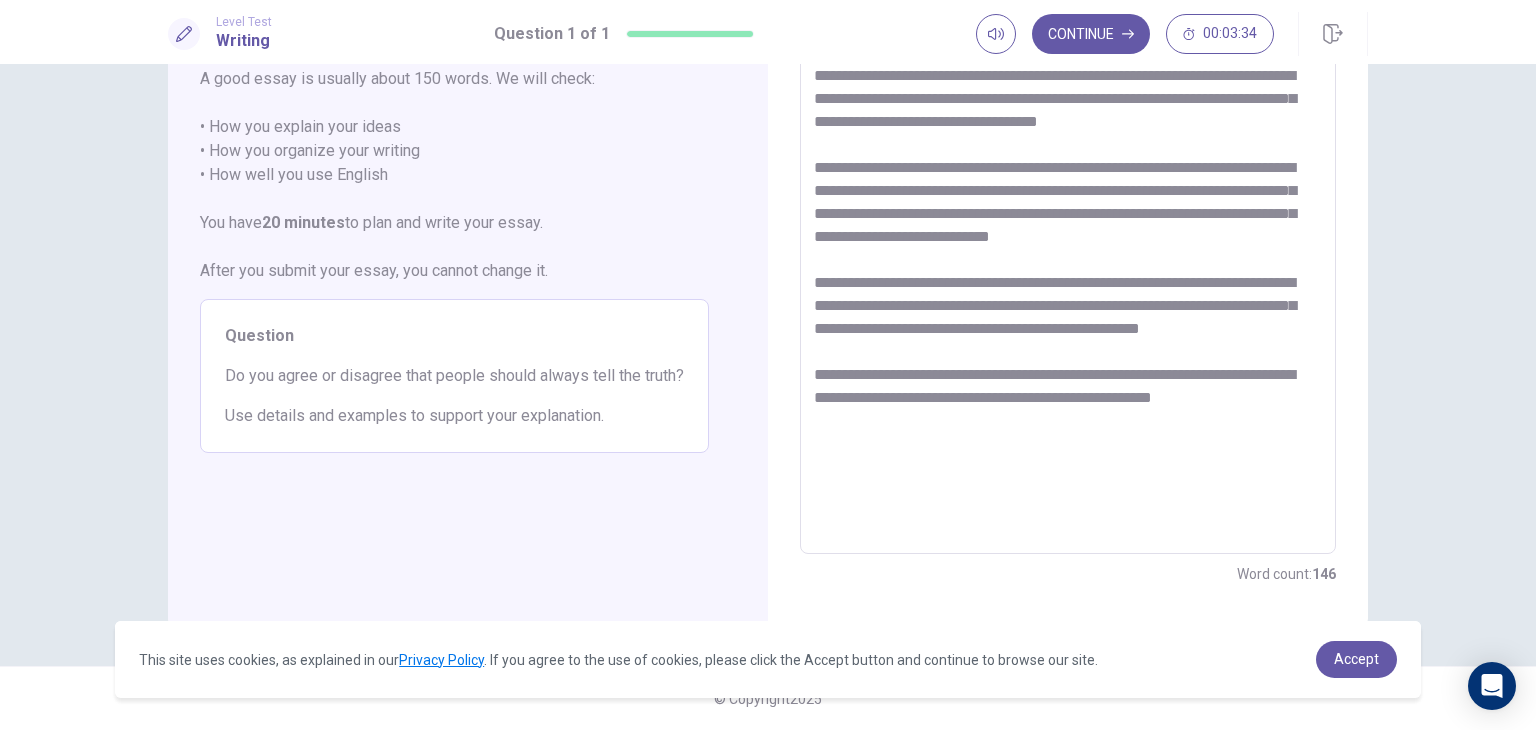 scroll, scrollTop: 84, scrollLeft: 0, axis: vertical 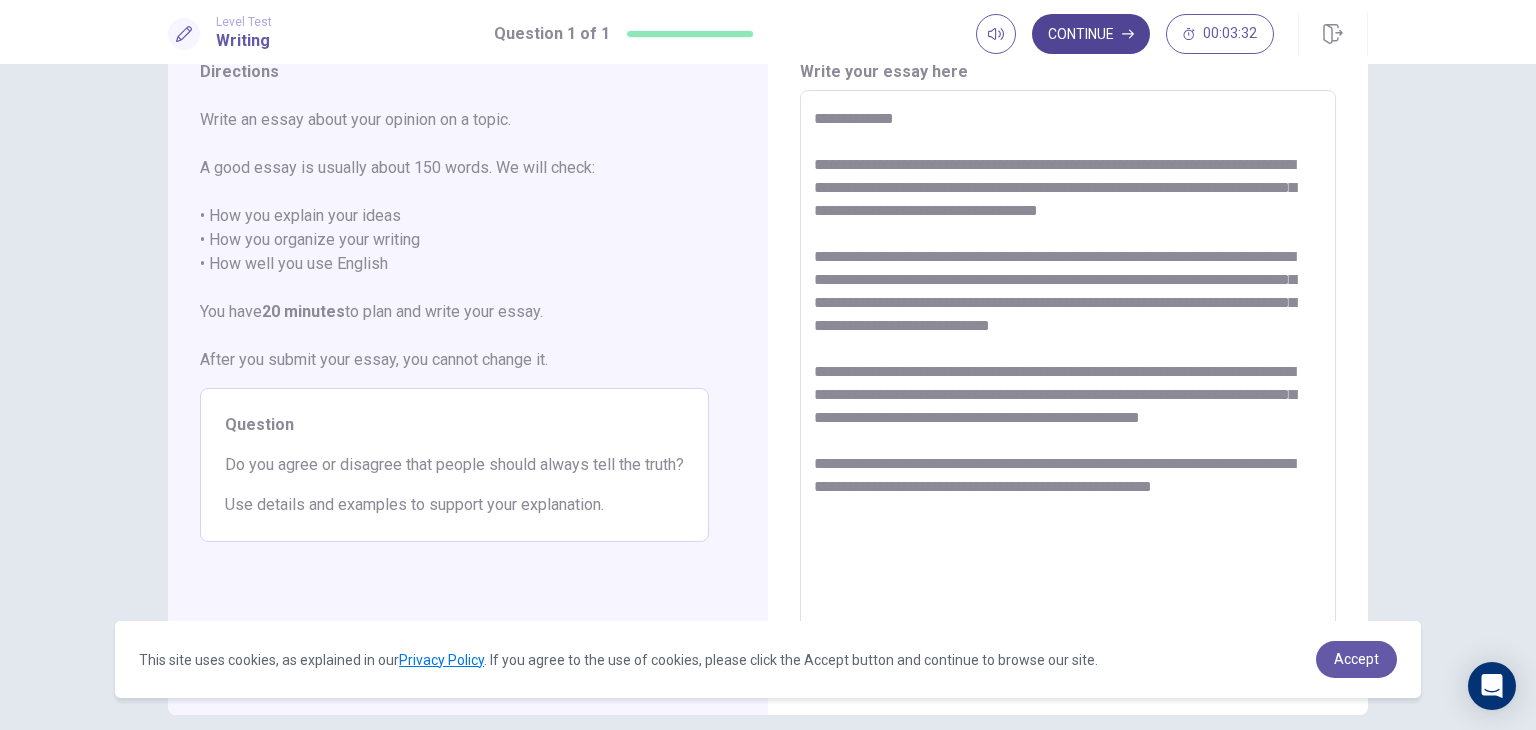 type on "**********" 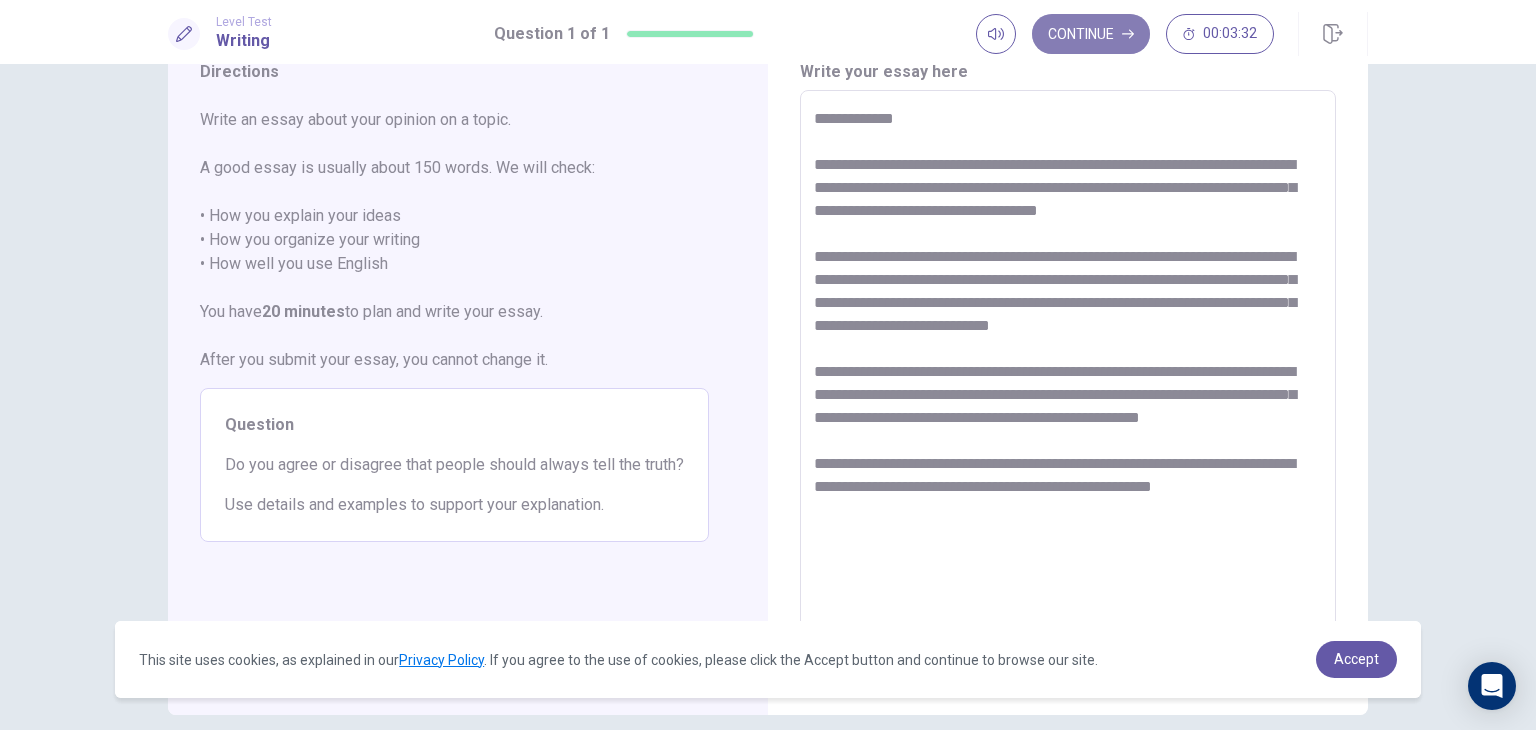 click on "Continue" at bounding box center (1091, 34) 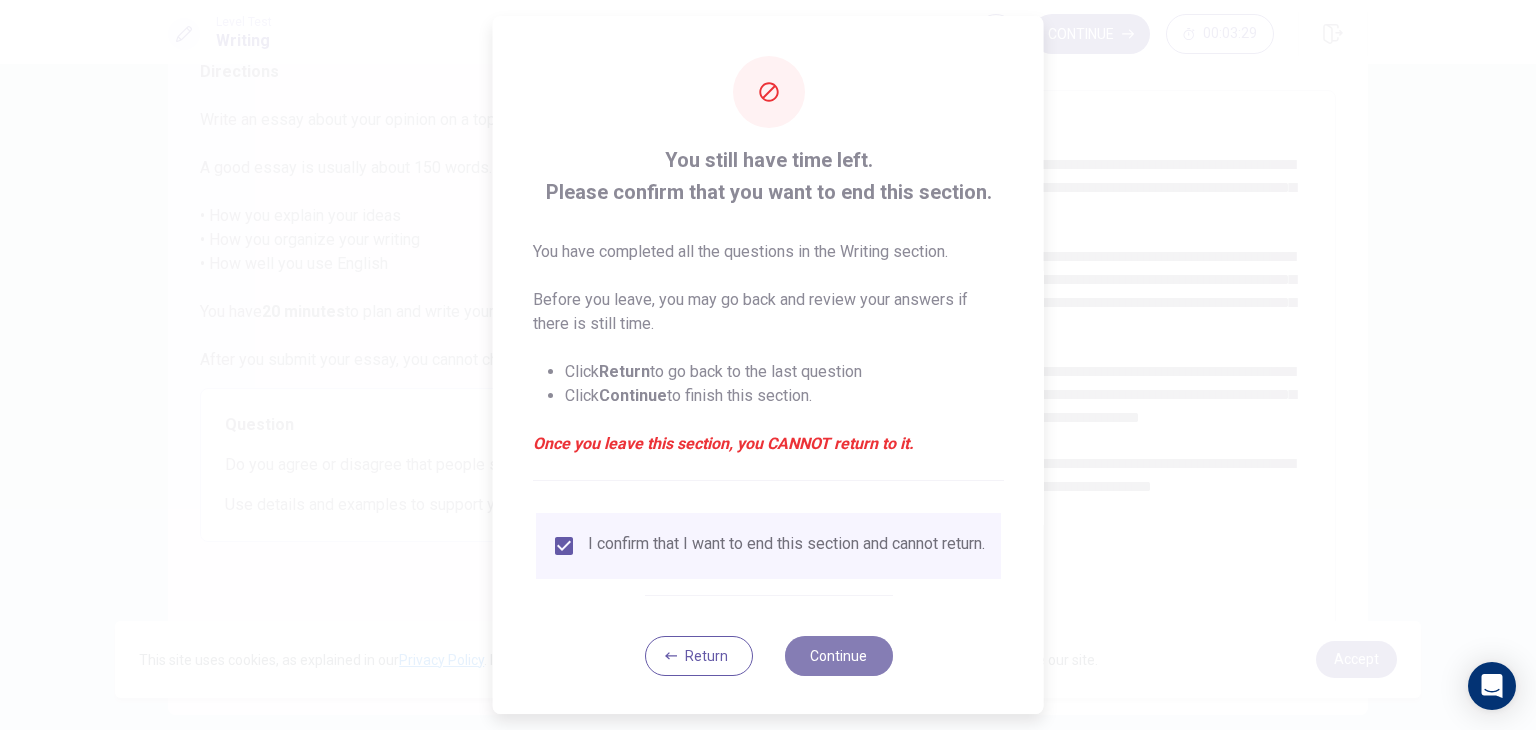 click on "Continue" at bounding box center [838, 656] 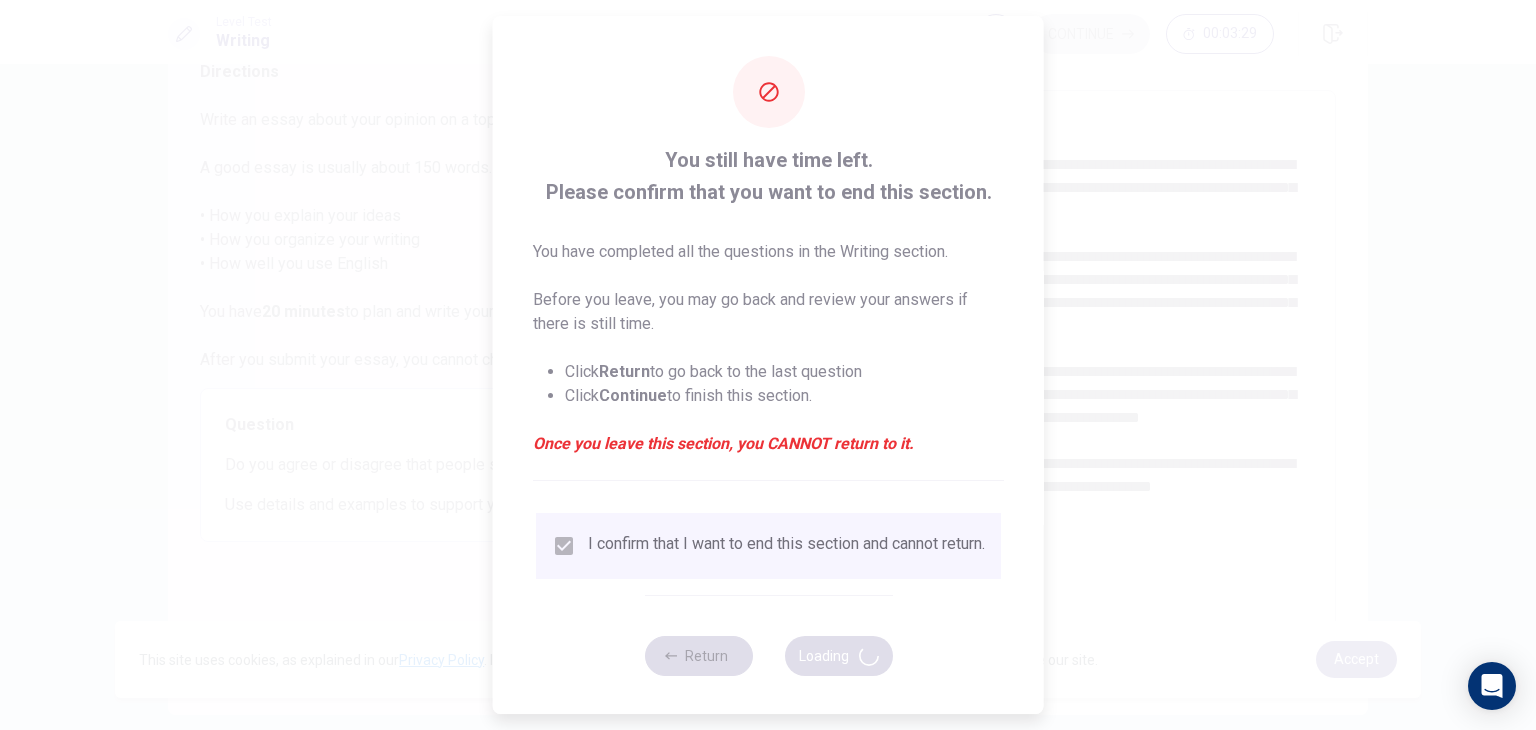 scroll, scrollTop: 0, scrollLeft: 0, axis: both 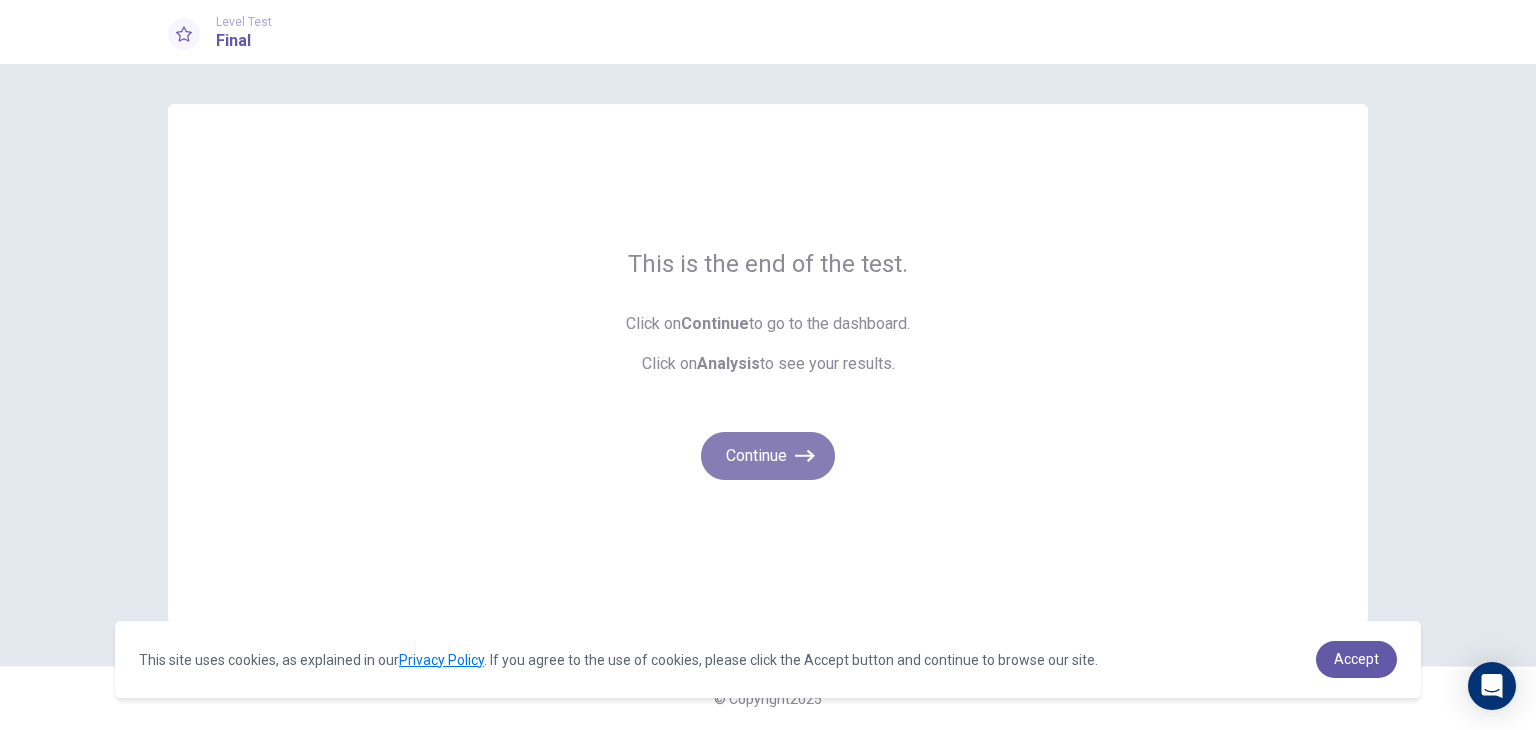 click at bounding box center (805, 456) 